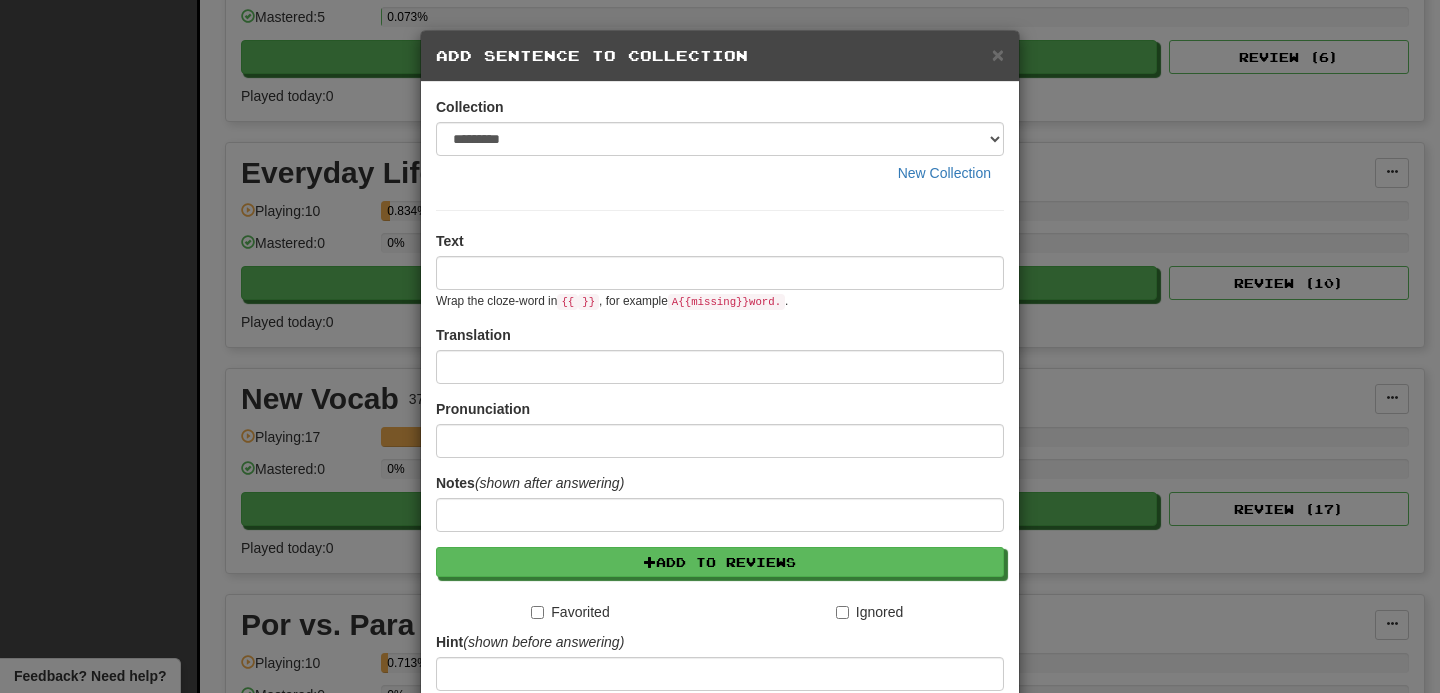 scroll, scrollTop: 545, scrollLeft: 0, axis: vertical 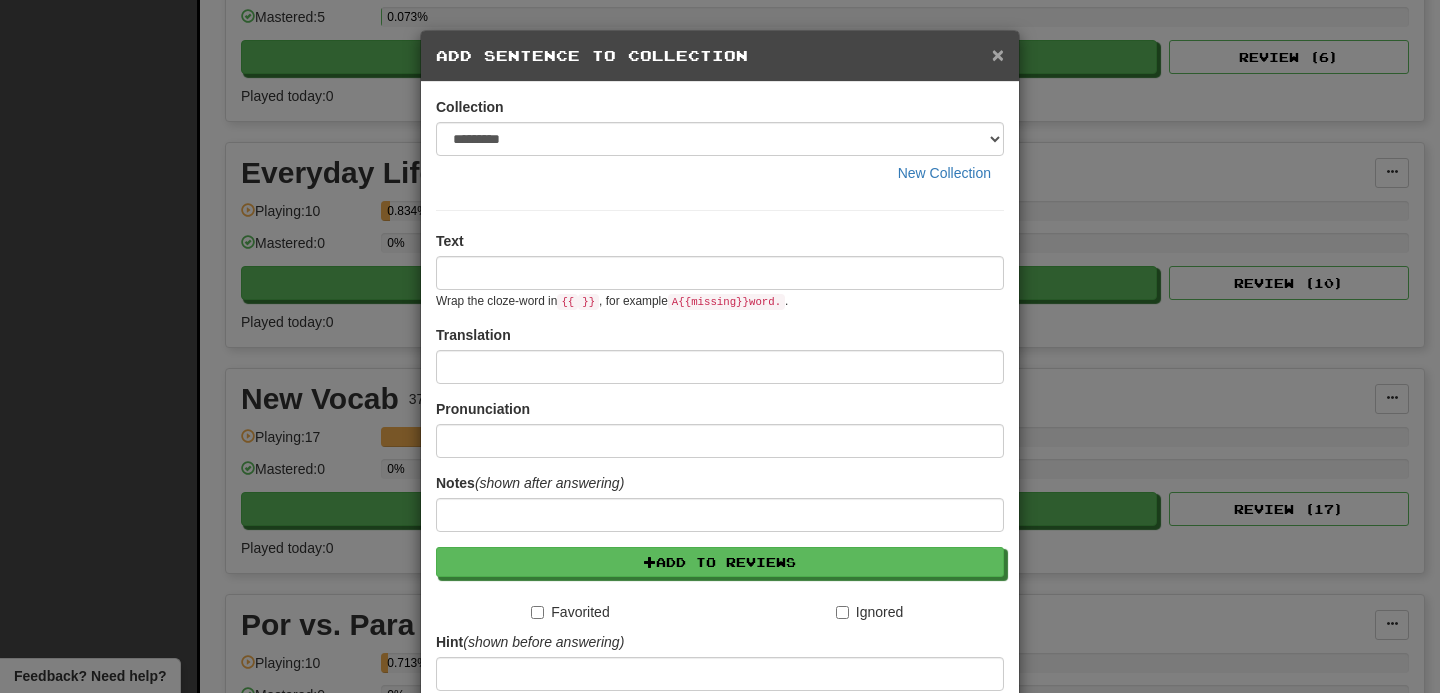 click on "×" at bounding box center (998, 54) 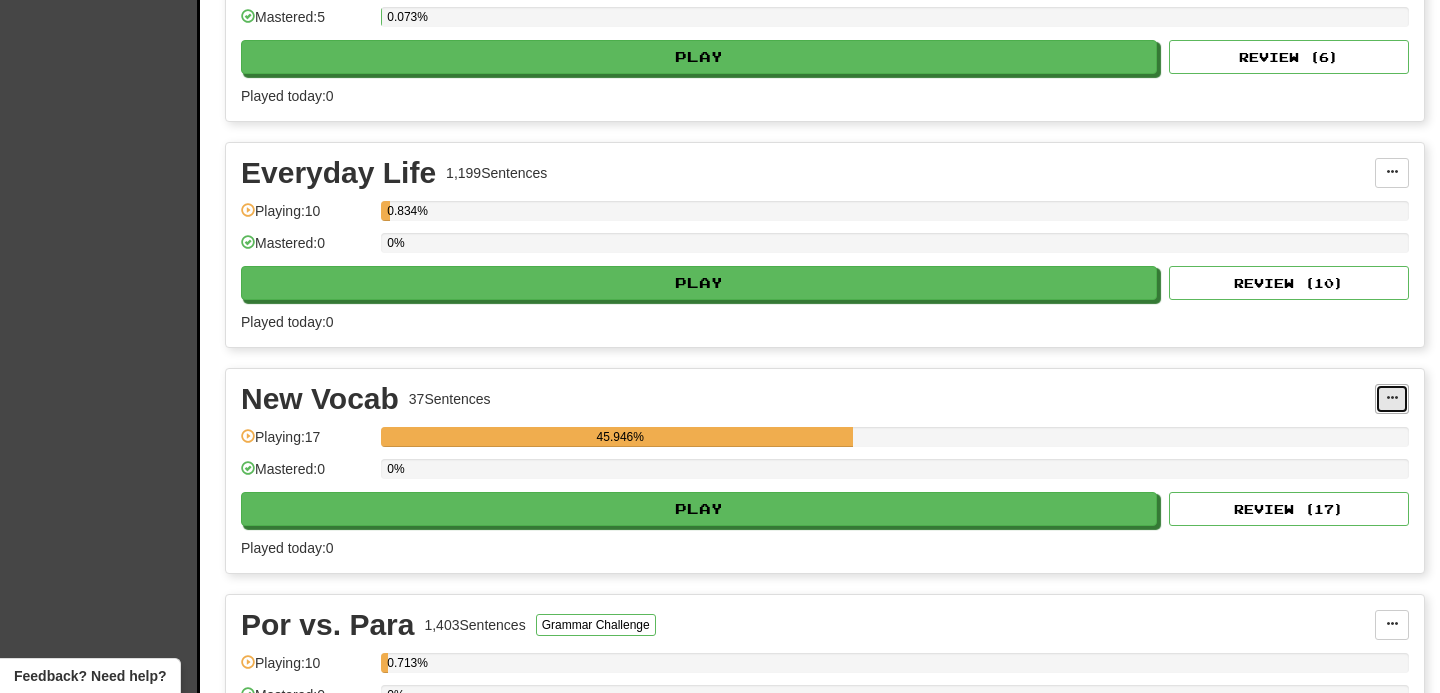 click at bounding box center (1392, 399) 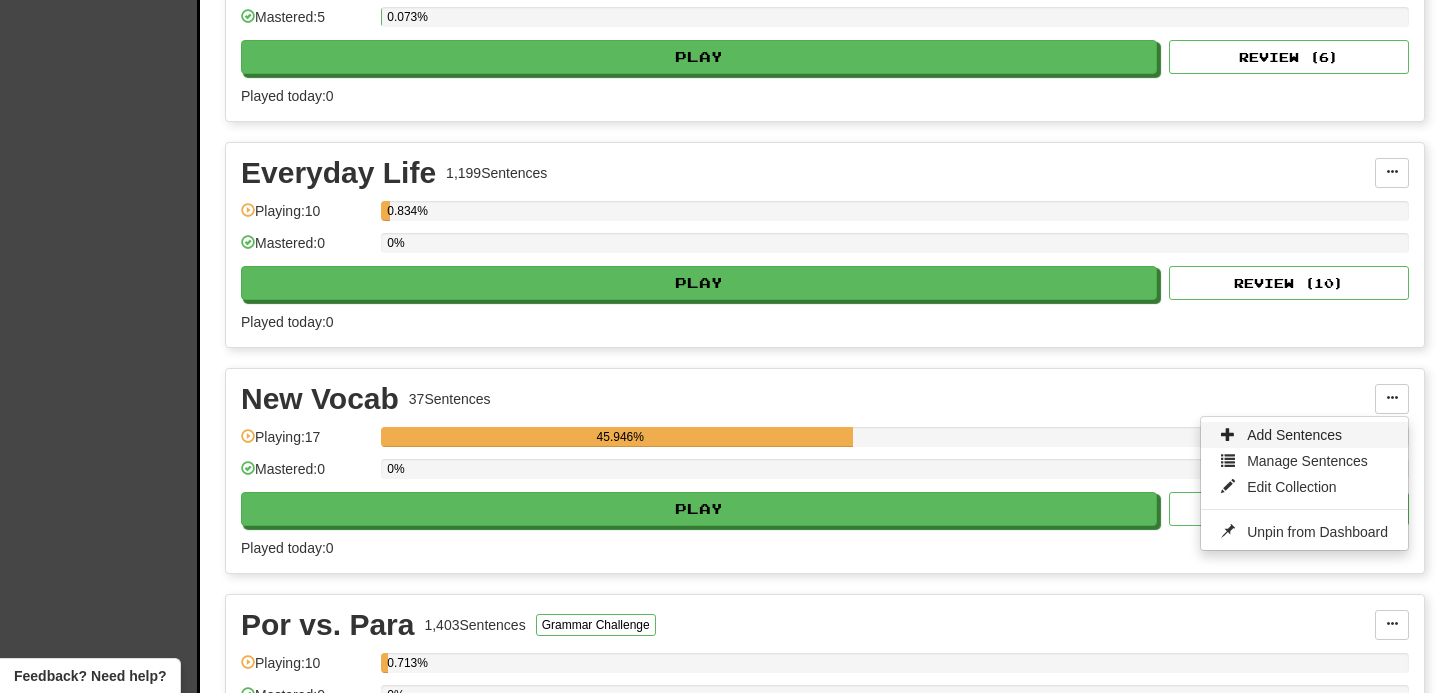 click on "Add Sentences" at bounding box center (1294, 435) 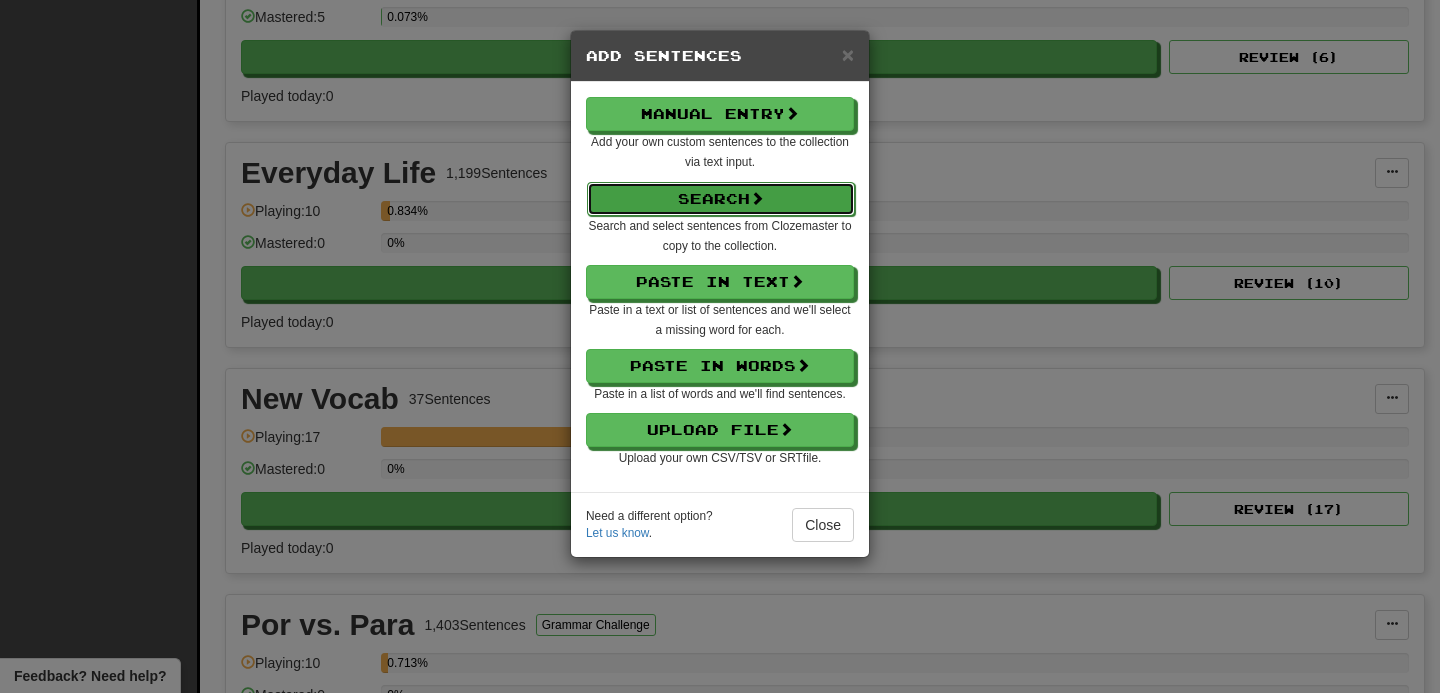 click on "Search" at bounding box center [721, 199] 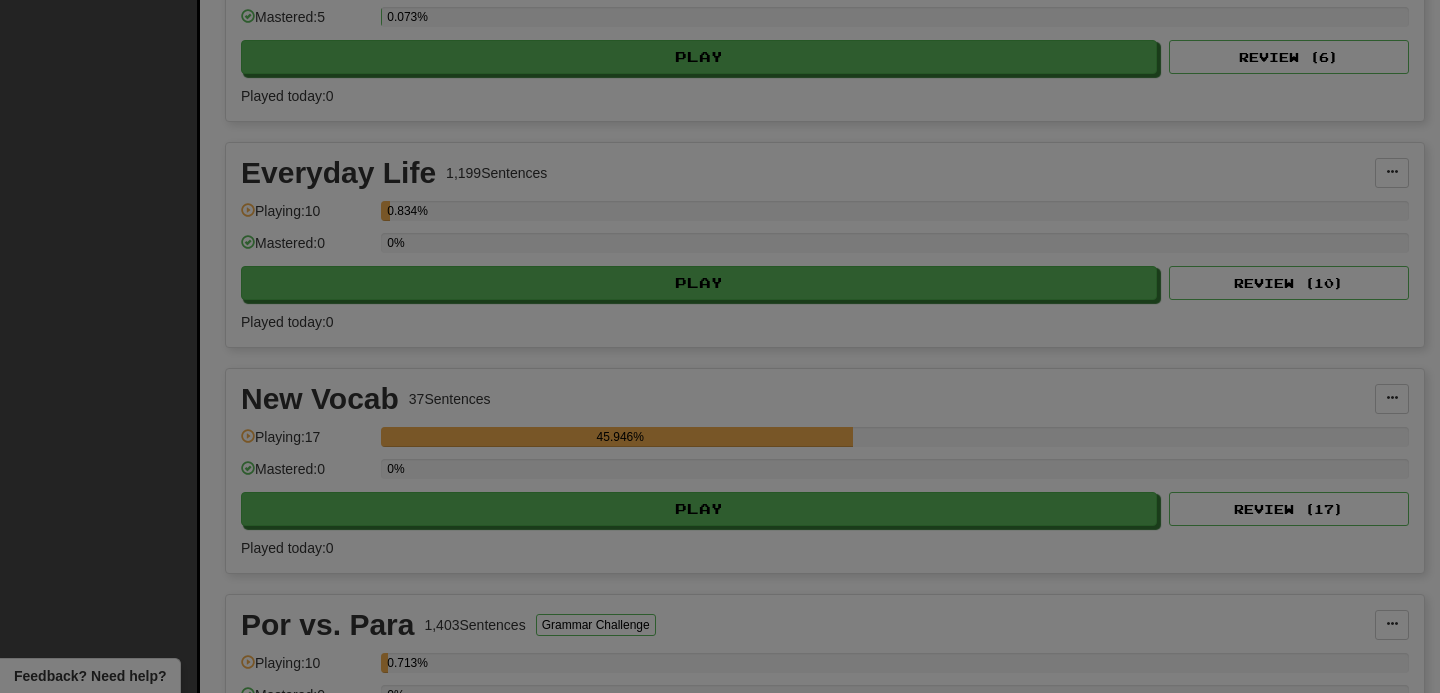 select on "****" 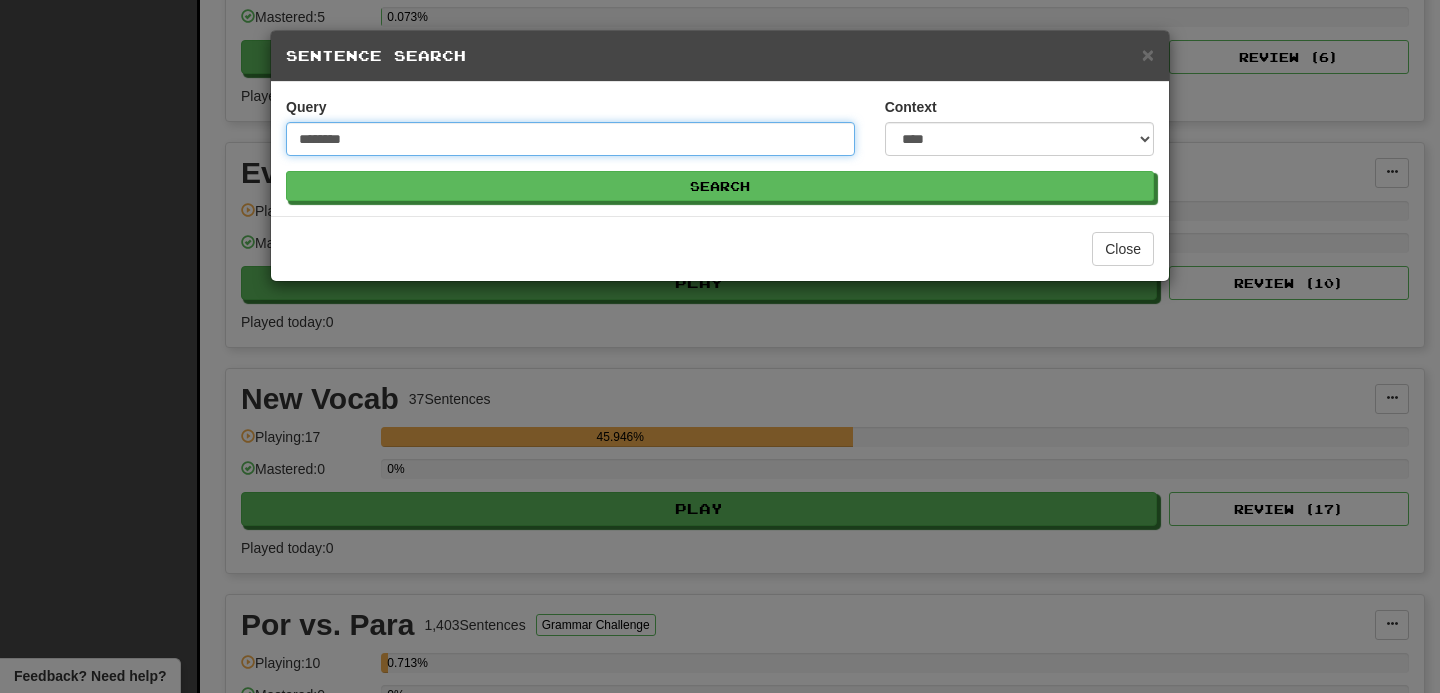 type on "********" 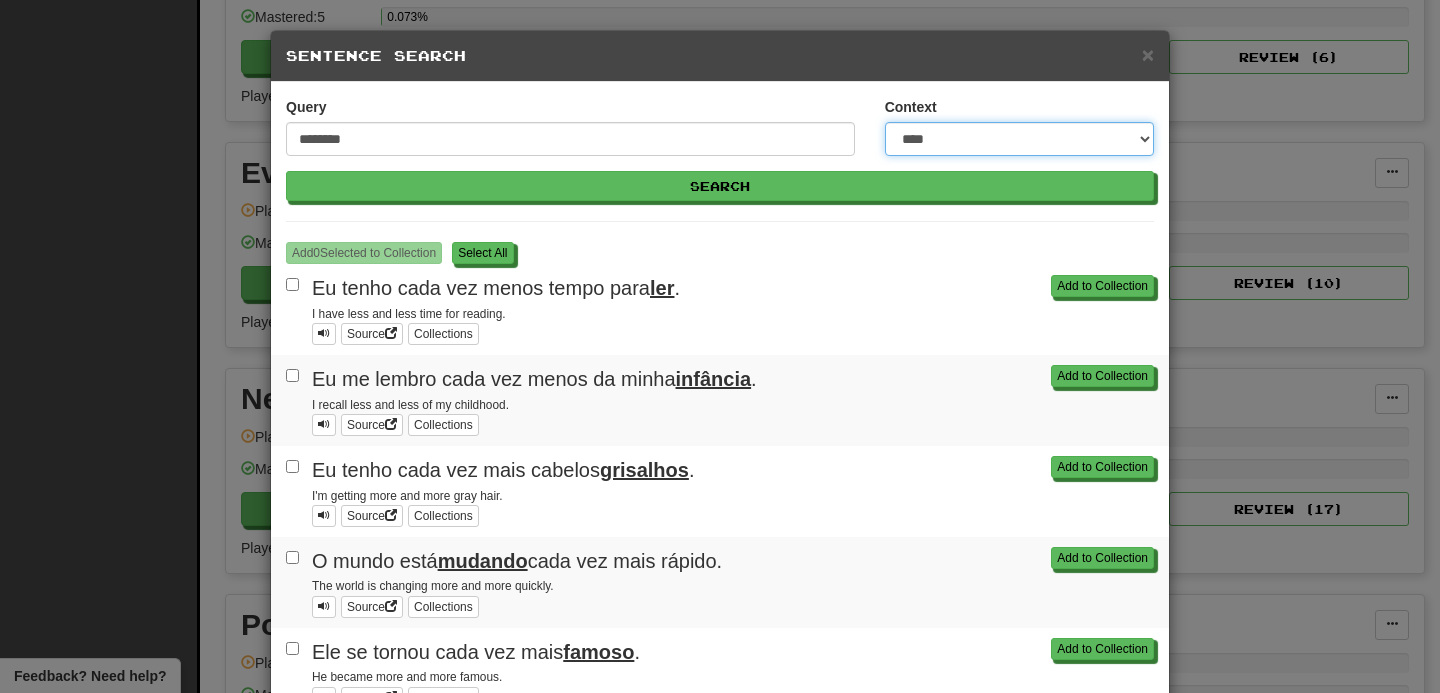 click on "**********" at bounding box center (1019, 139) 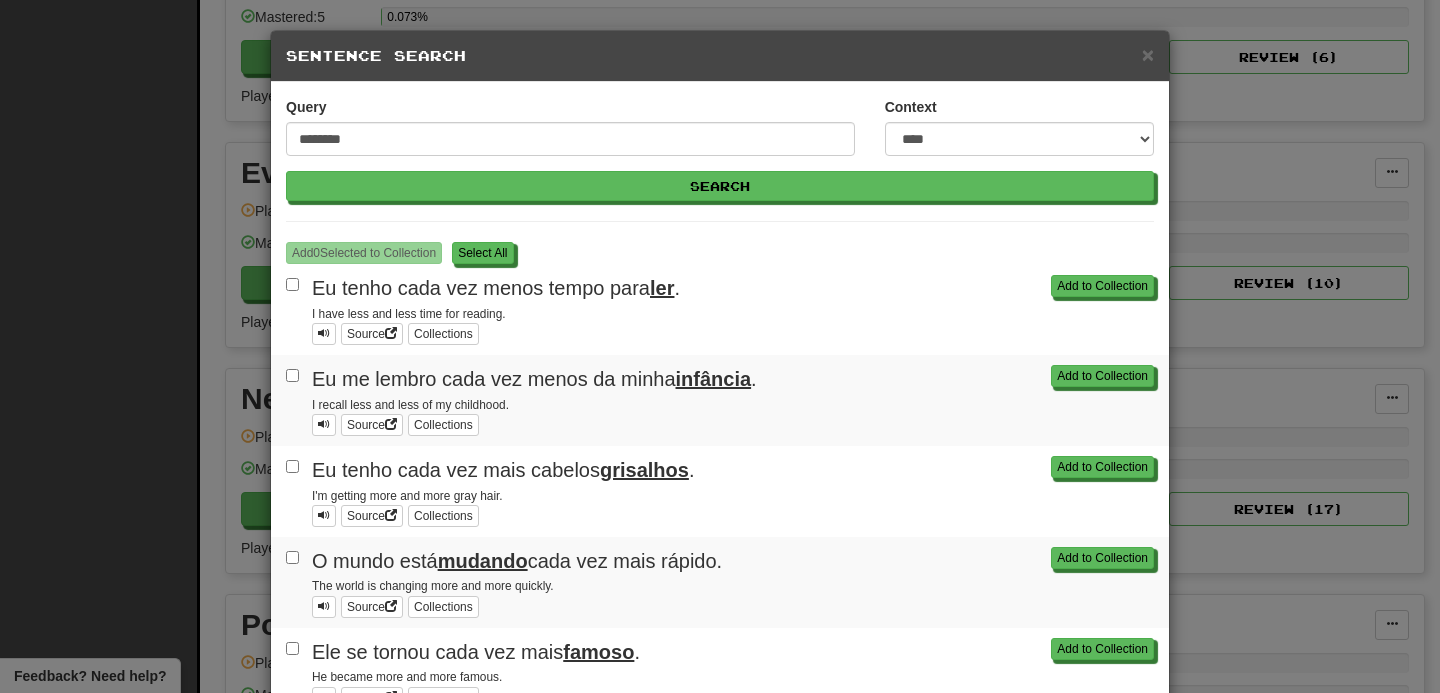 click on "Clozemaster Dashboard Collections Cloze-Reading Dark Mode On Off Dashboard Collections Pro Cloze-Reading Português  /  English Português  /  English Streak:  0   Review:  622 Points today:  0  Language Pairing Username: [USERNAME] Edit  Account  Notifications  Activity Feed  Profile  Leaderboard  Forum  Logout Score 16,676  Playing:  654  Mastered:  104 Ready for Review 622   Review Streak   ( -03 ) 0  Day s Daily Goal Learning a language requires practice every day. Stay motivated! Set  a daily  goal Played Today 0  sentences 0  New /  0  Review Full History  Level 39 817  more points to level  40 Leaderboard N/A View Favorites 2 View Play Full History  In Progress 2,000 Most Common 6,889  Sentences Most Common Words Manage Sentences Unpin from Dashboard  Playing:  11 0.16%  Mastered:  5 0.073% Play Review ( 6 ) Played today:  0 Everyday Life 1,199  Sentences Manage Sentences Unpin from Dashboard  Playing:  10 0.834%  Mastered:  0 0%" at bounding box center [720, 628] 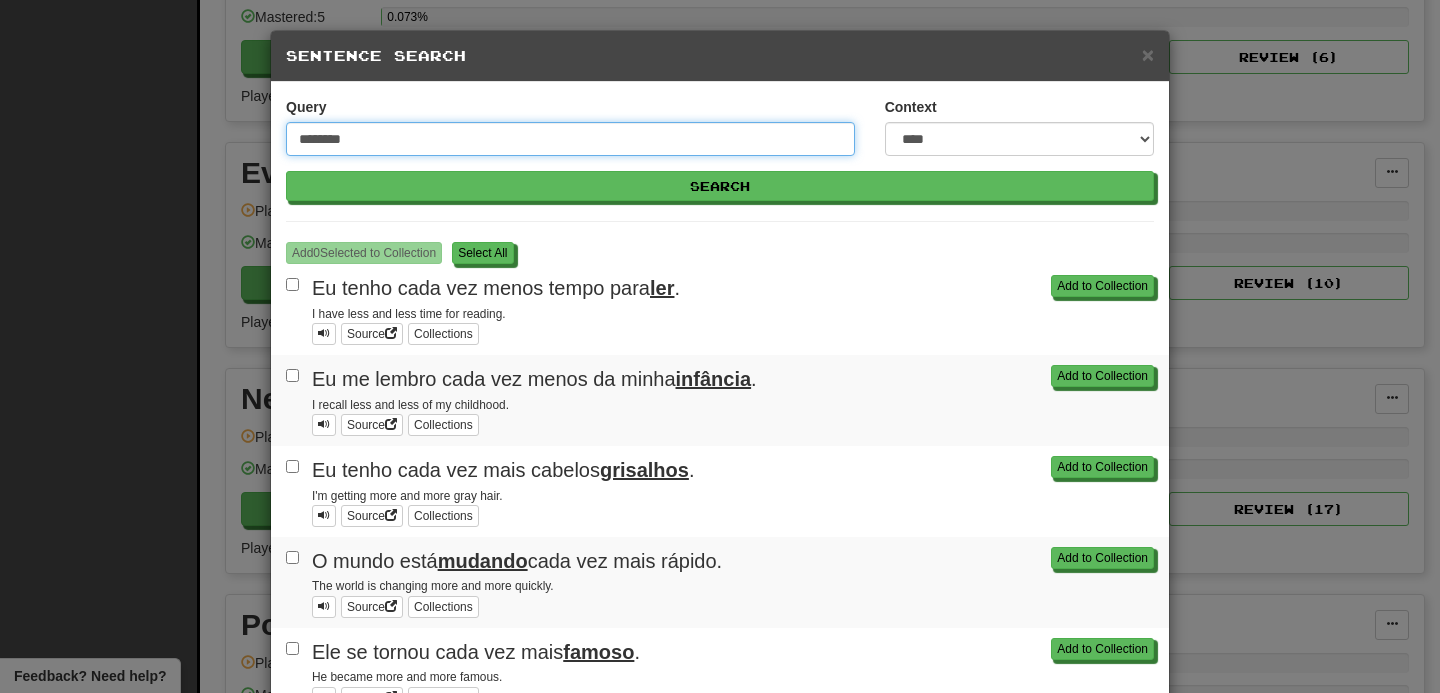 click on "********" at bounding box center (570, 139) 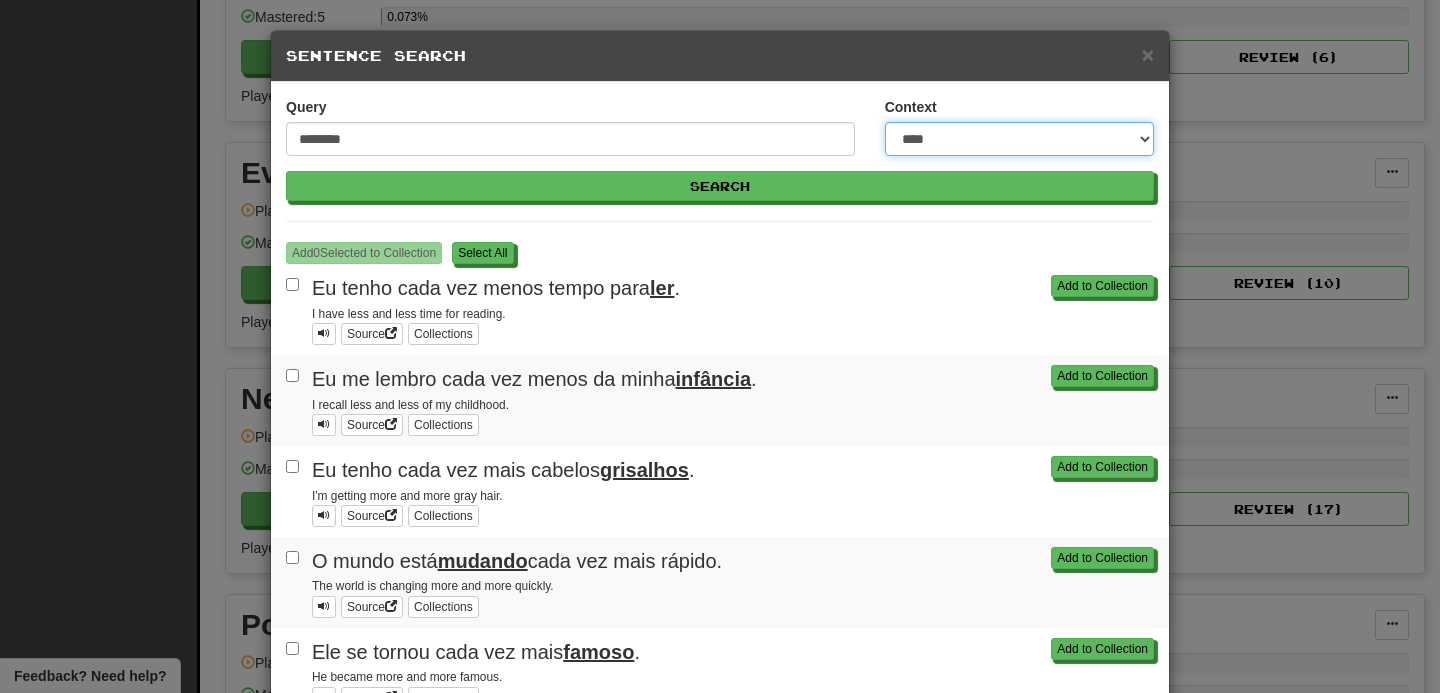 click on "**********" at bounding box center (1019, 139) 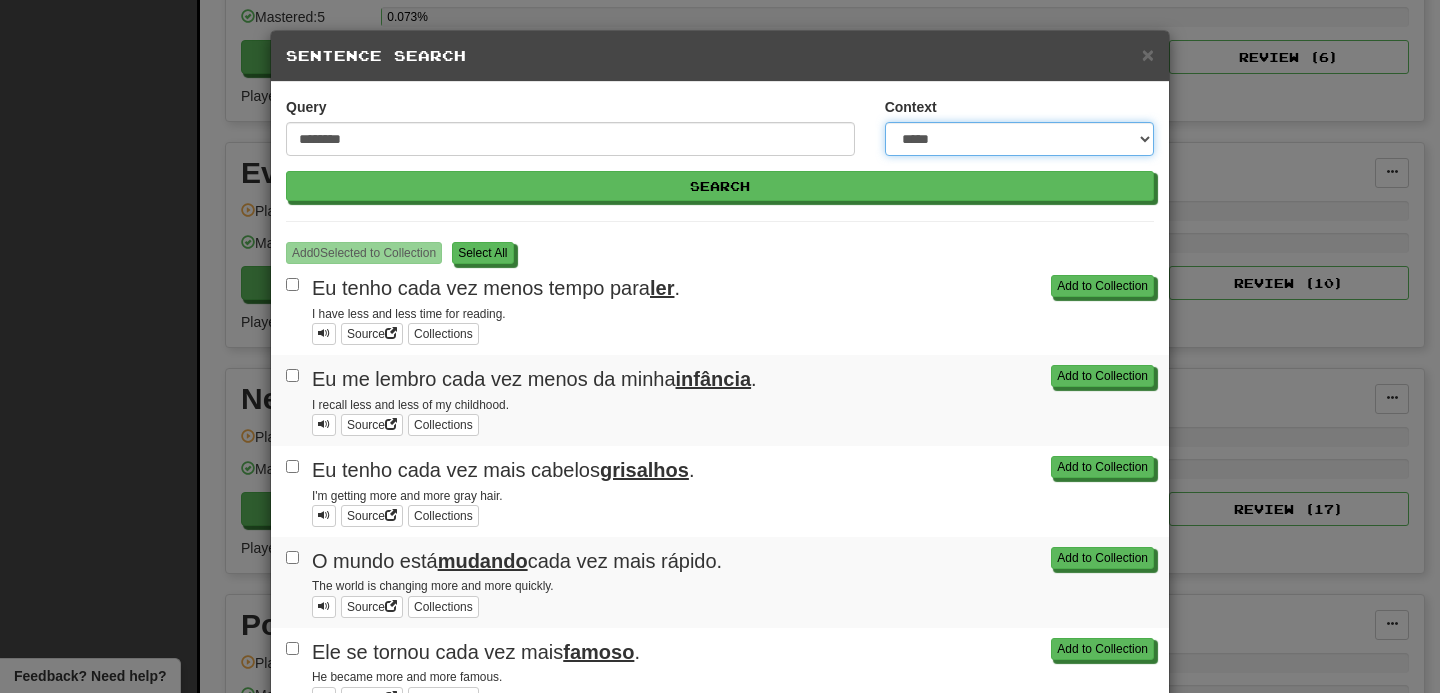 click on "Search" at bounding box center (720, 186) 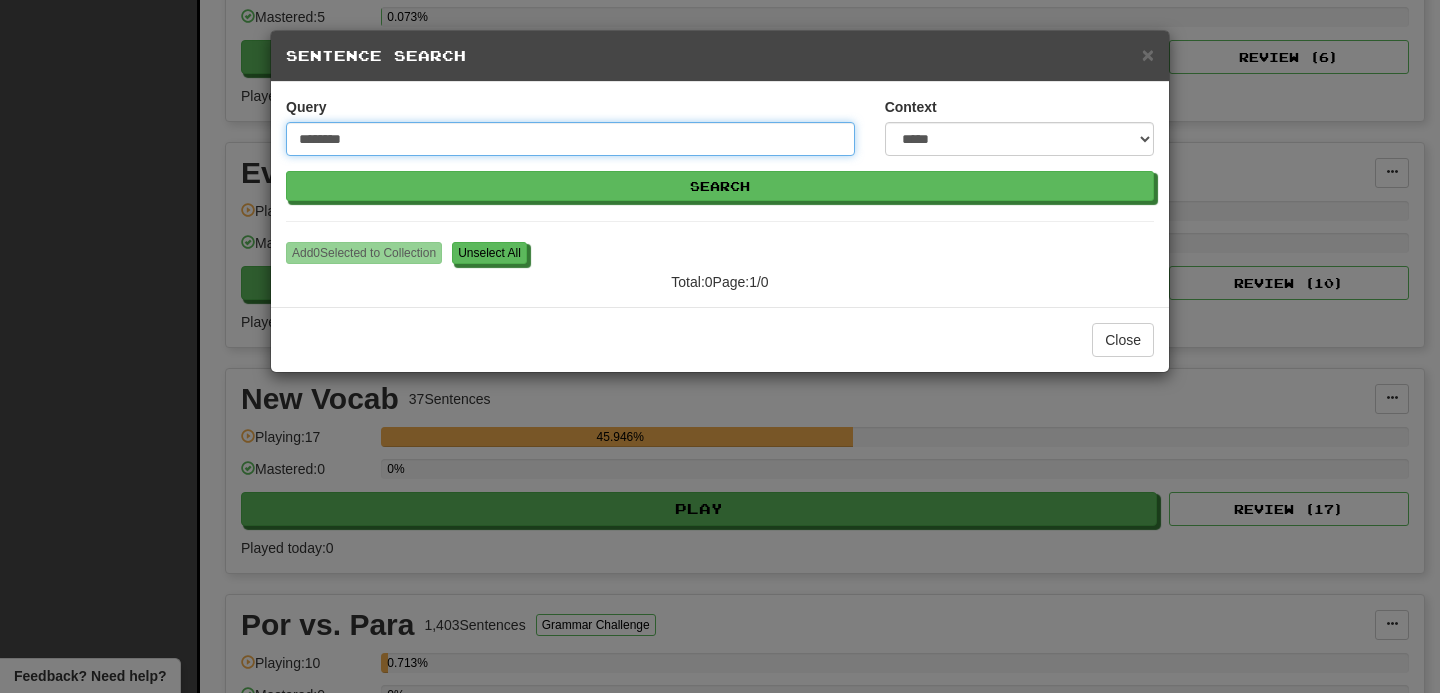 click on "********" at bounding box center [570, 139] 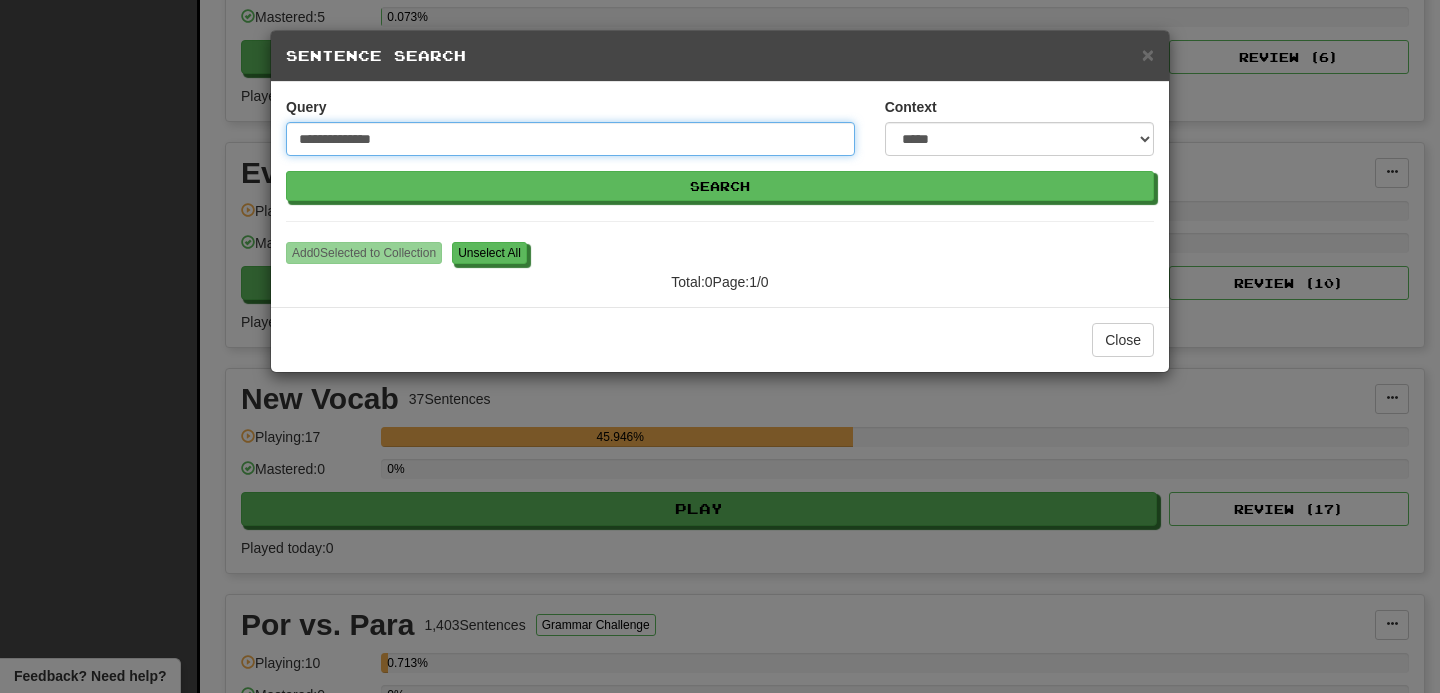 type on "**********" 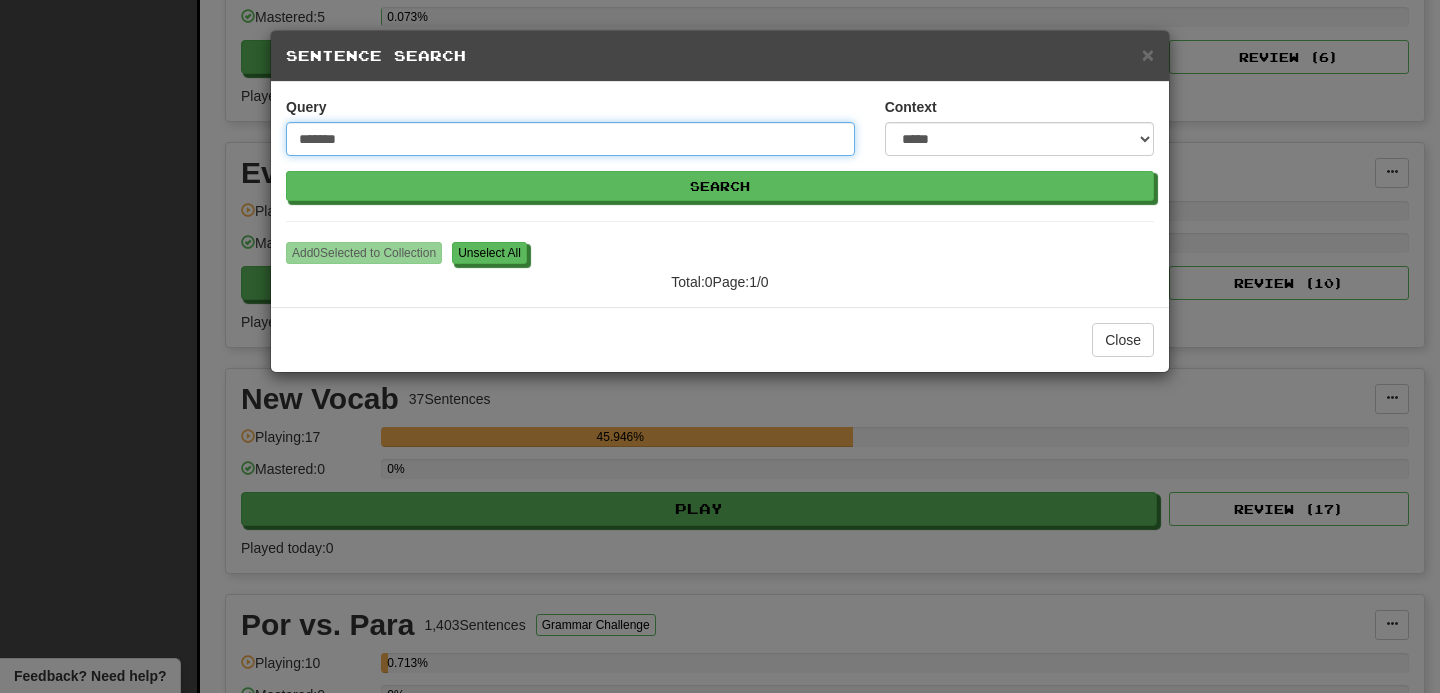 type on "*******" 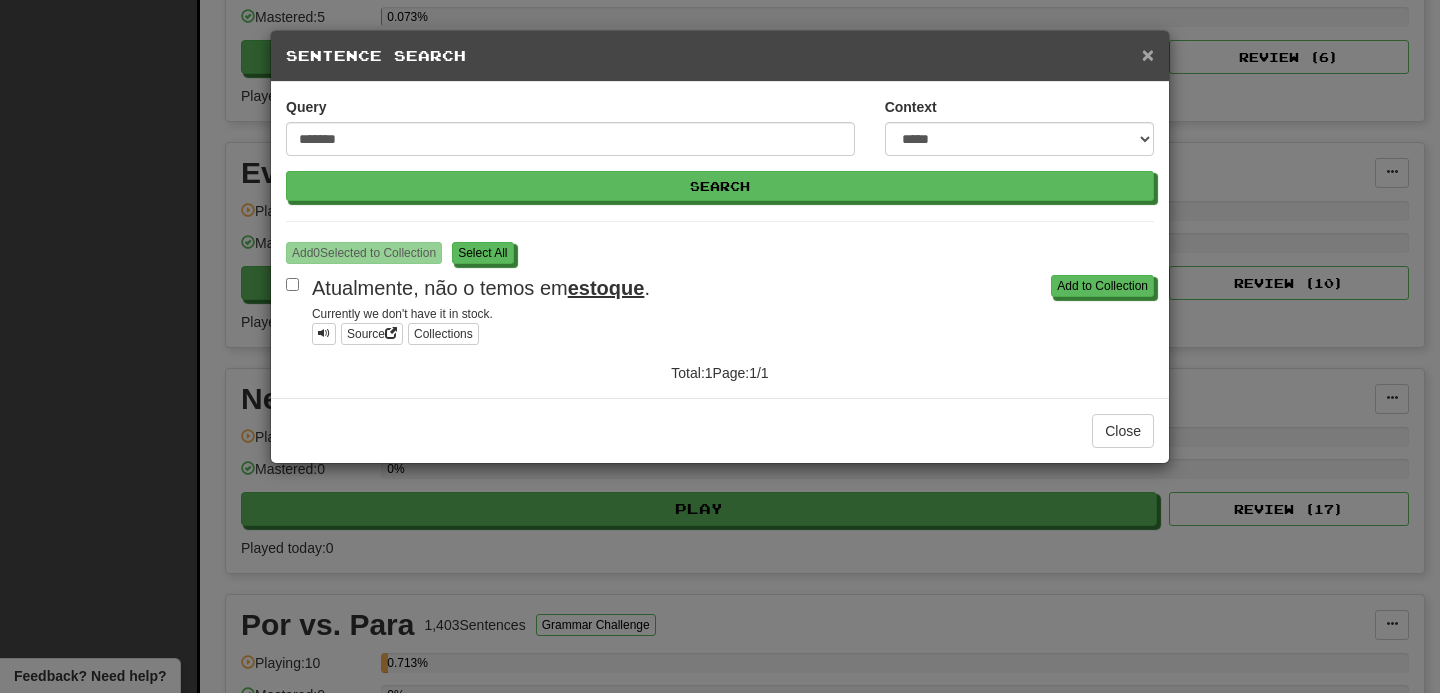 click on "×" at bounding box center (1148, 54) 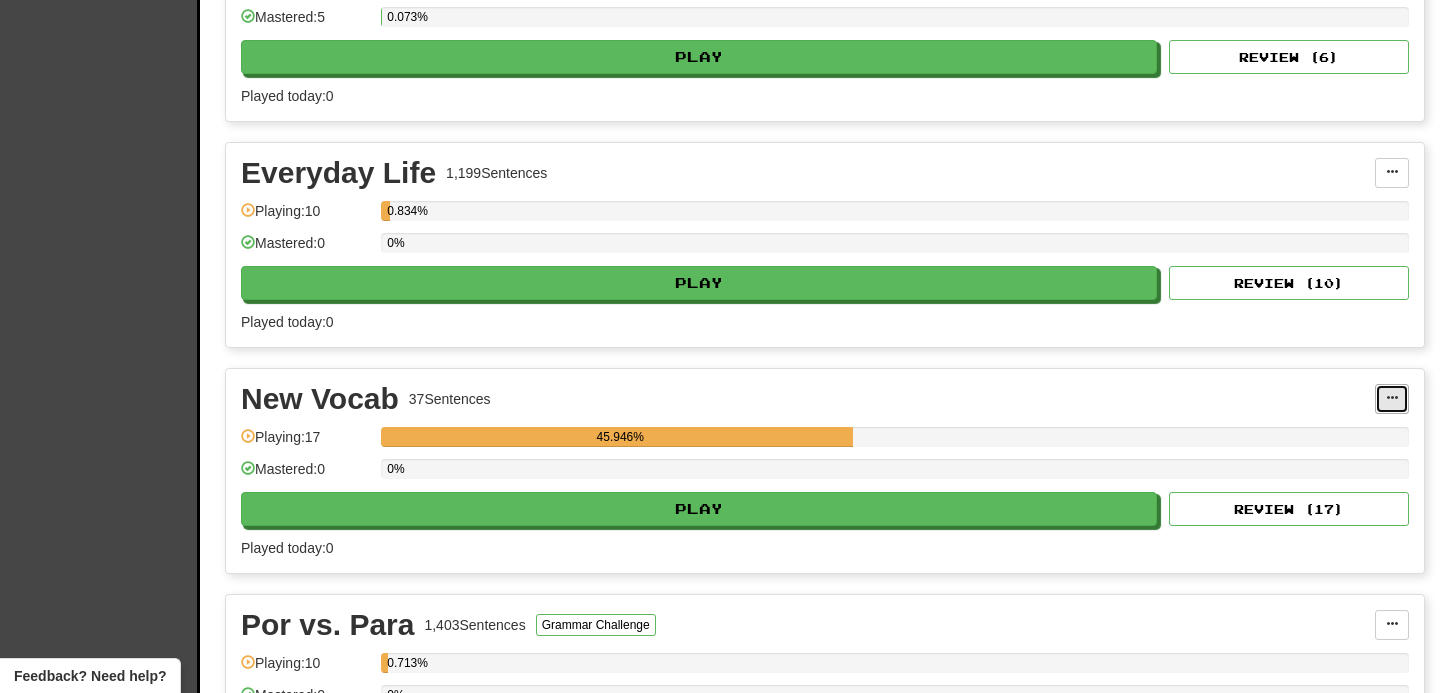 click at bounding box center [1392, 398] 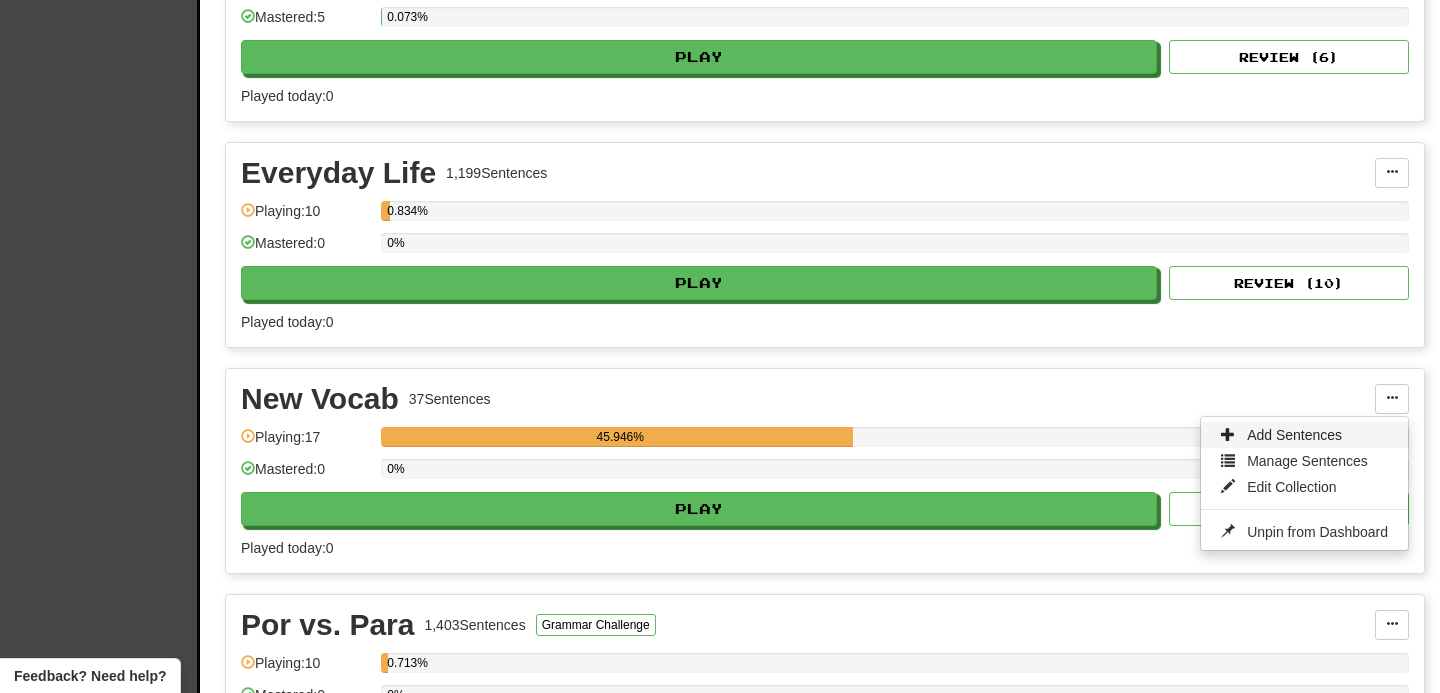 click on "Add Sentences" at bounding box center (1294, 435) 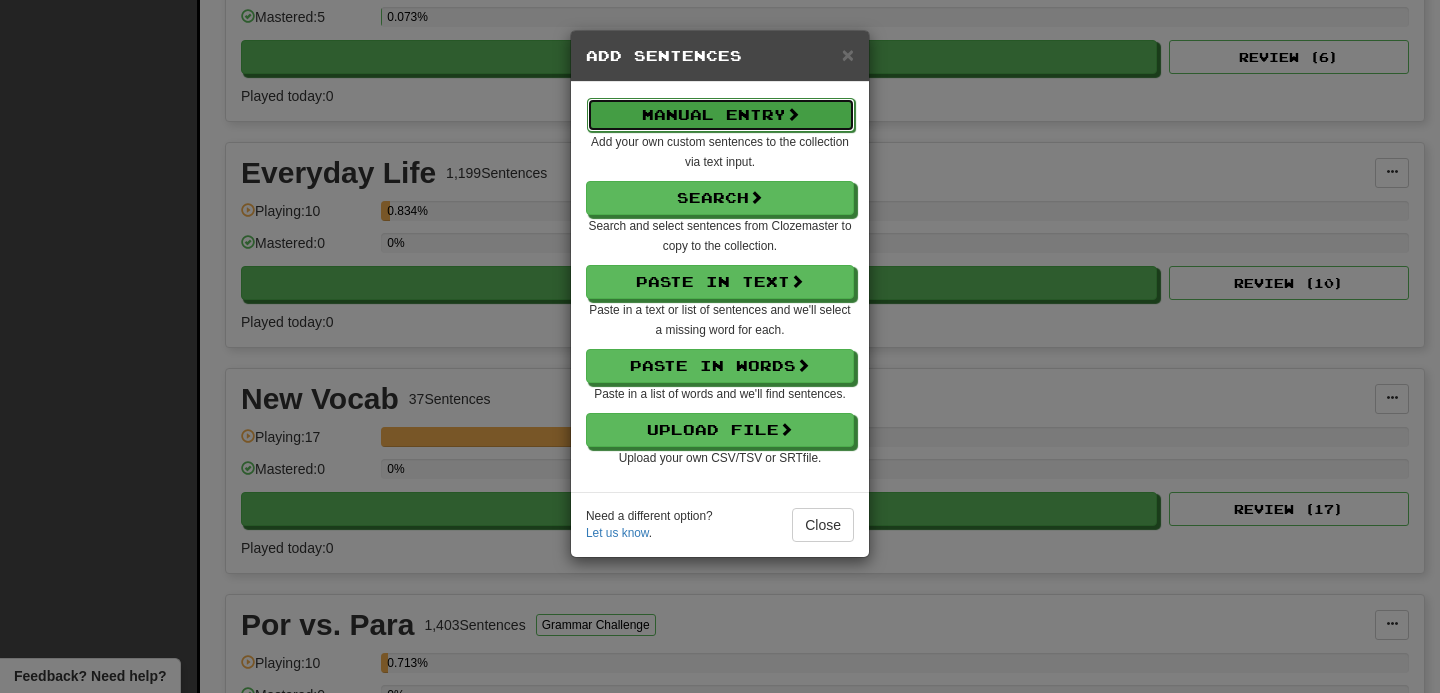 click on "Manual Entry" at bounding box center [721, 115] 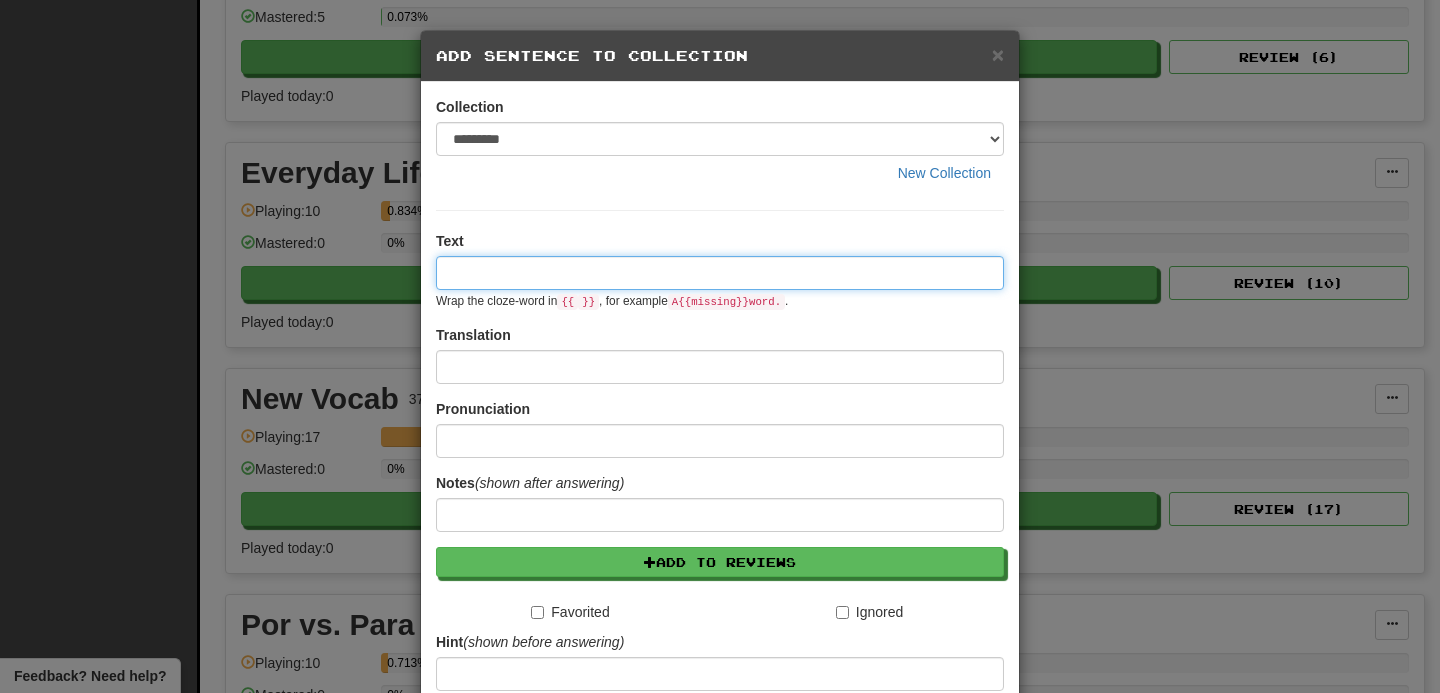 paste on "**********" 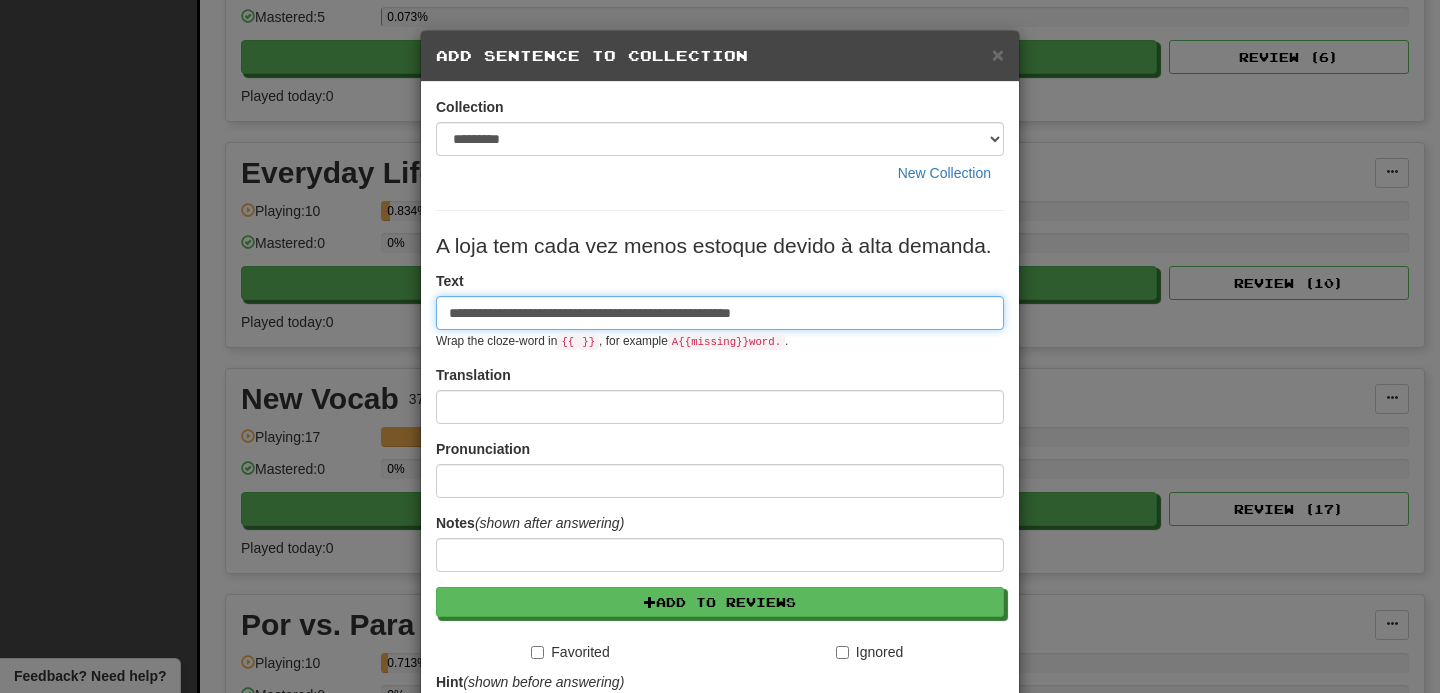 click on "**********" at bounding box center (720, 313) 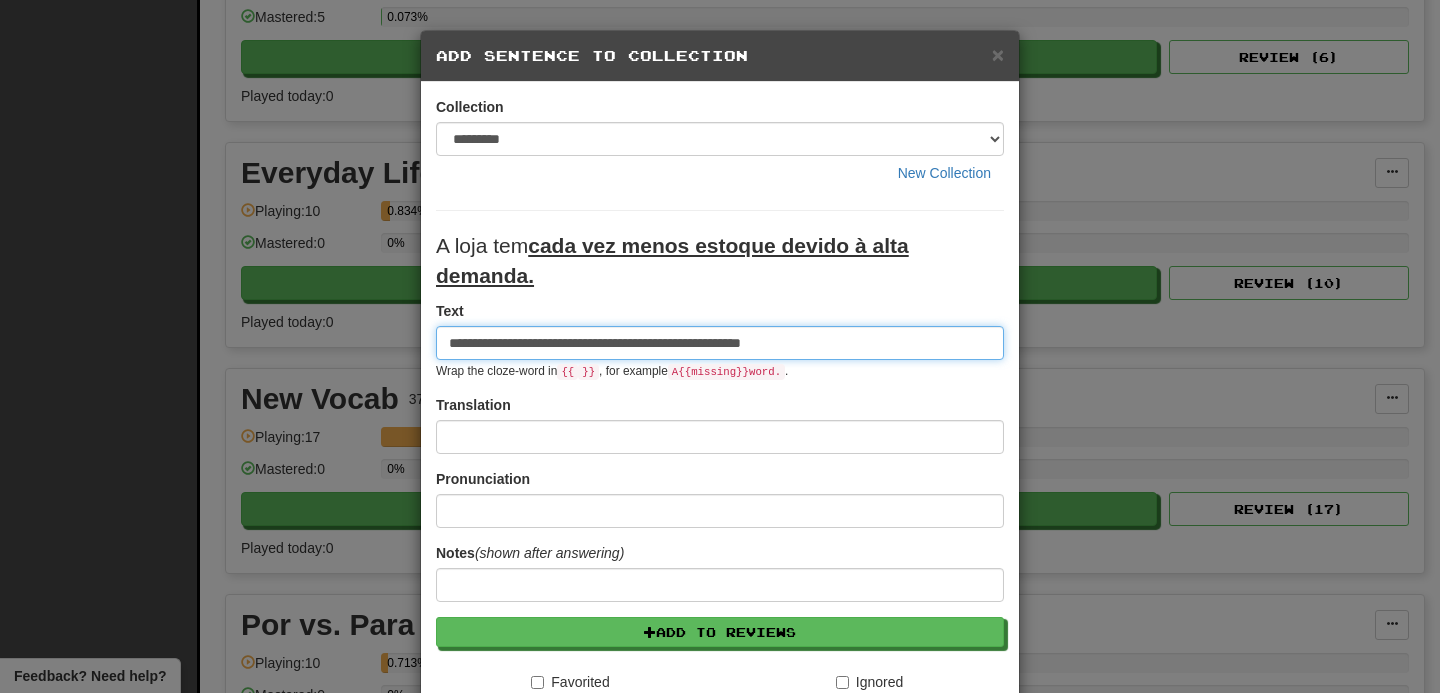 click on "**********" at bounding box center [720, 343] 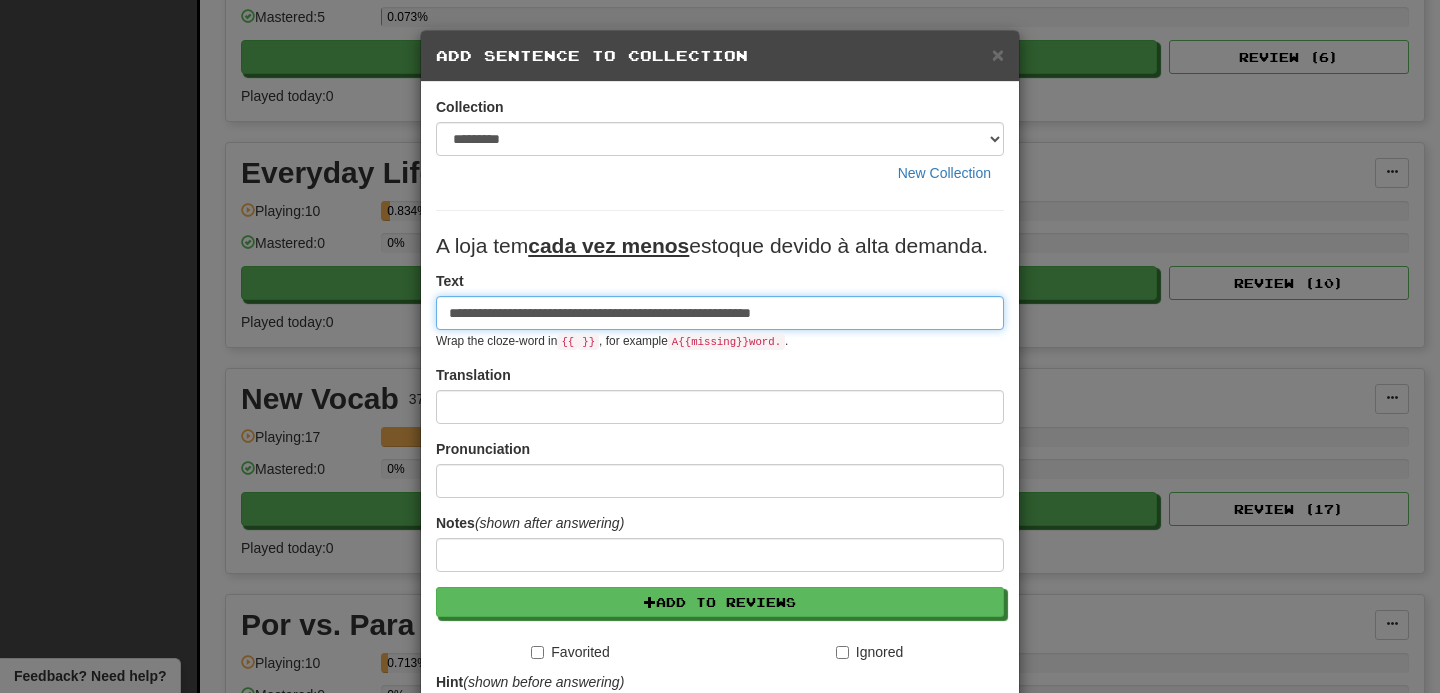 type on "**********" 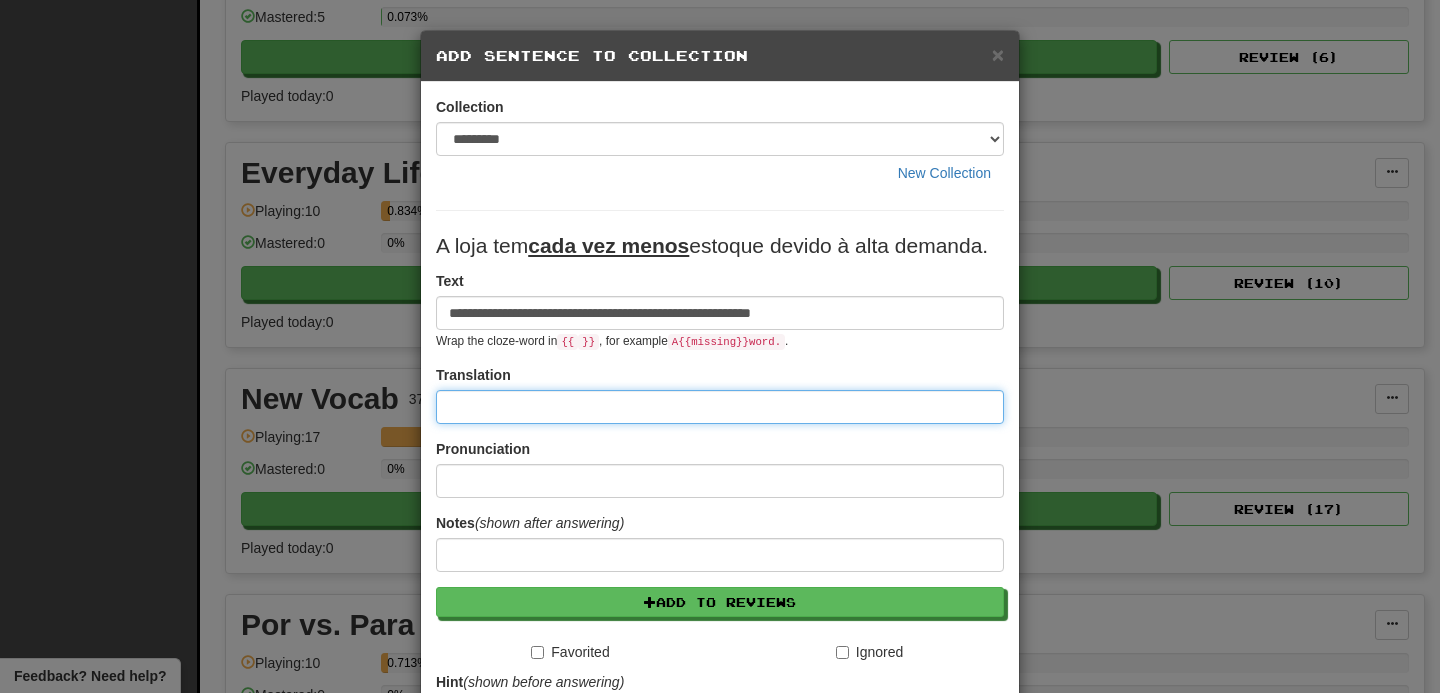 click at bounding box center [720, 407] 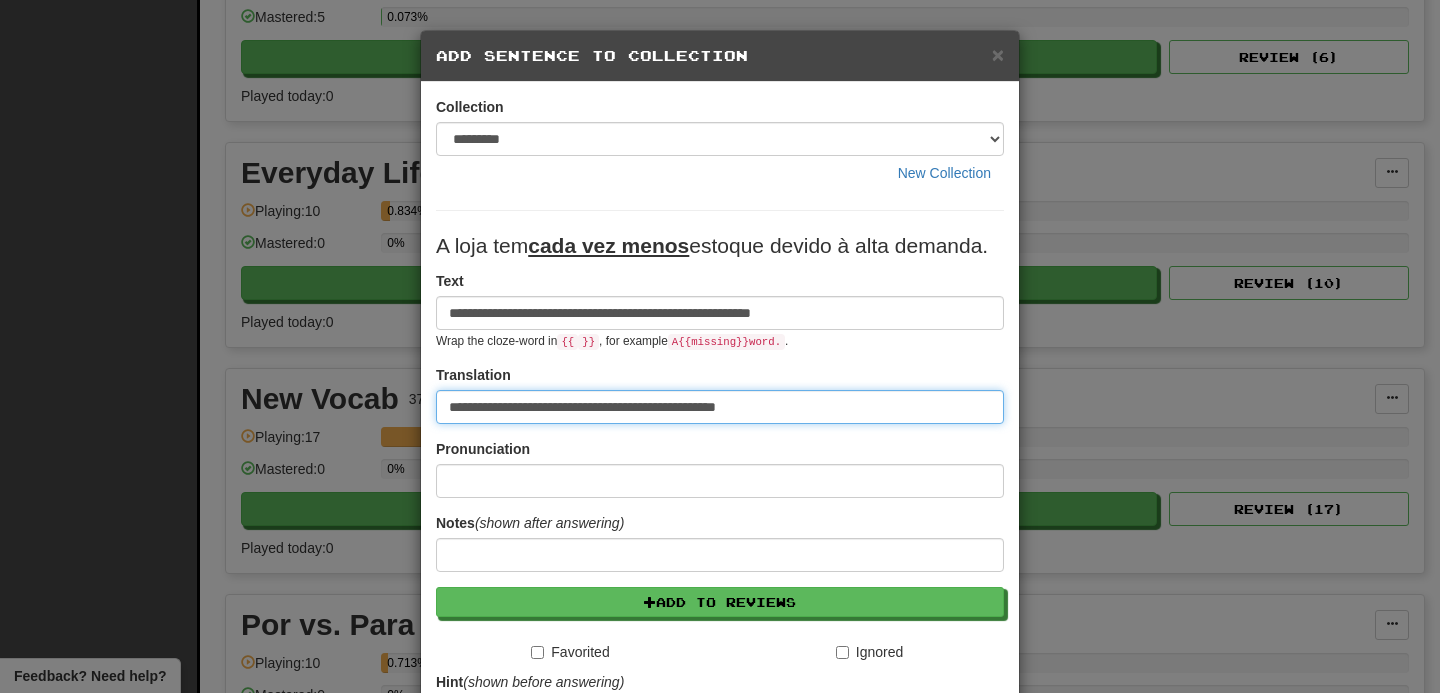scroll, scrollTop: 206, scrollLeft: 0, axis: vertical 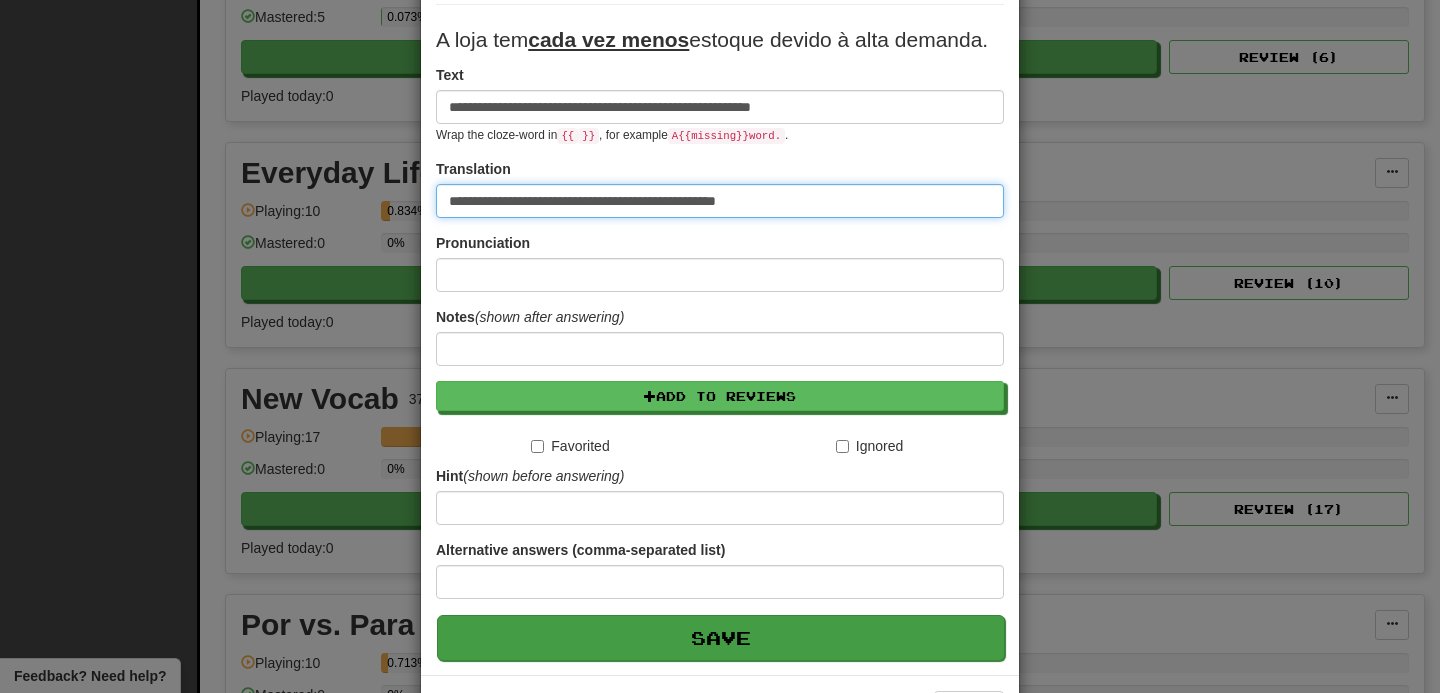 type on "**********" 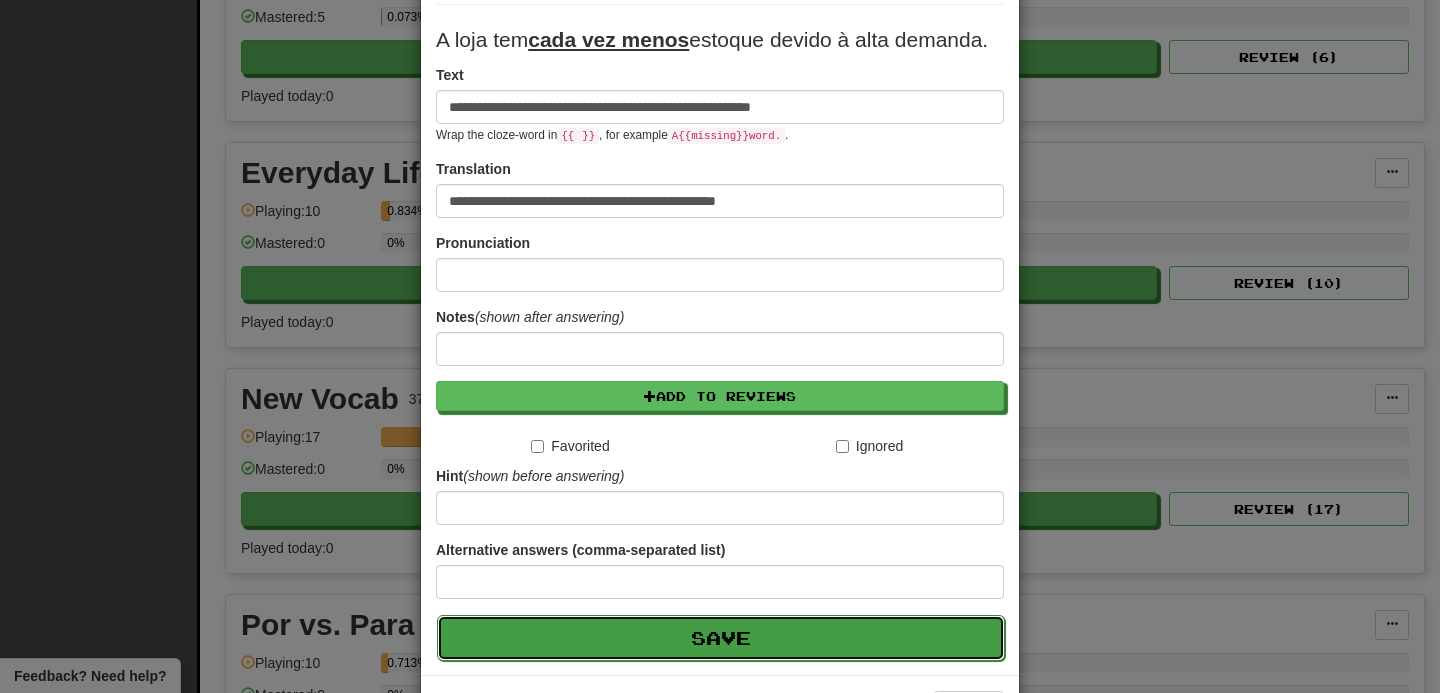 click on "Save" at bounding box center (721, 638) 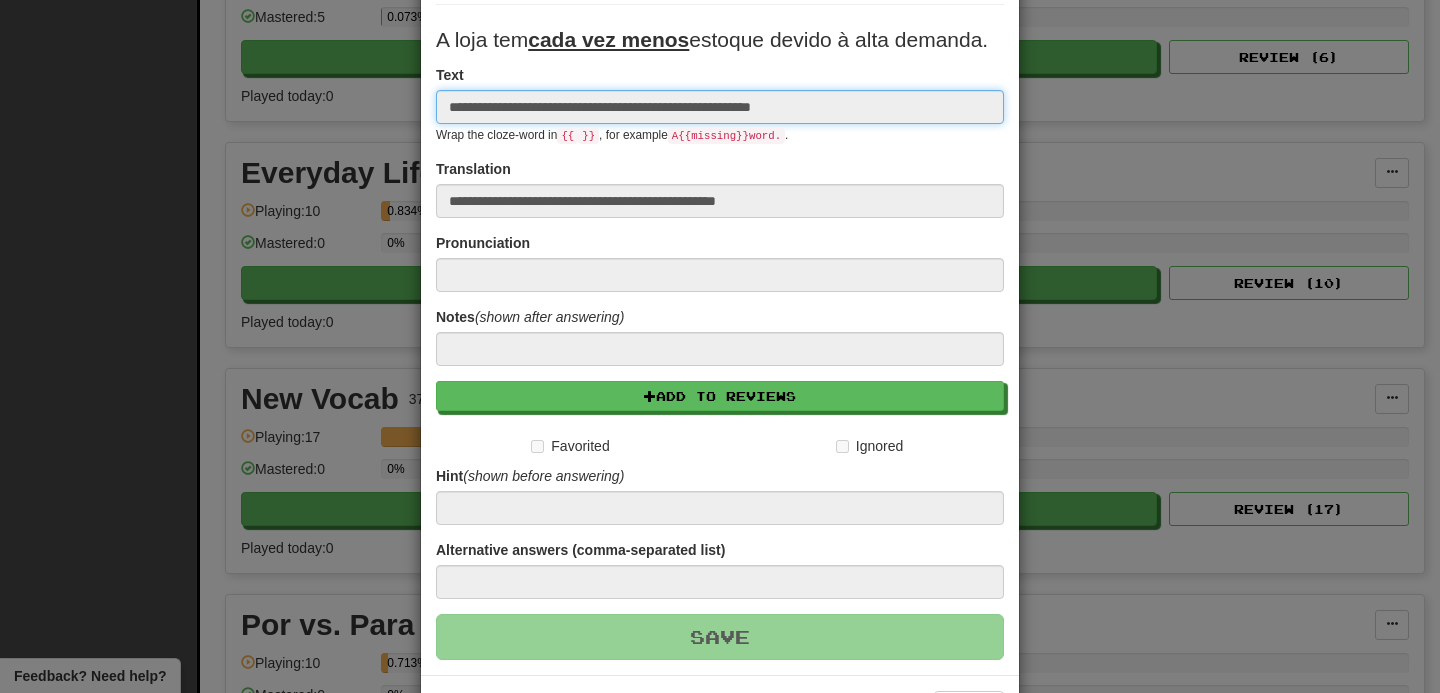 type 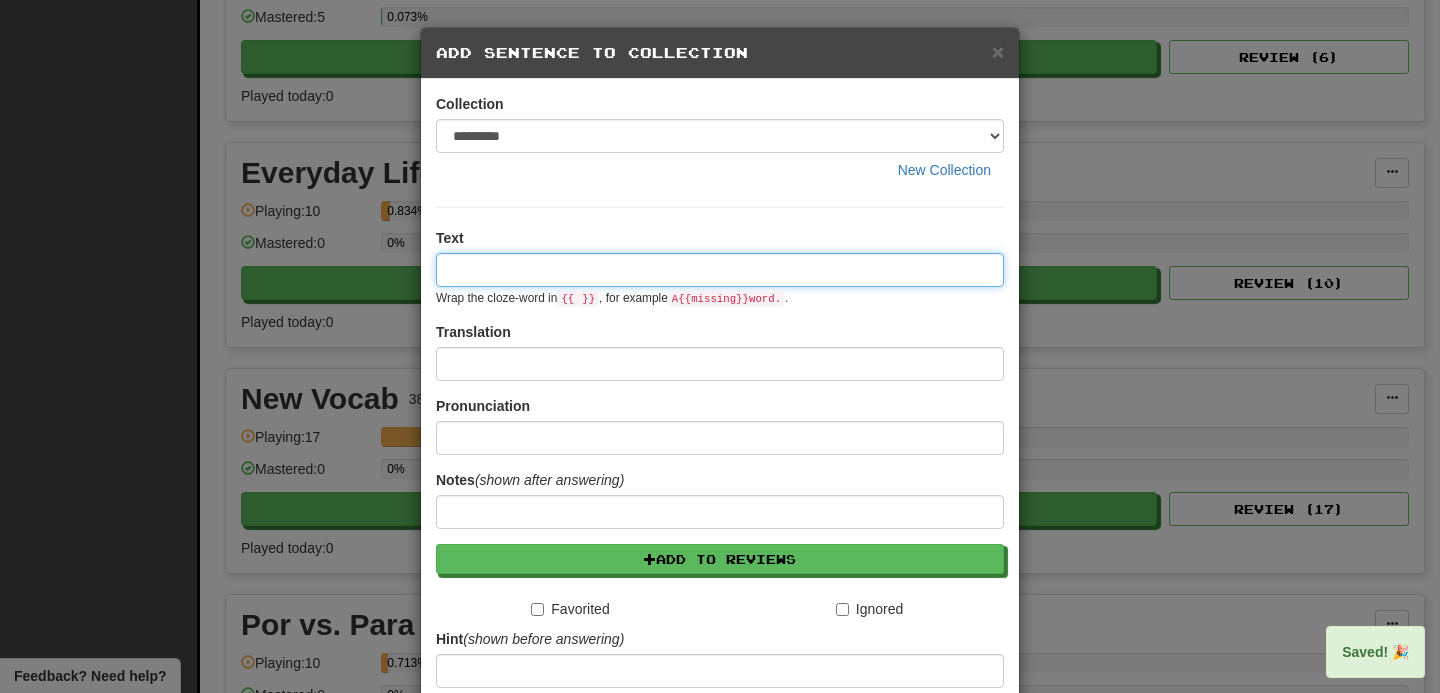 scroll, scrollTop: 0, scrollLeft: 0, axis: both 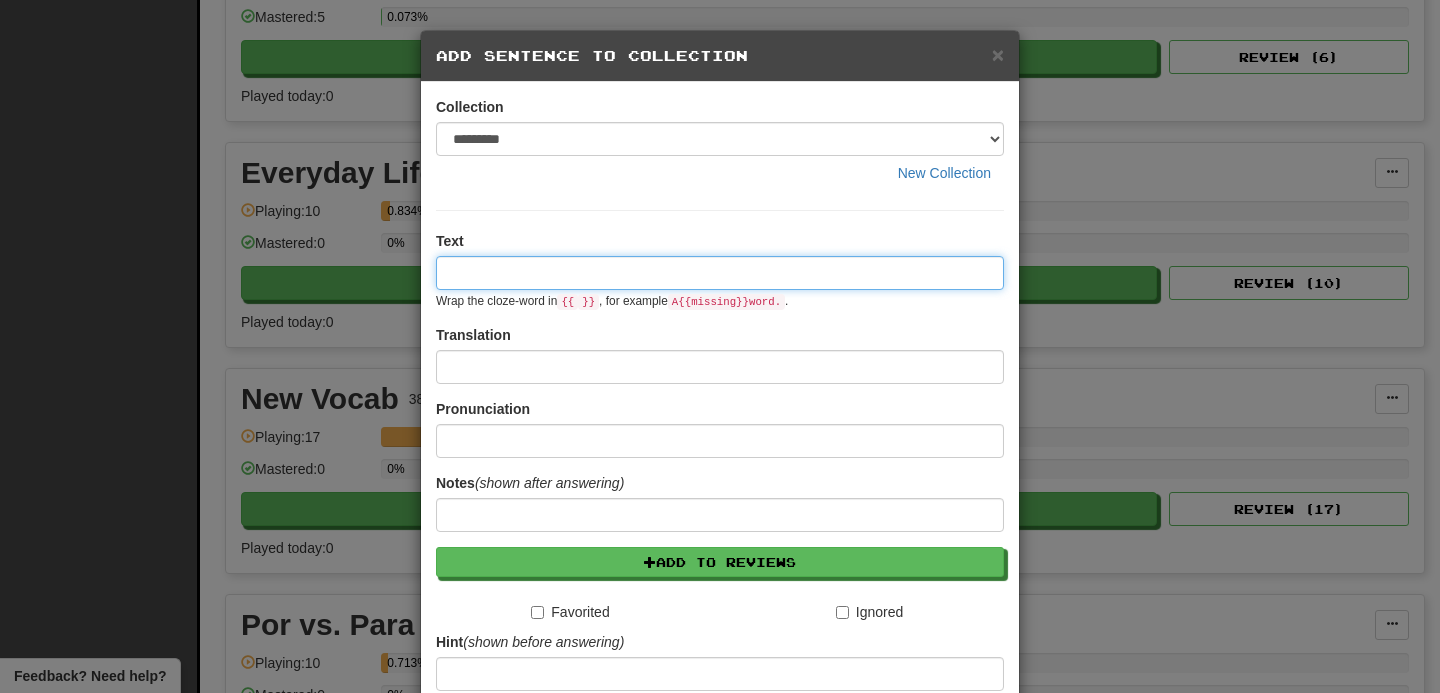 paste on "**********" 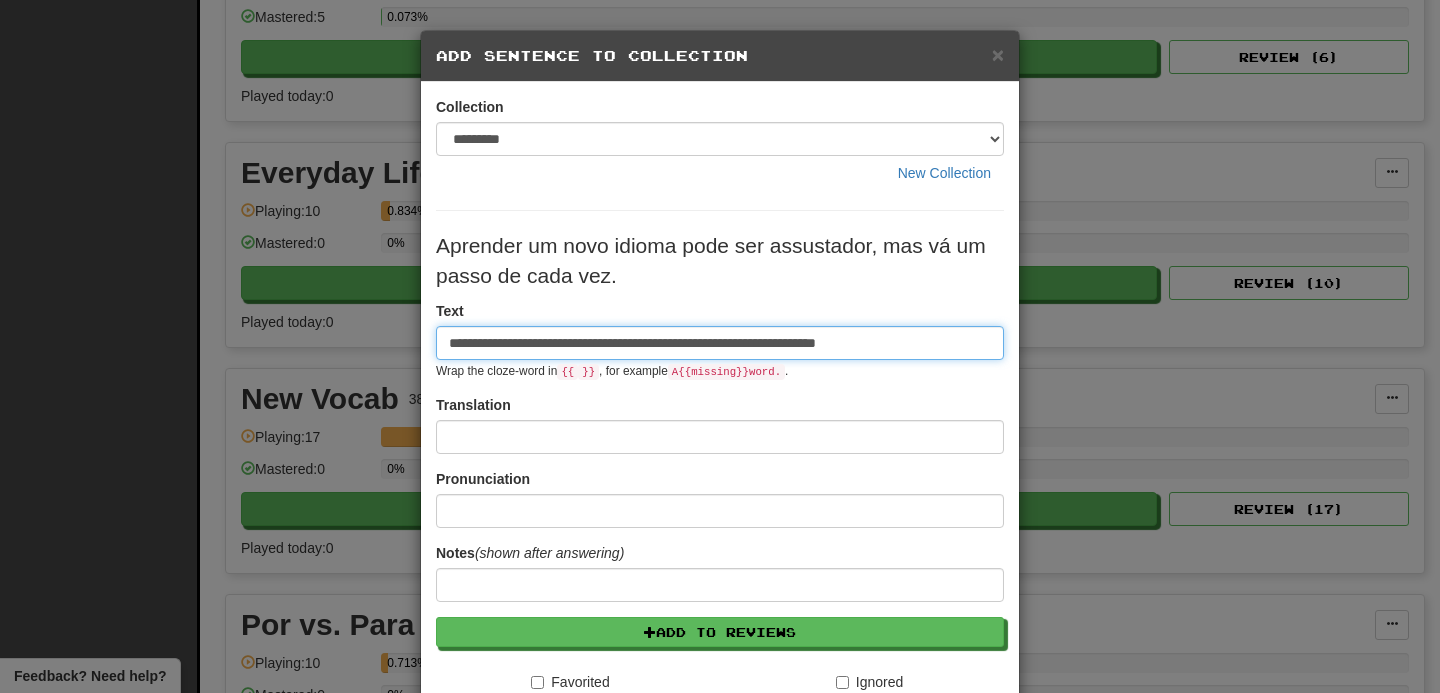 click on "**********" at bounding box center (720, 343) 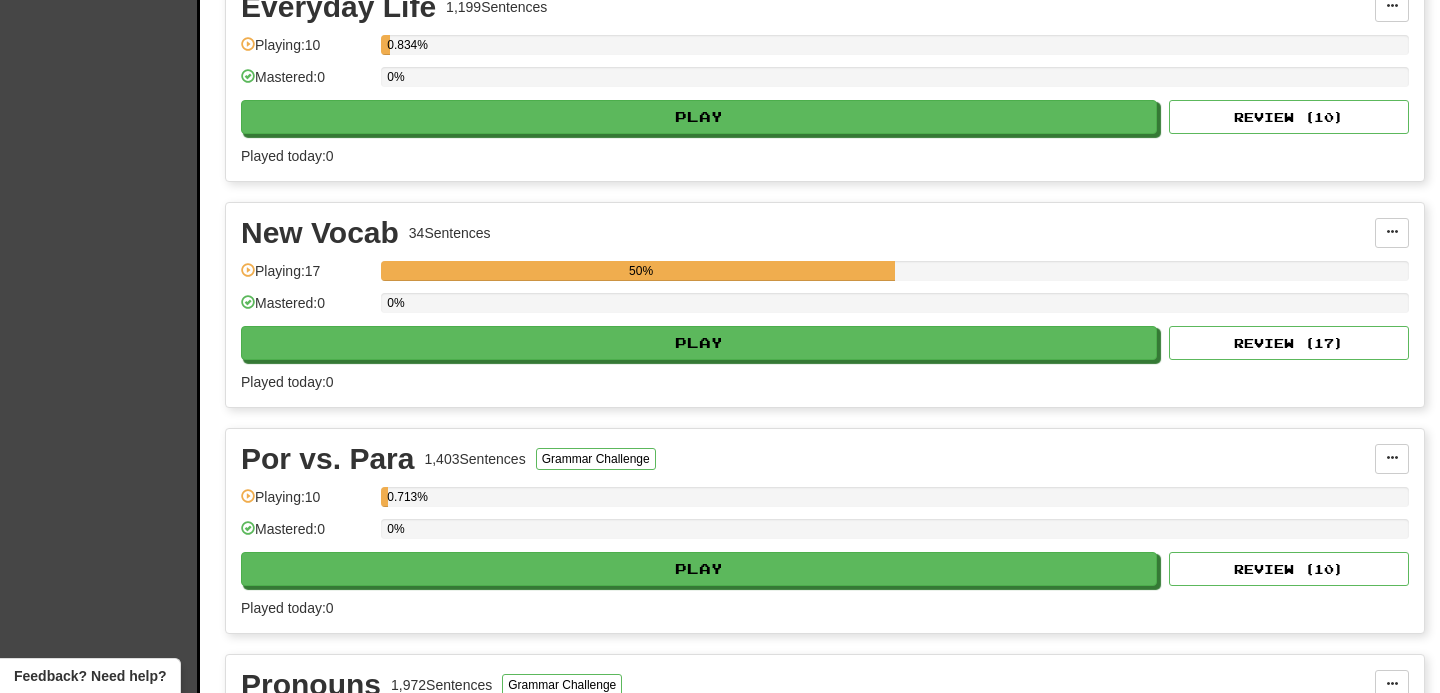 scroll, scrollTop: 584, scrollLeft: 0, axis: vertical 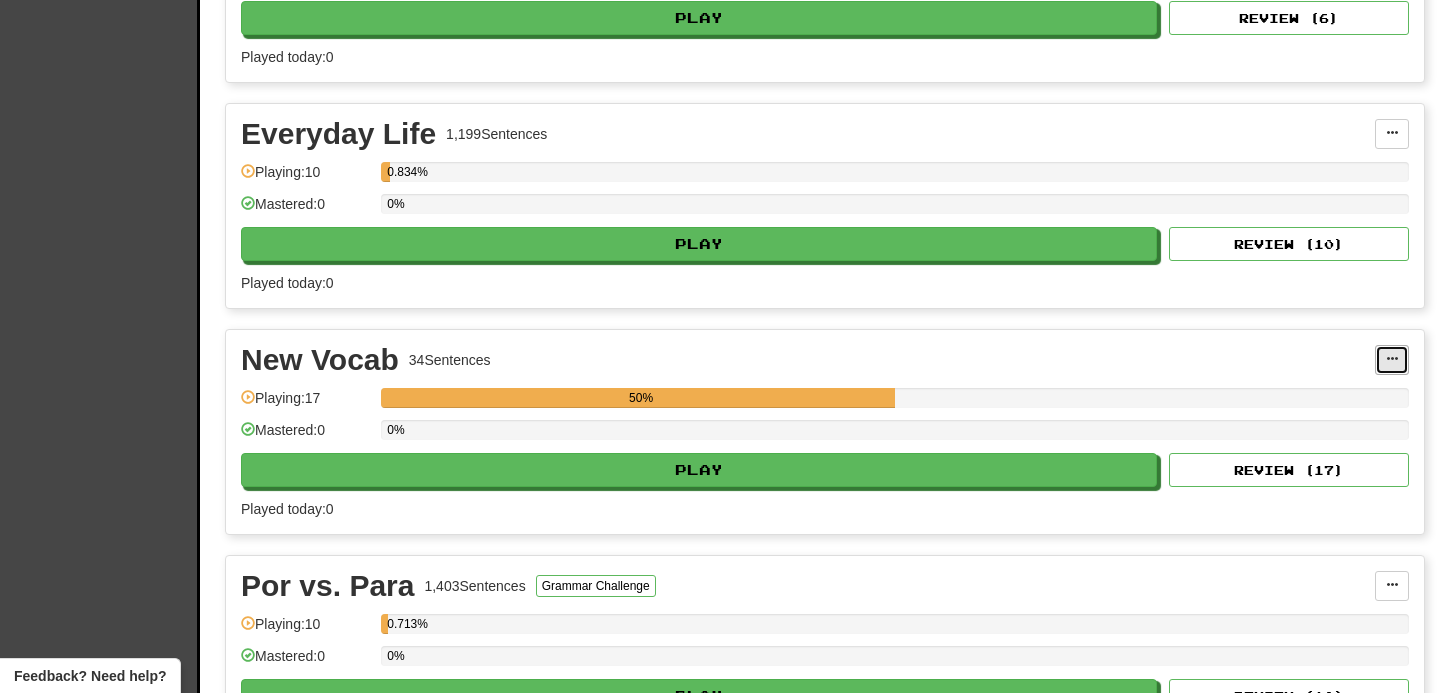 click at bounding box center [1392, 359] 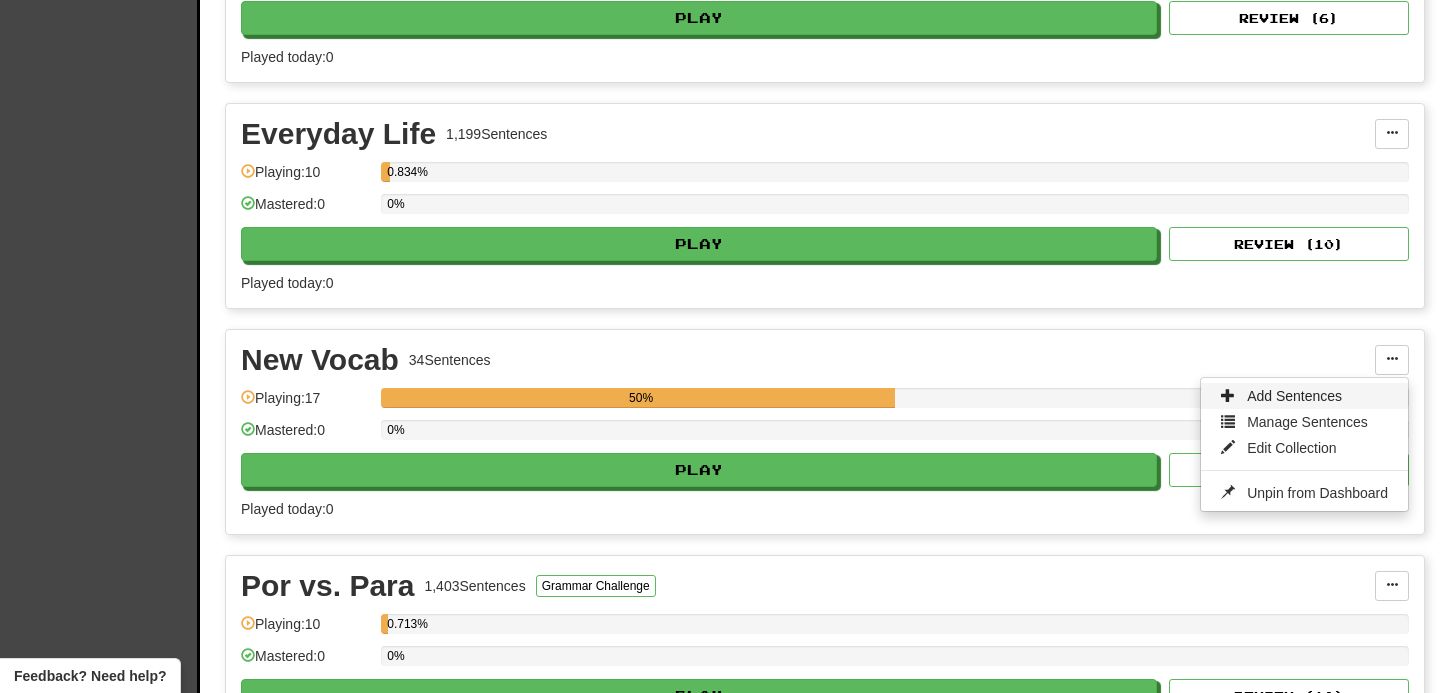 click on "Add Sentences" at bounding box center [1294, 396] 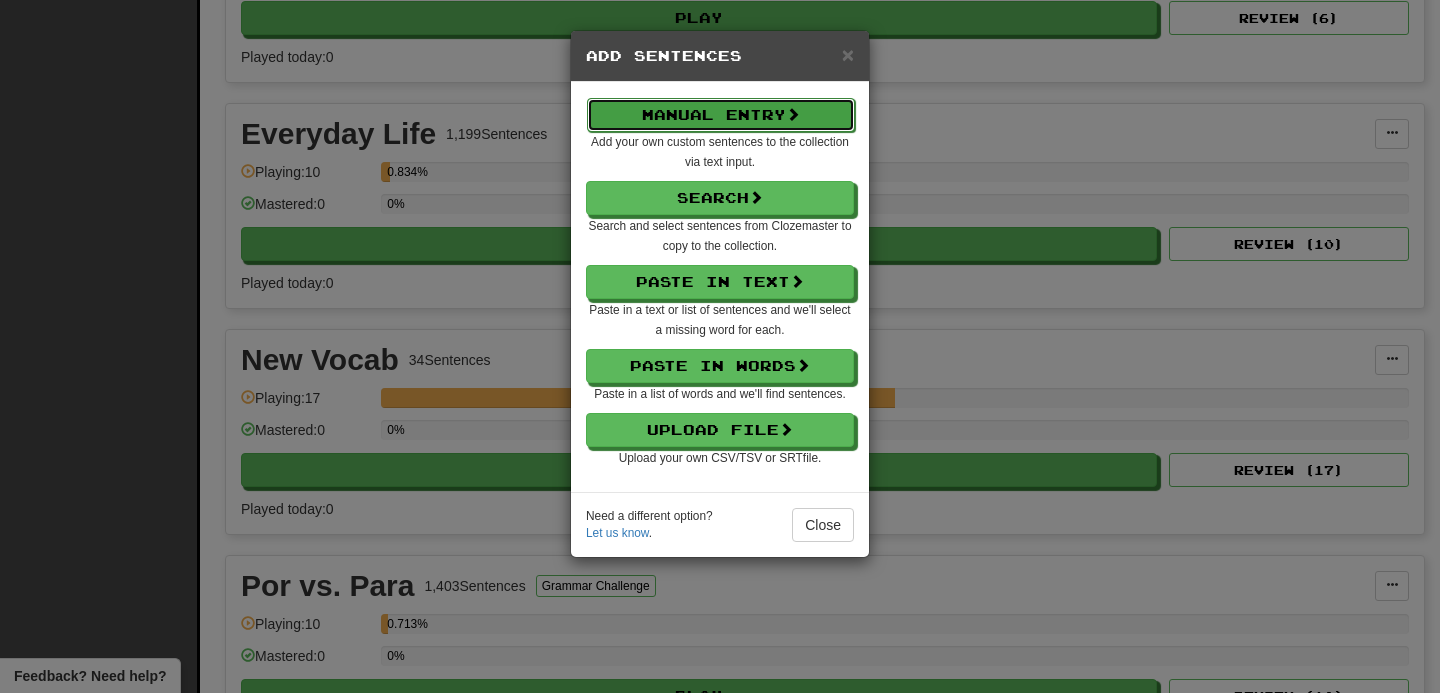 click on "Manual Entry" at bounding box center (721, 115) 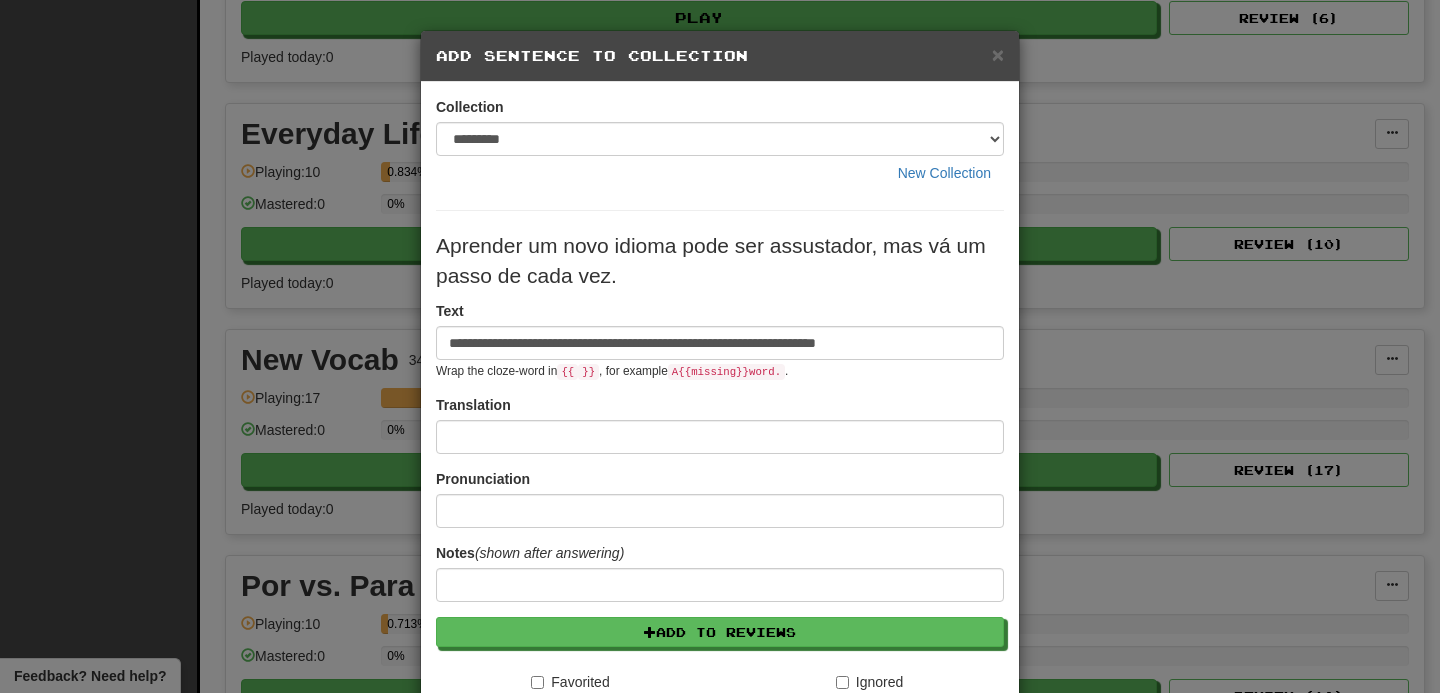 click on "**********" at bounding box center (720, 343) 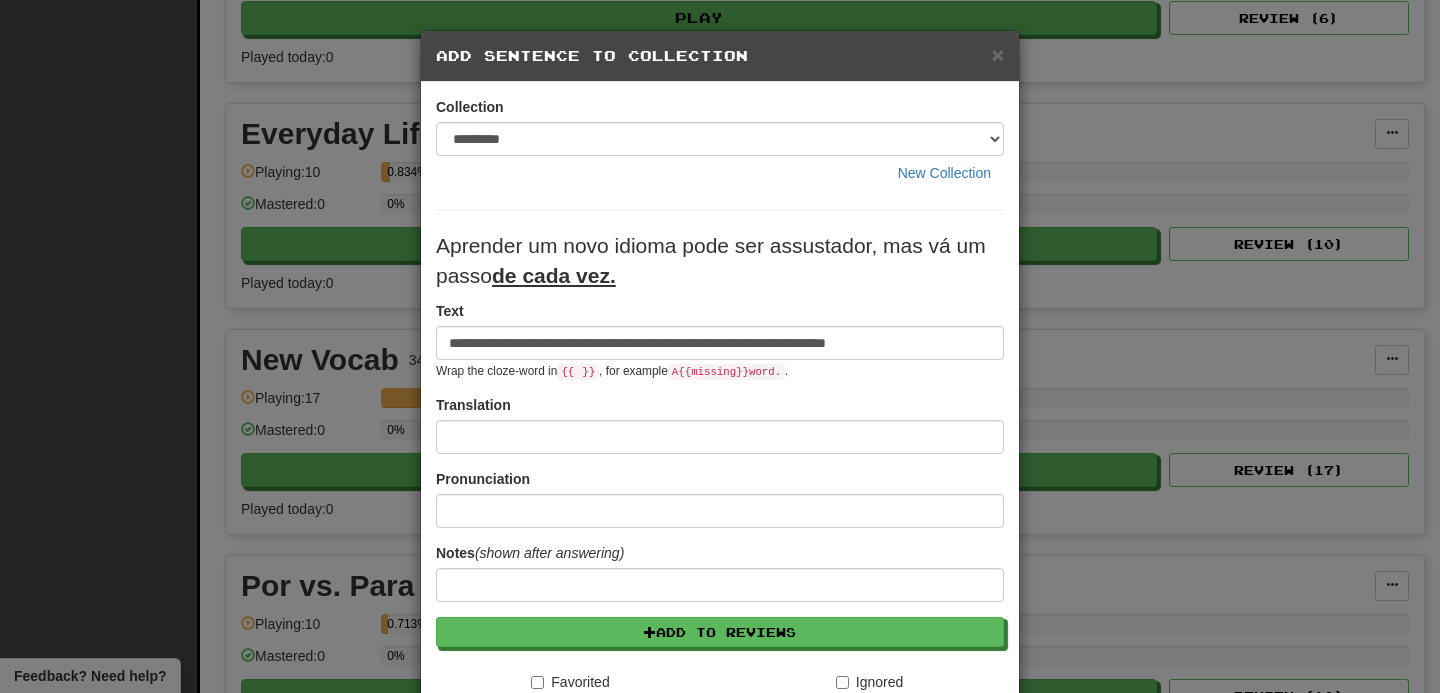 click on "**********" at bounding box center (720, 343) 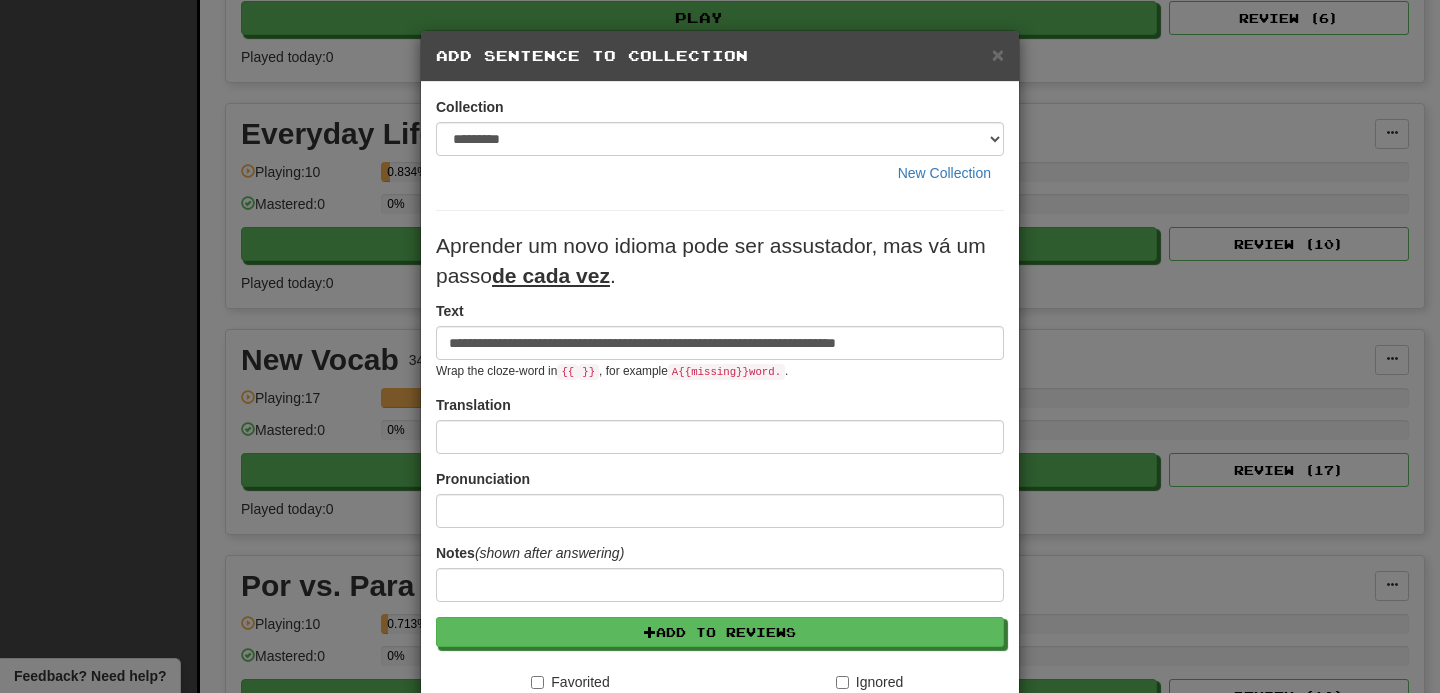 type on "**********" 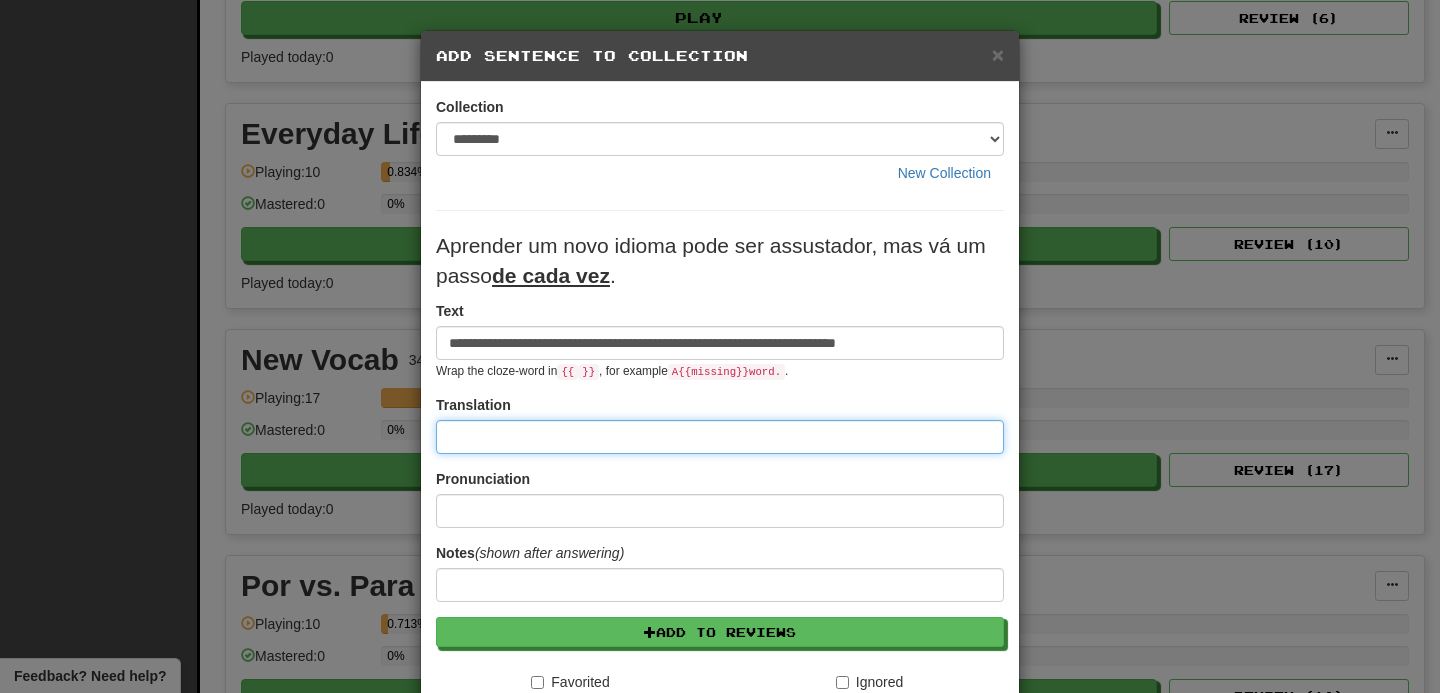 click at bounding box center (720, 437) 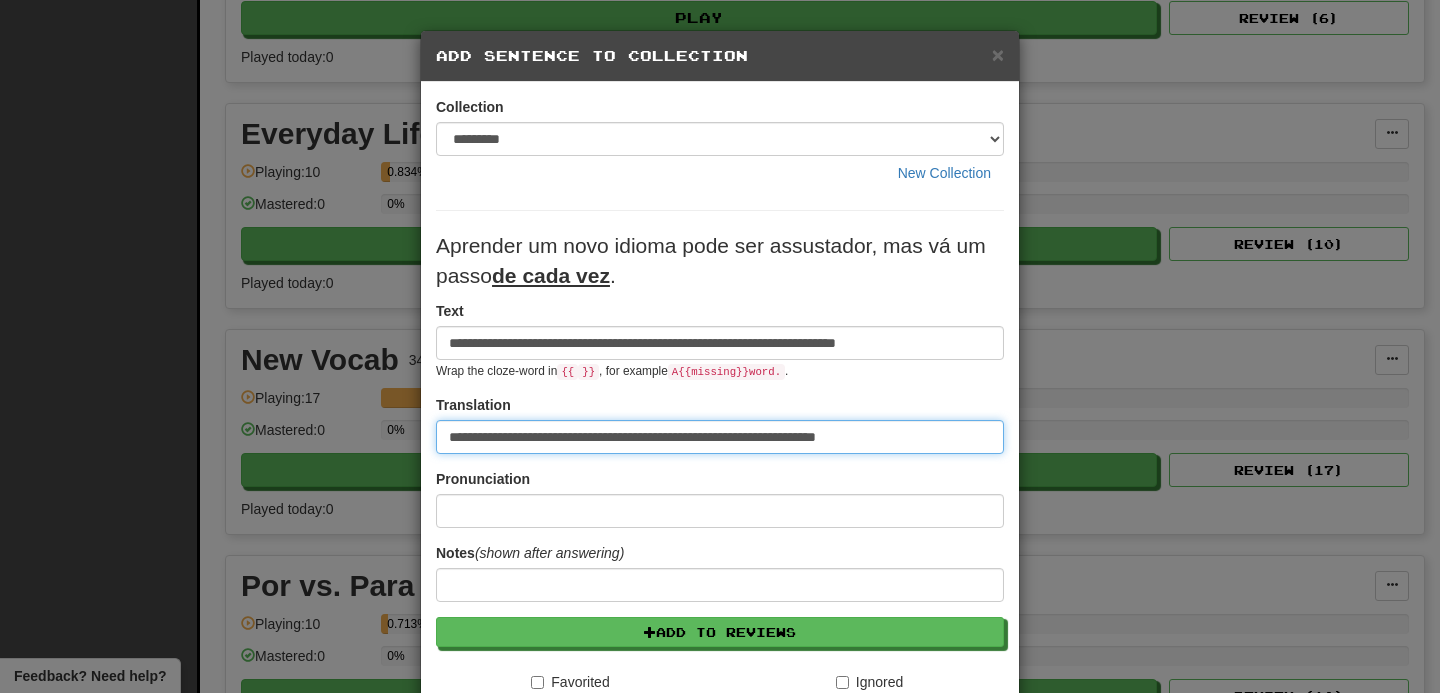 drag, startPoint x: 959, startPoint y: 445, endPoint x: 414, endPoint y: 441, distance: 545.01465 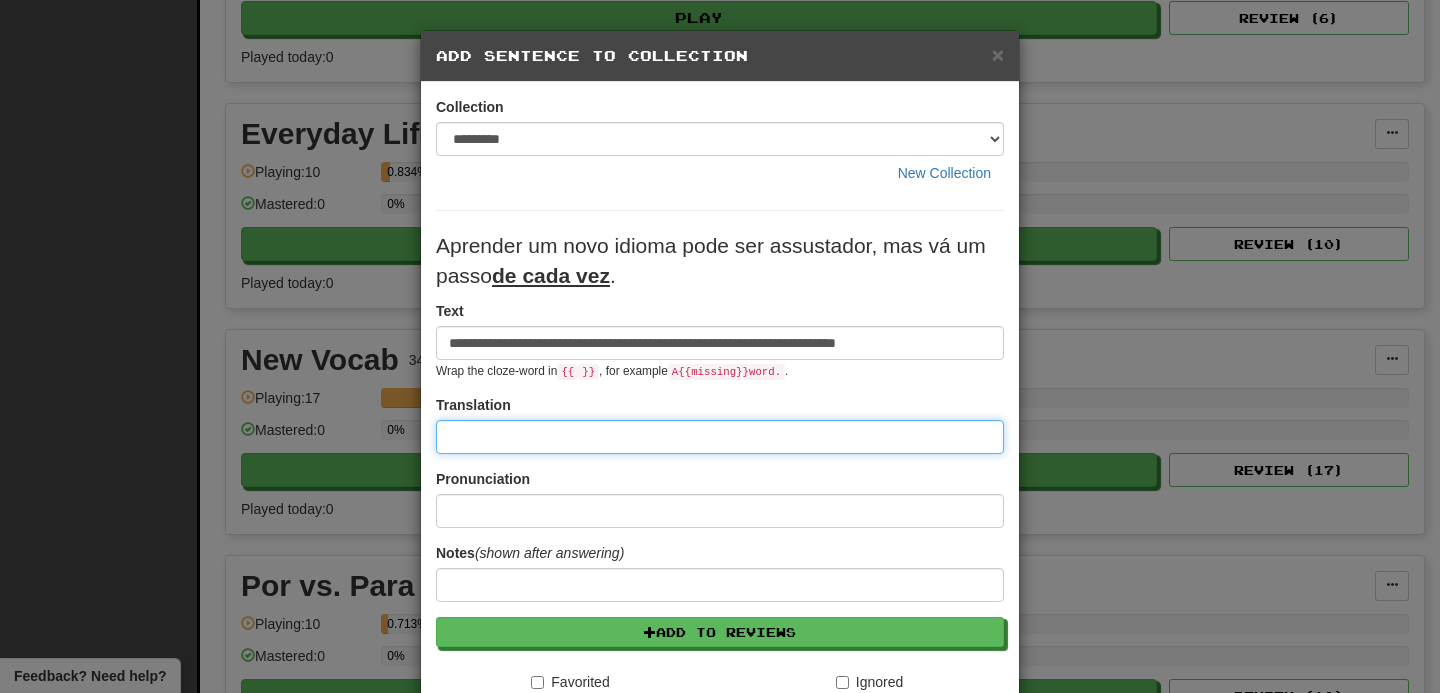 paste on "**********" 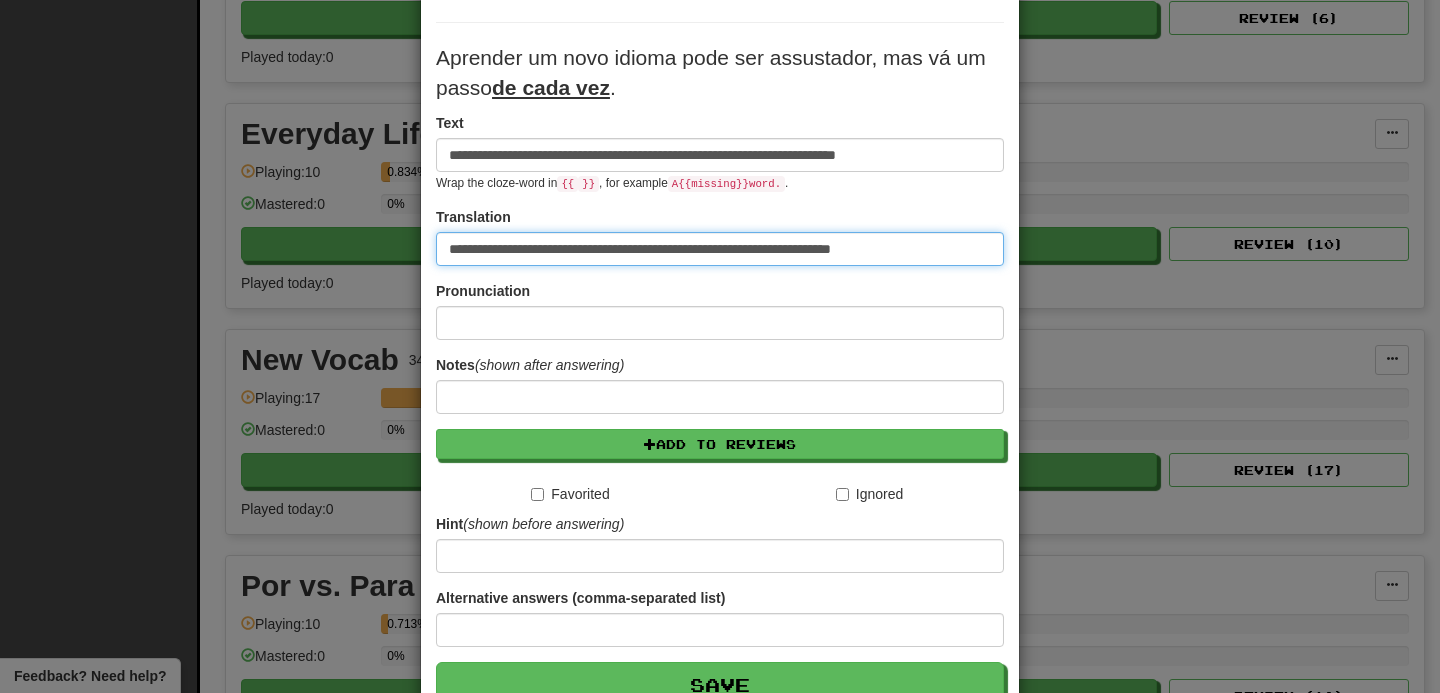 scroll, scrollTop: 216, scrollLeft: 0, axis: vertical 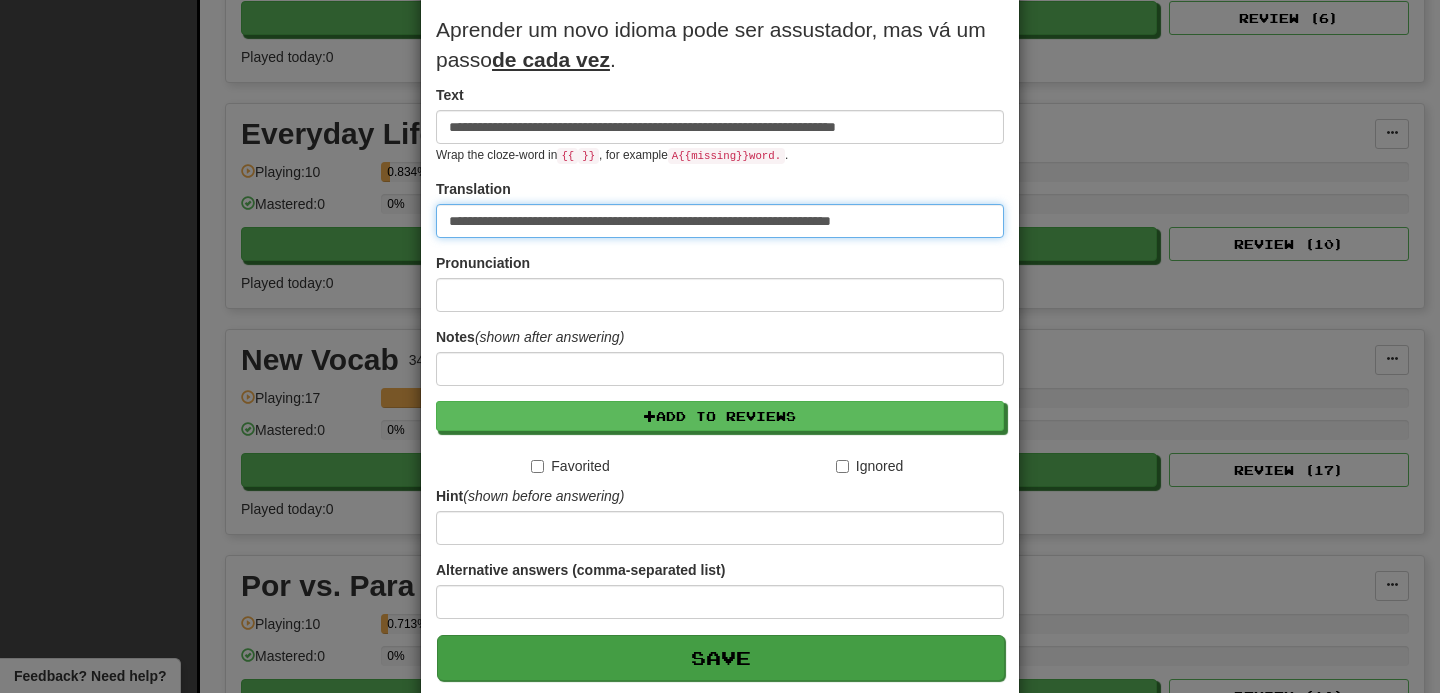 type on "**********" 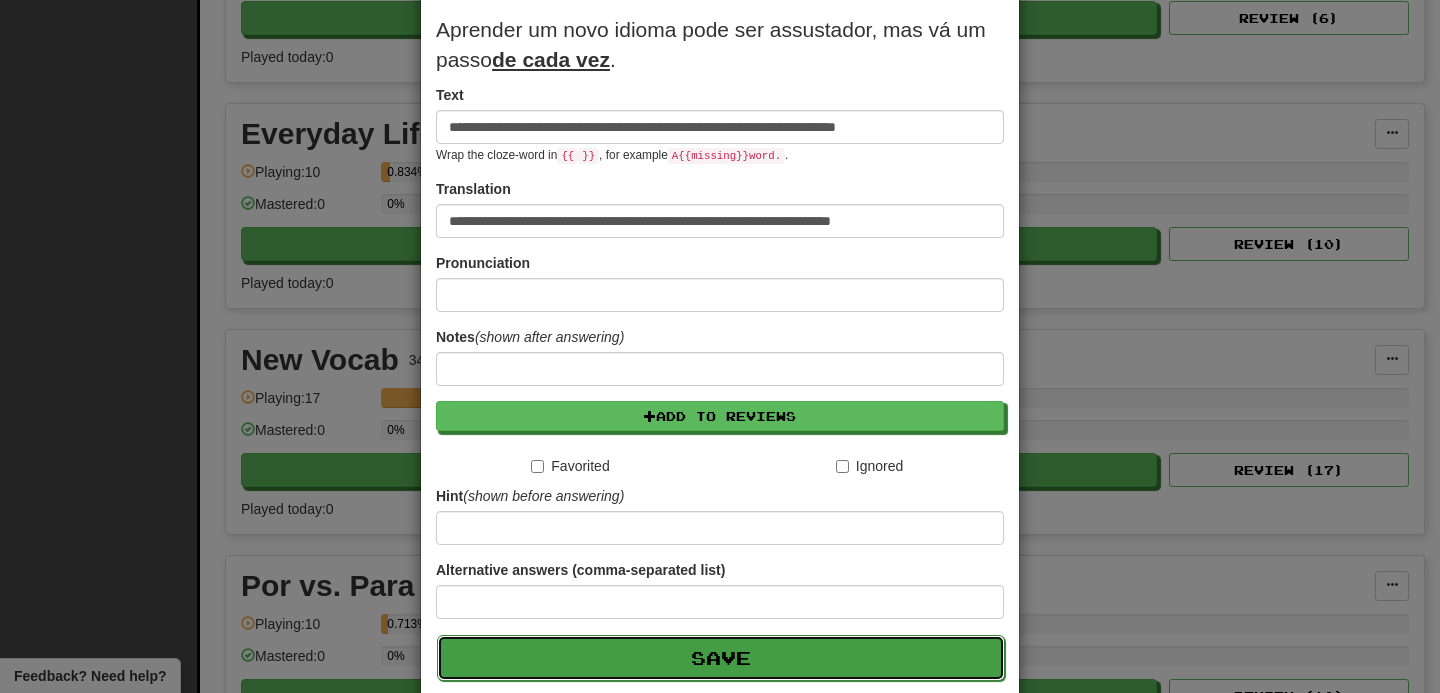 click on "Save" at bounding box center [721, 658] 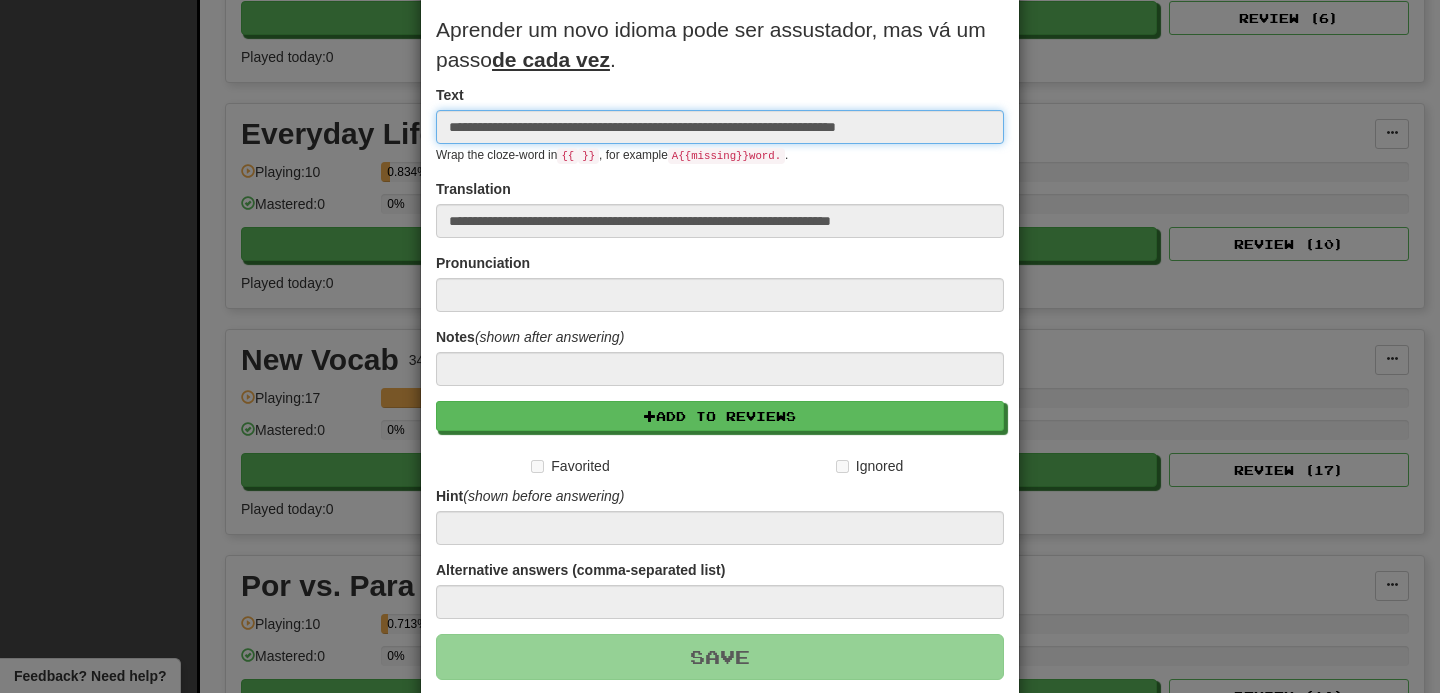 type 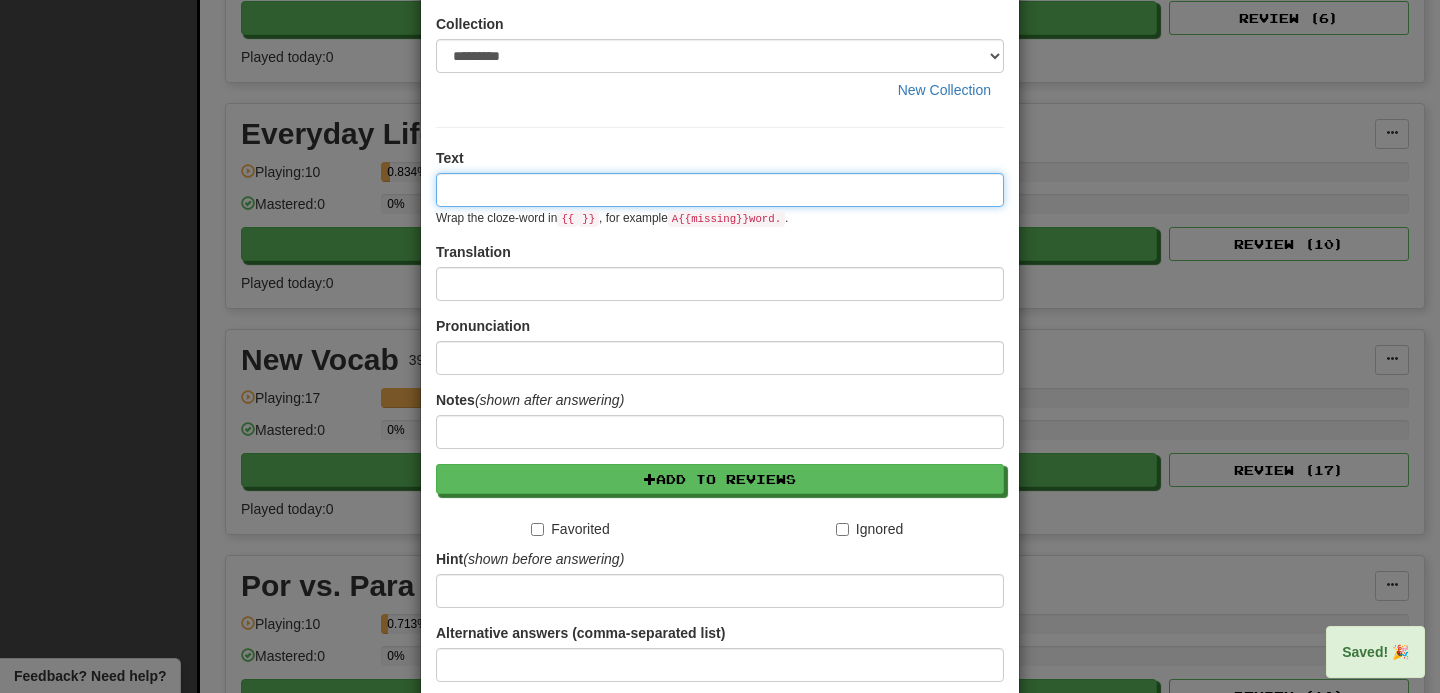 scroll, scrollTop: 0, scrollLeft: 0, axis: both 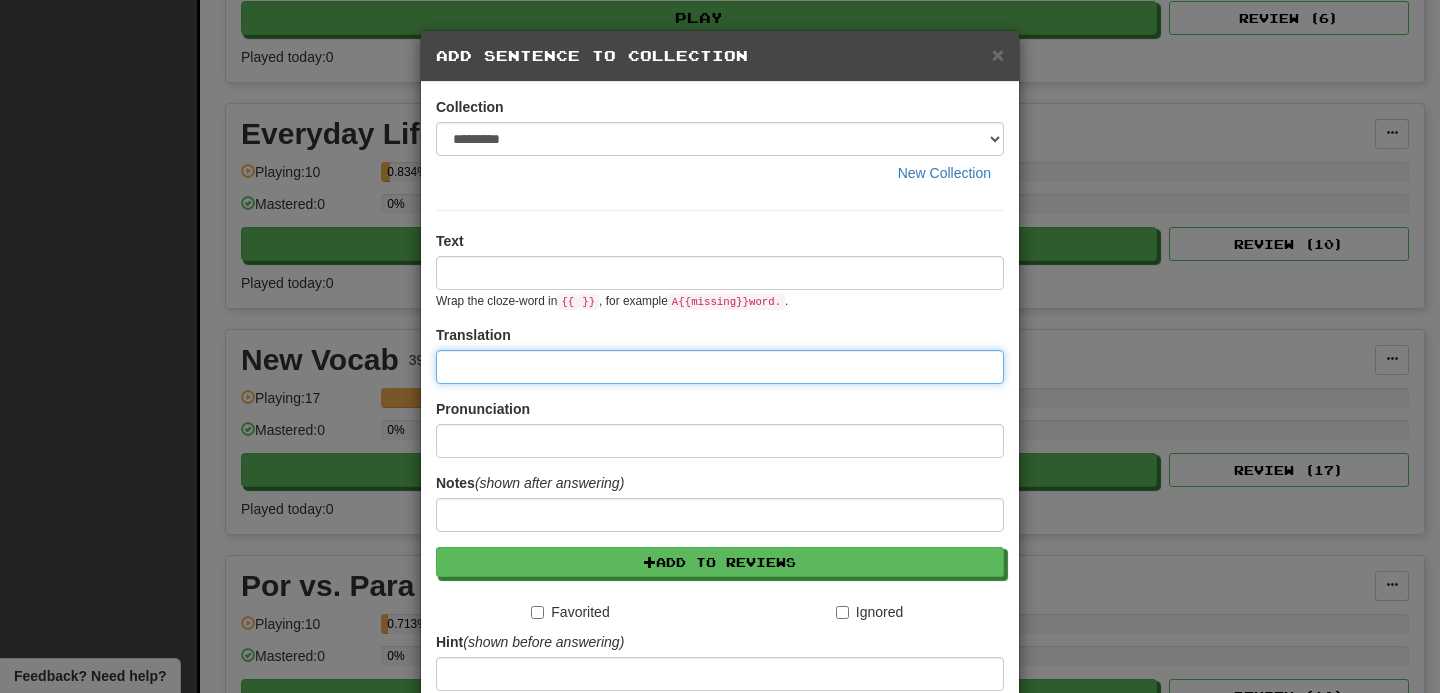click at bounding box center (720, 367) 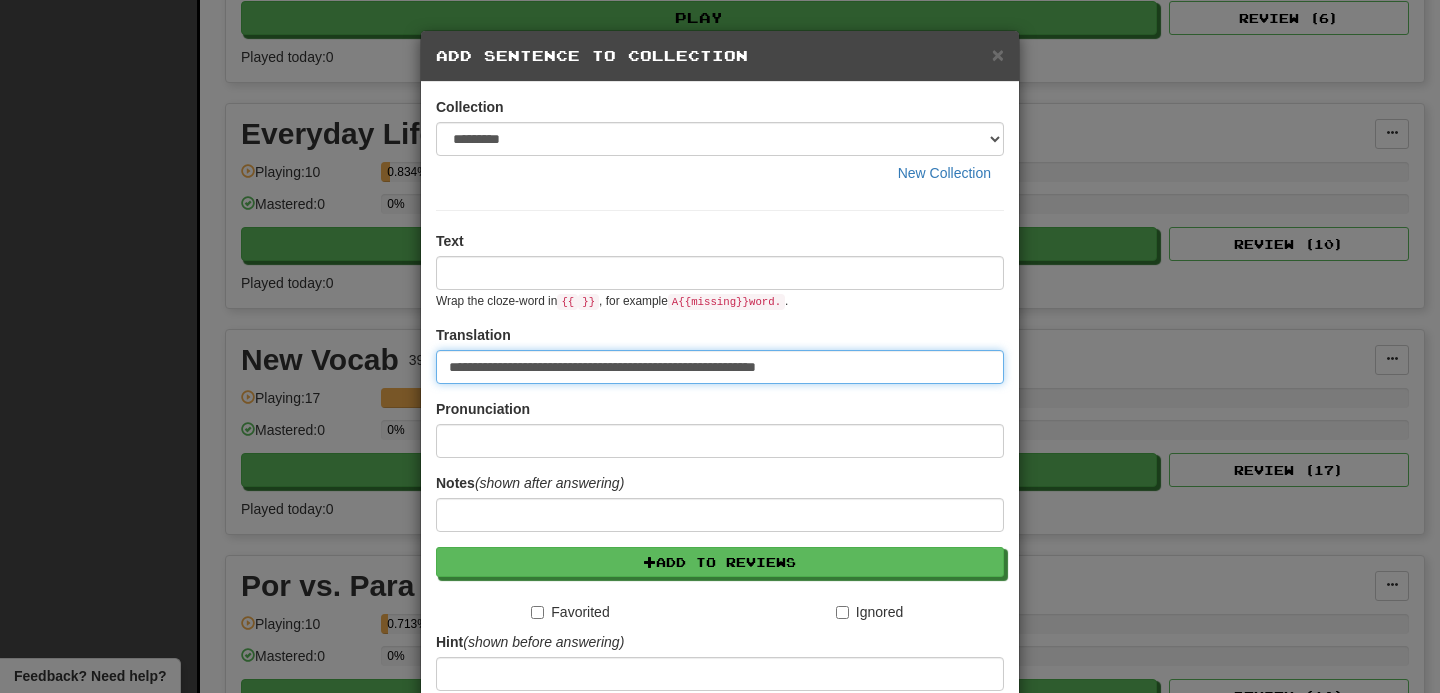 type on "**********" 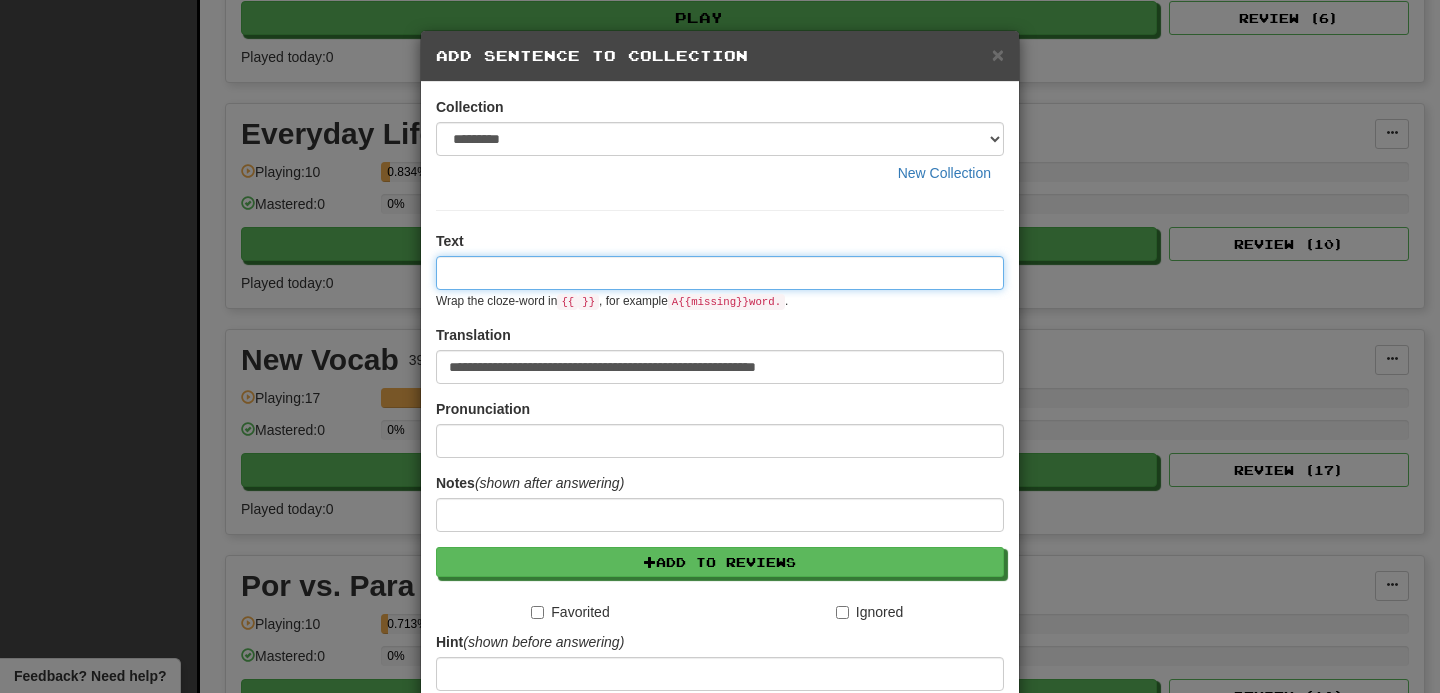 click at bounding box center [720, 273] 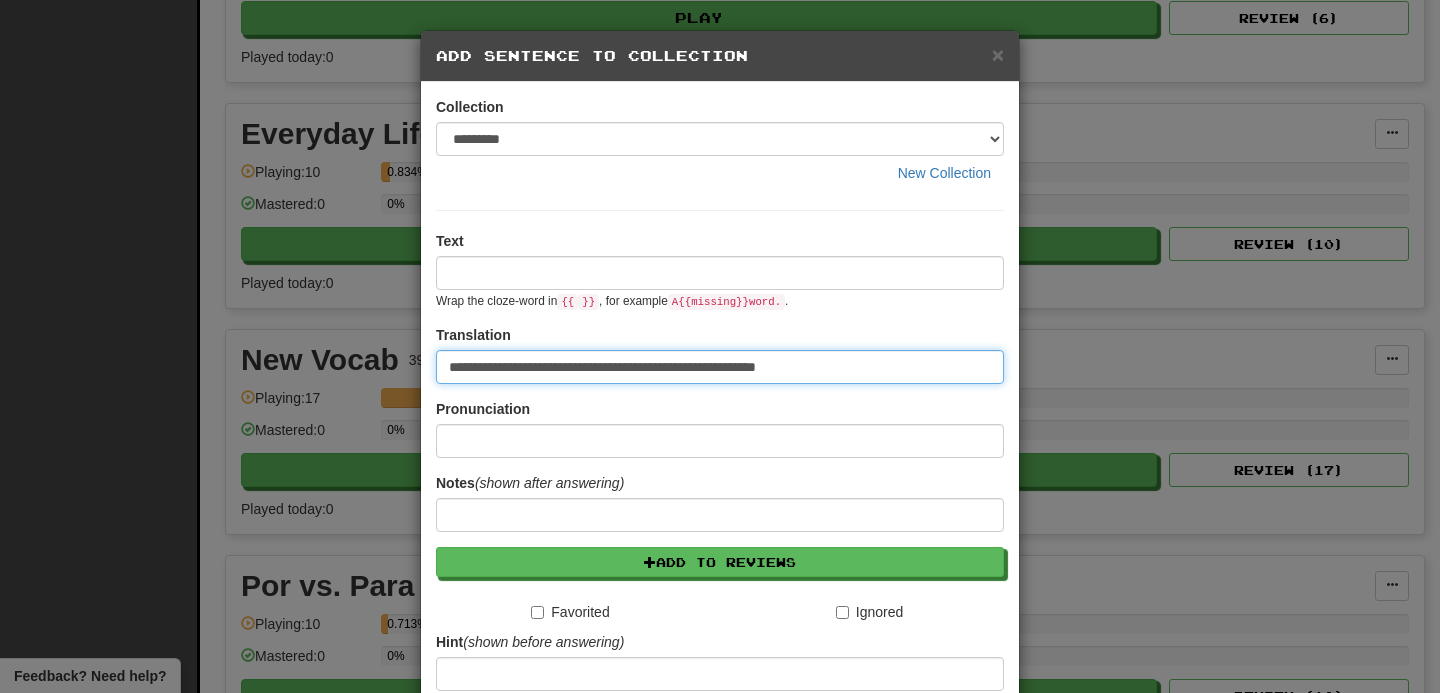 drag, startPoint x: 872, startPoint y: 380, endPoint x: 449, endPoint y: 362, distance: 423.3828 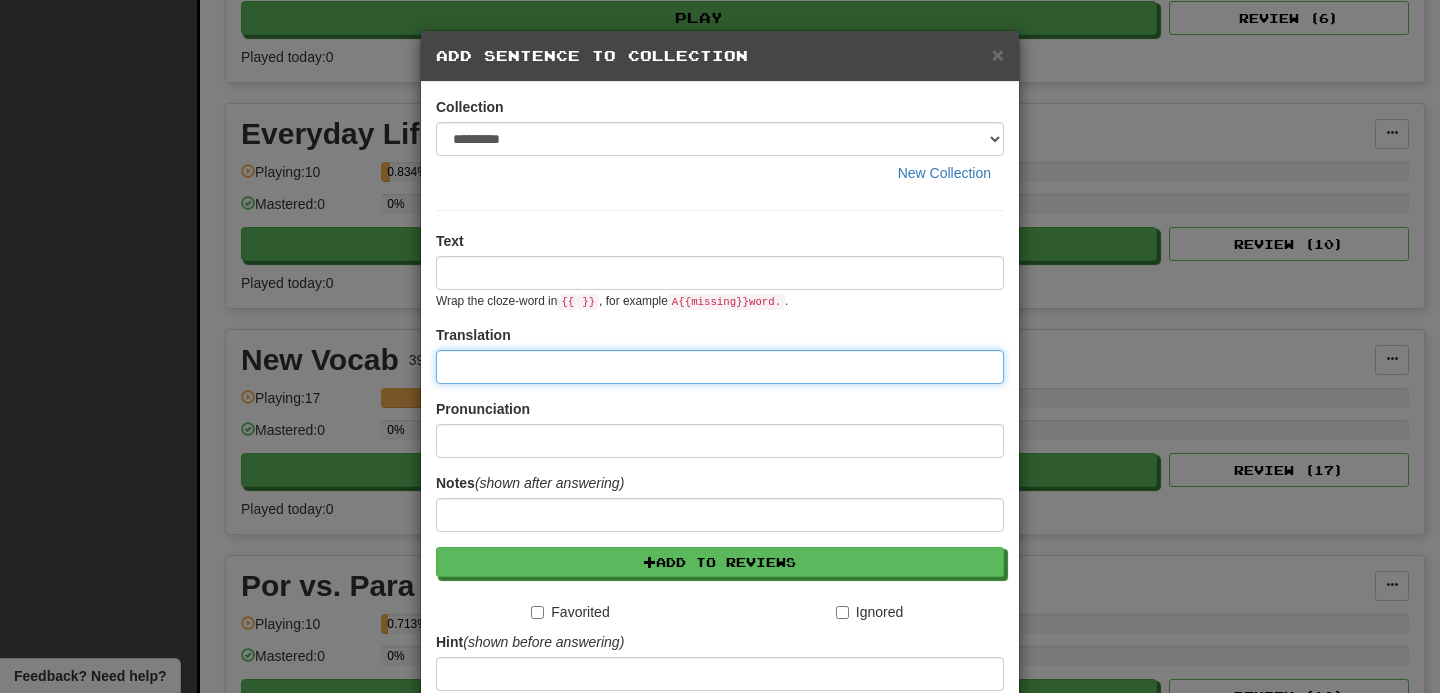type 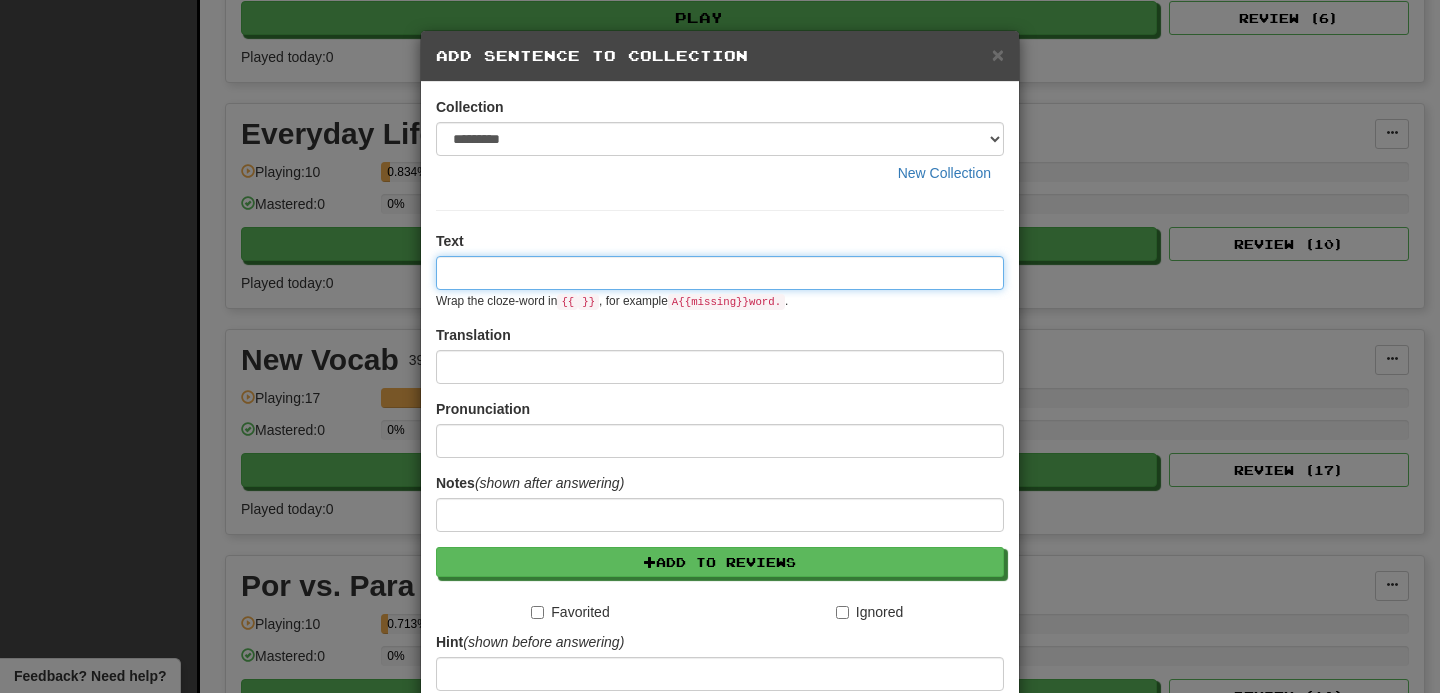 click at bounding box center [720, 273] 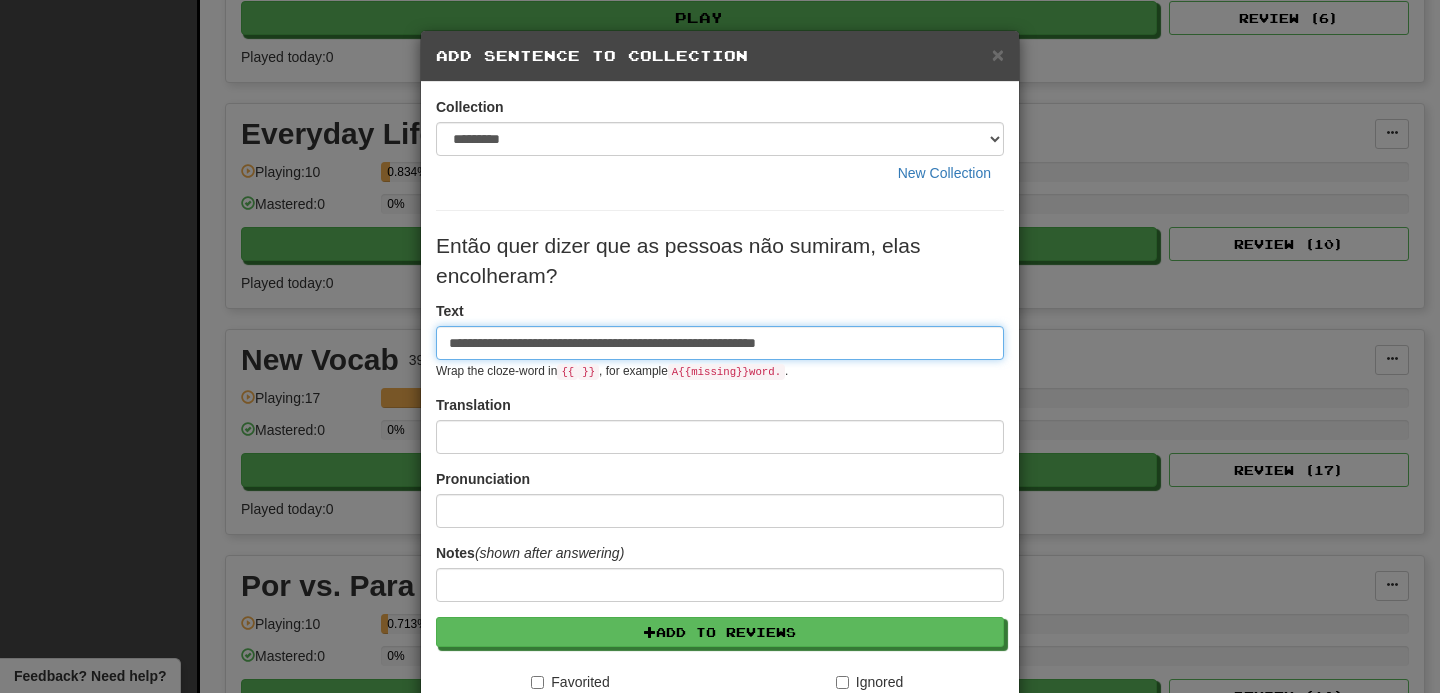 click on "**********" at bounding box center [720, 343] 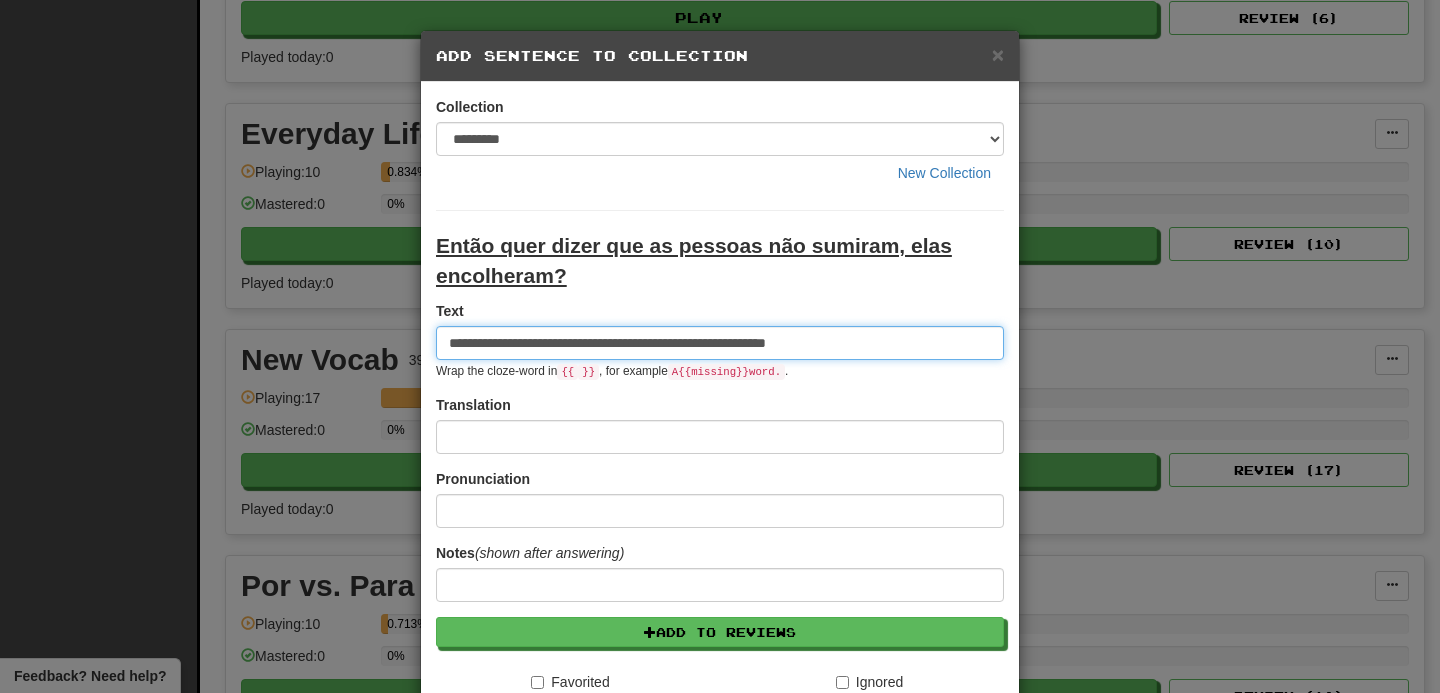 click on "**********" at bounding box center (720, 343) 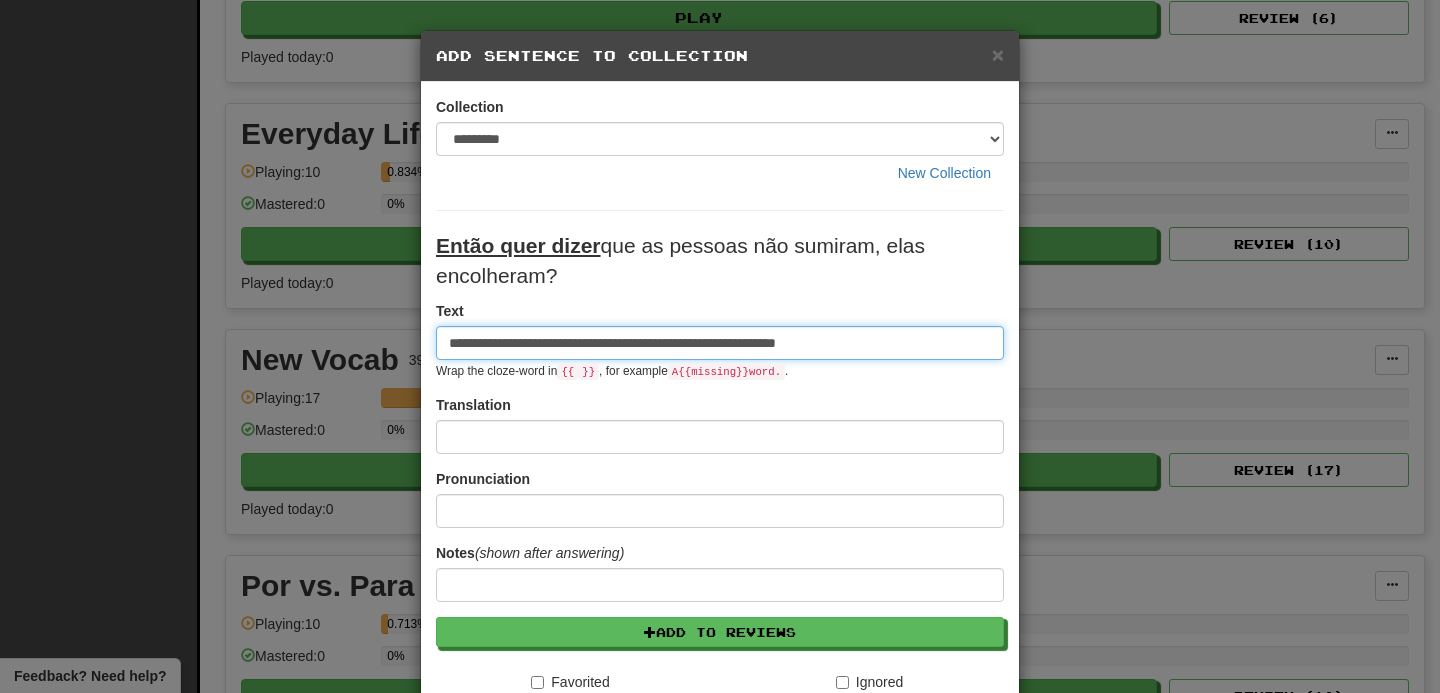 type on "**********" 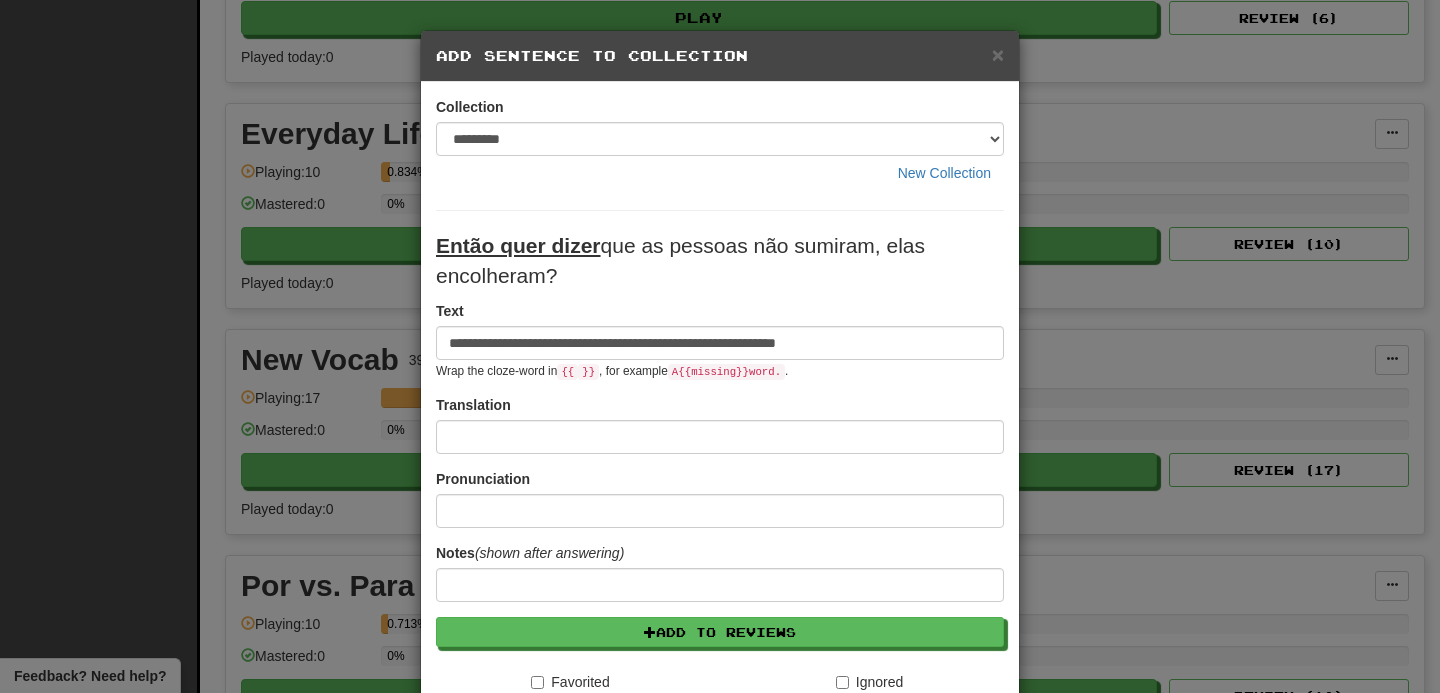 click on "Translation" at bounding box center (720, 424) 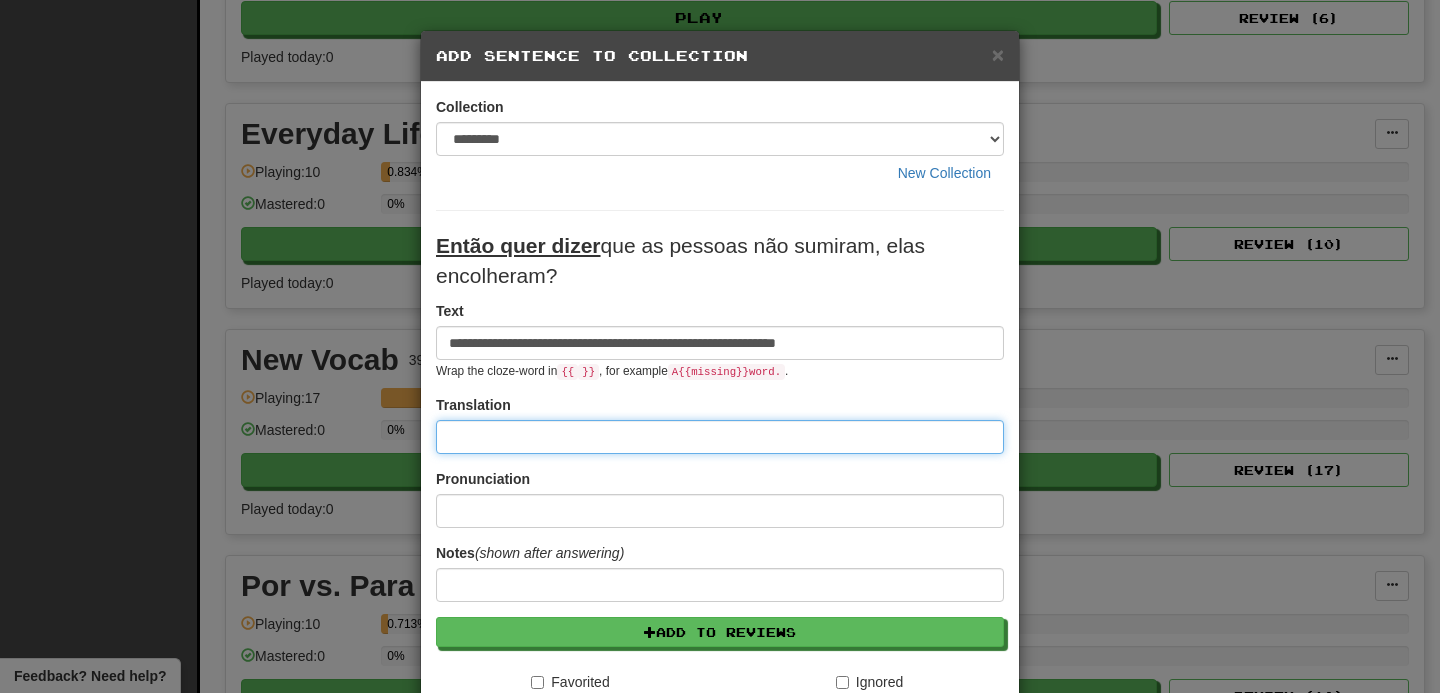 click at bounding box center [720, 437] 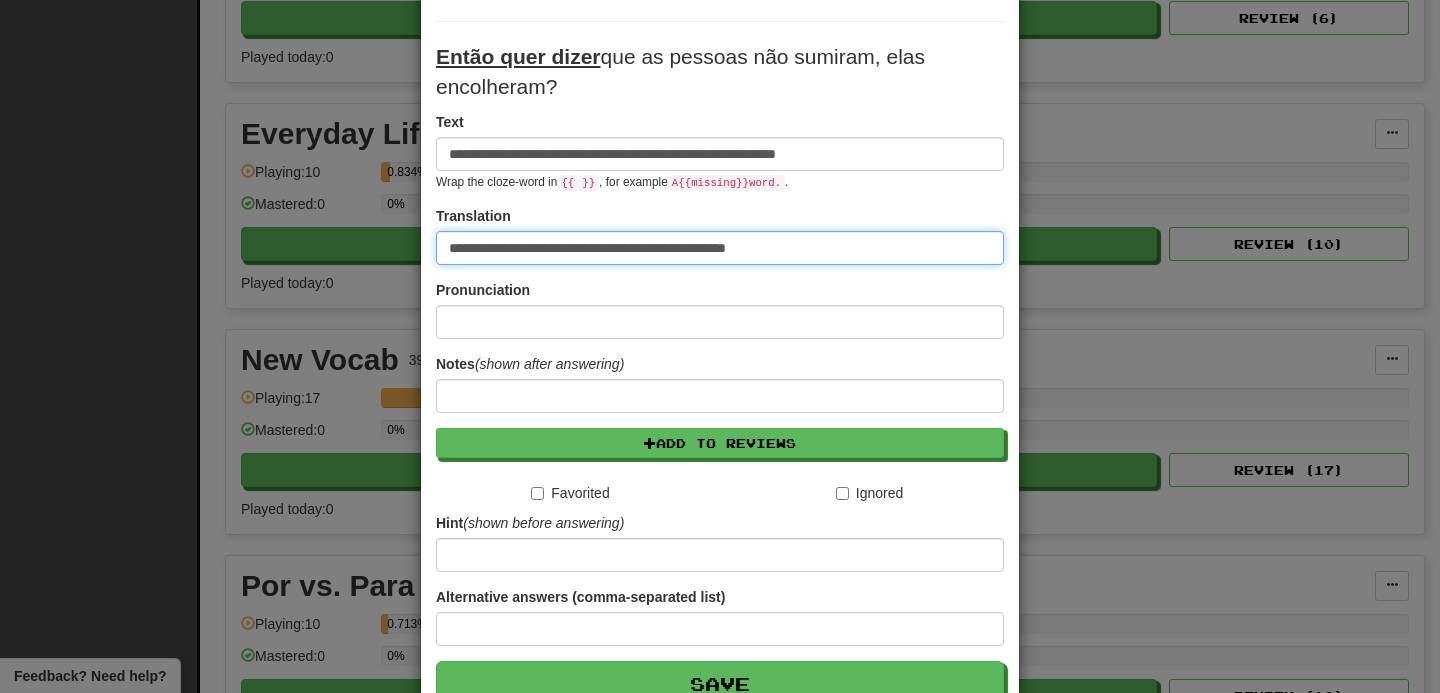 scroll, scrollTop: 314, scrollLeft: 0, axis: vertical 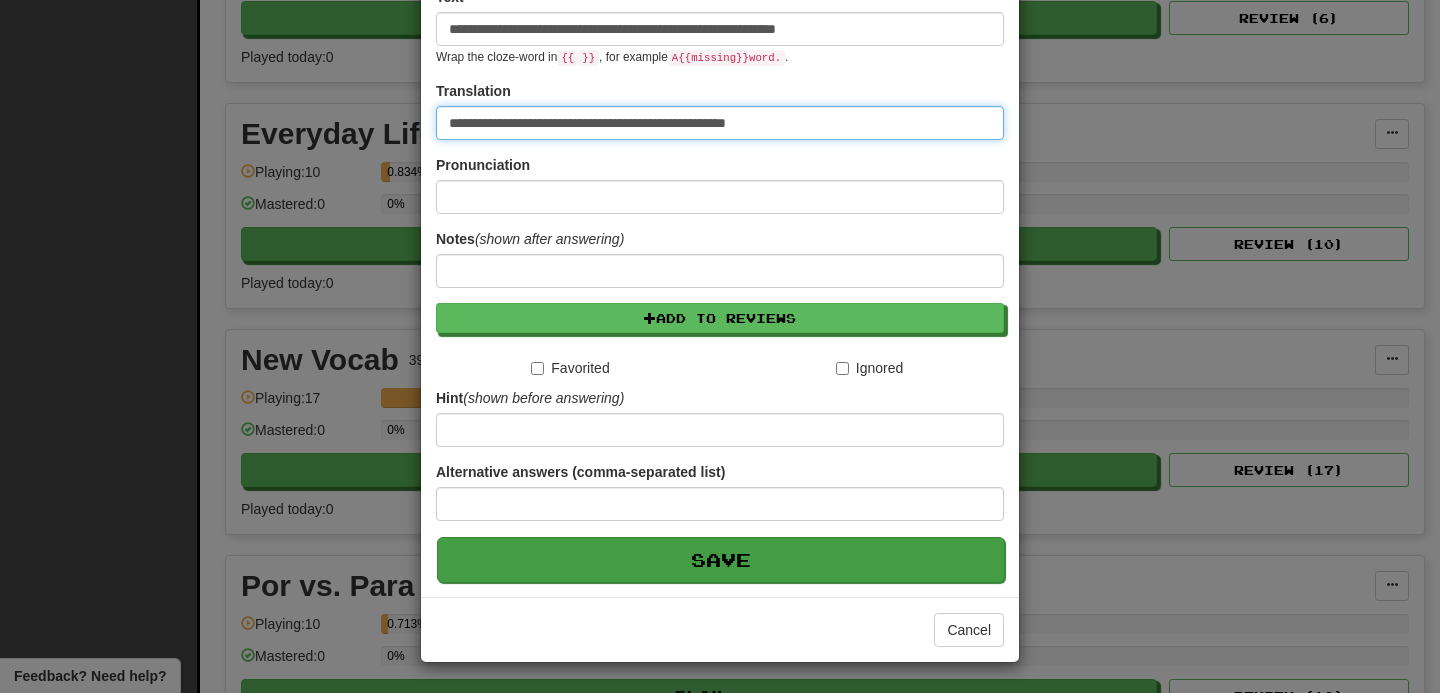type on "**********" 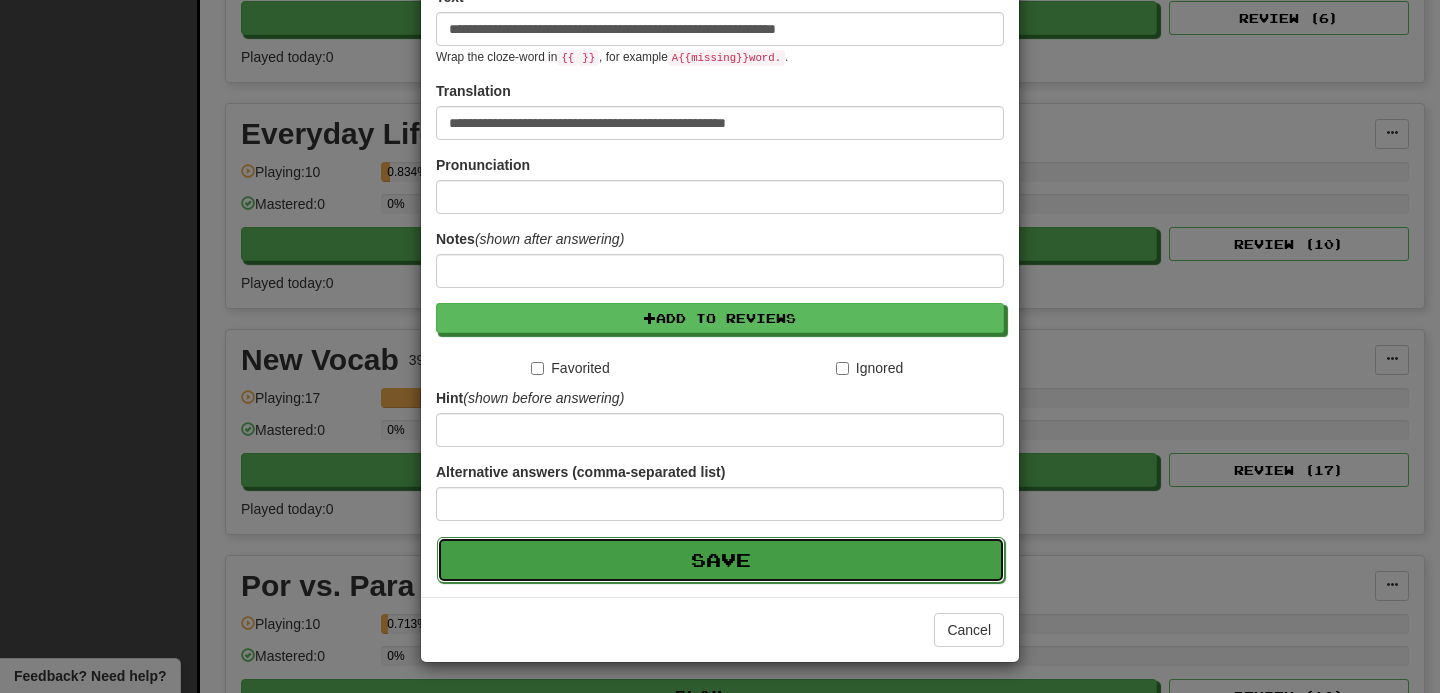 click on "Save" at bounding box center [721, 560] 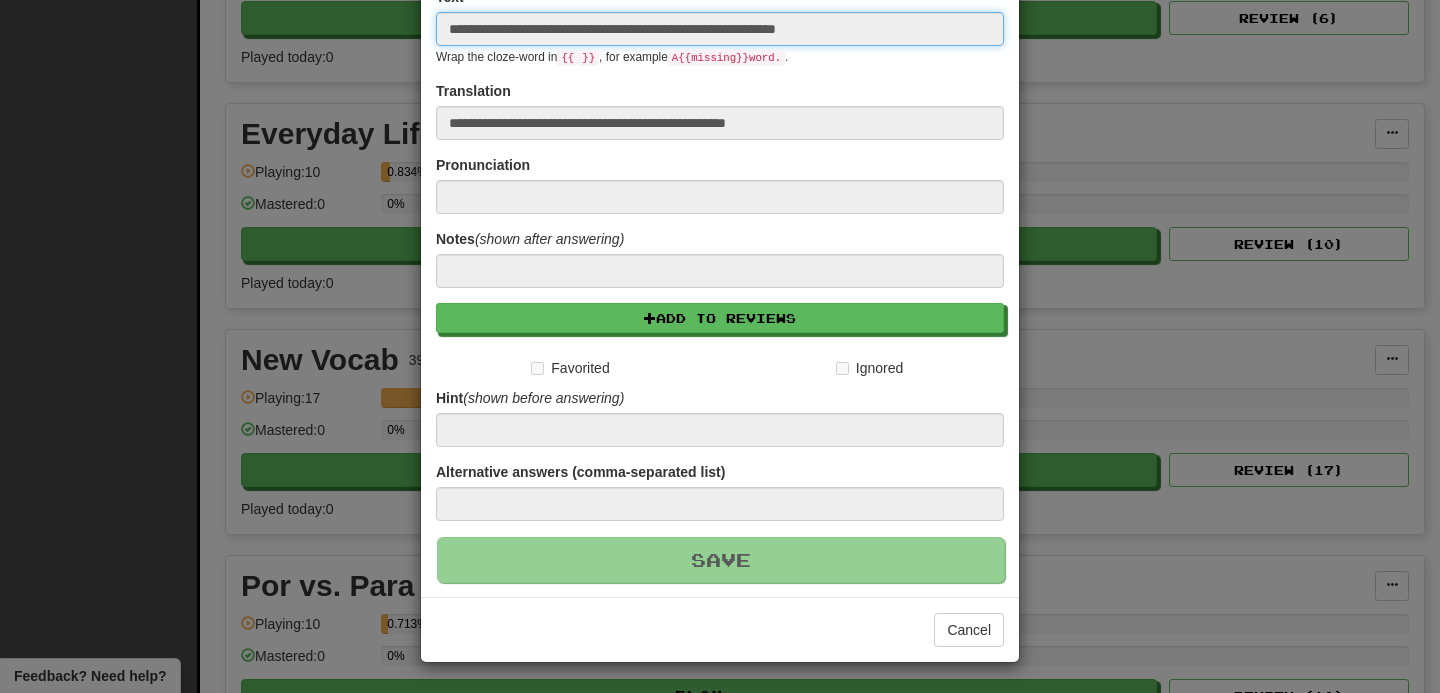 type 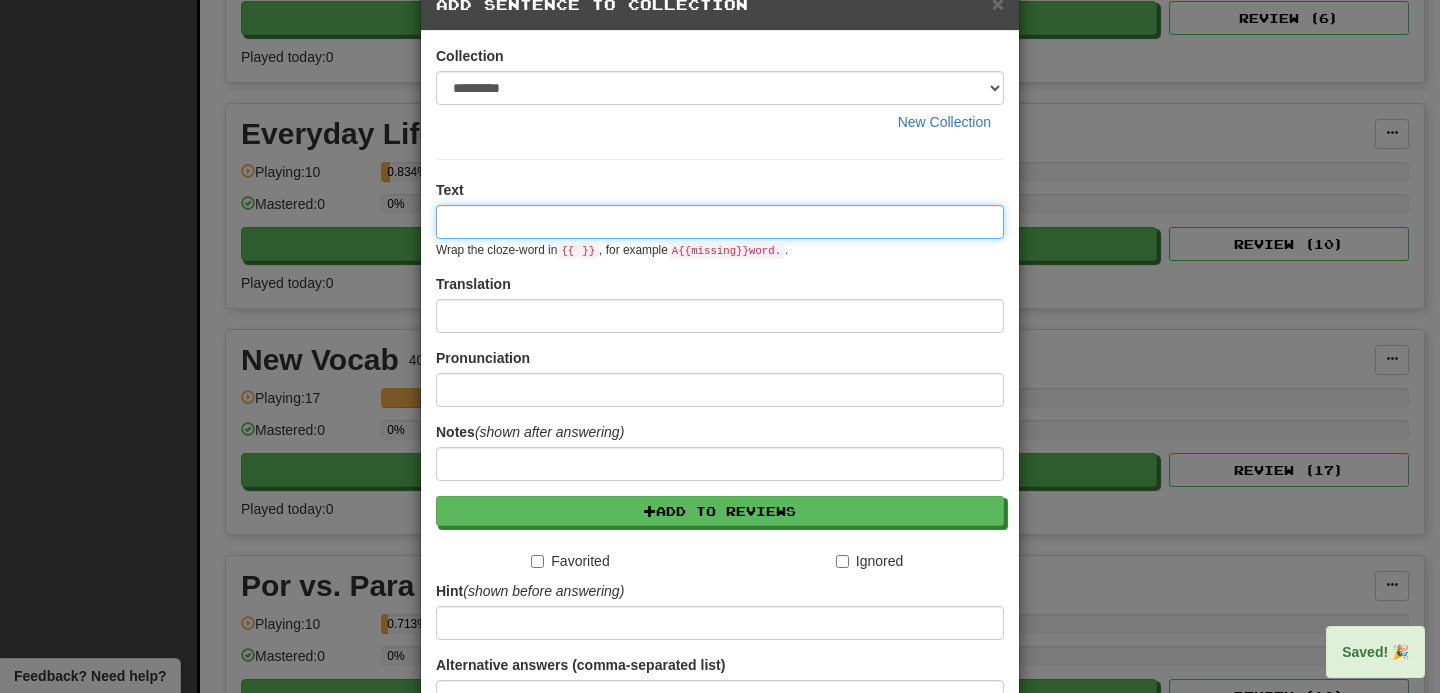 scroll, scrollTop: 0, scrollLeft: 0, axis: both 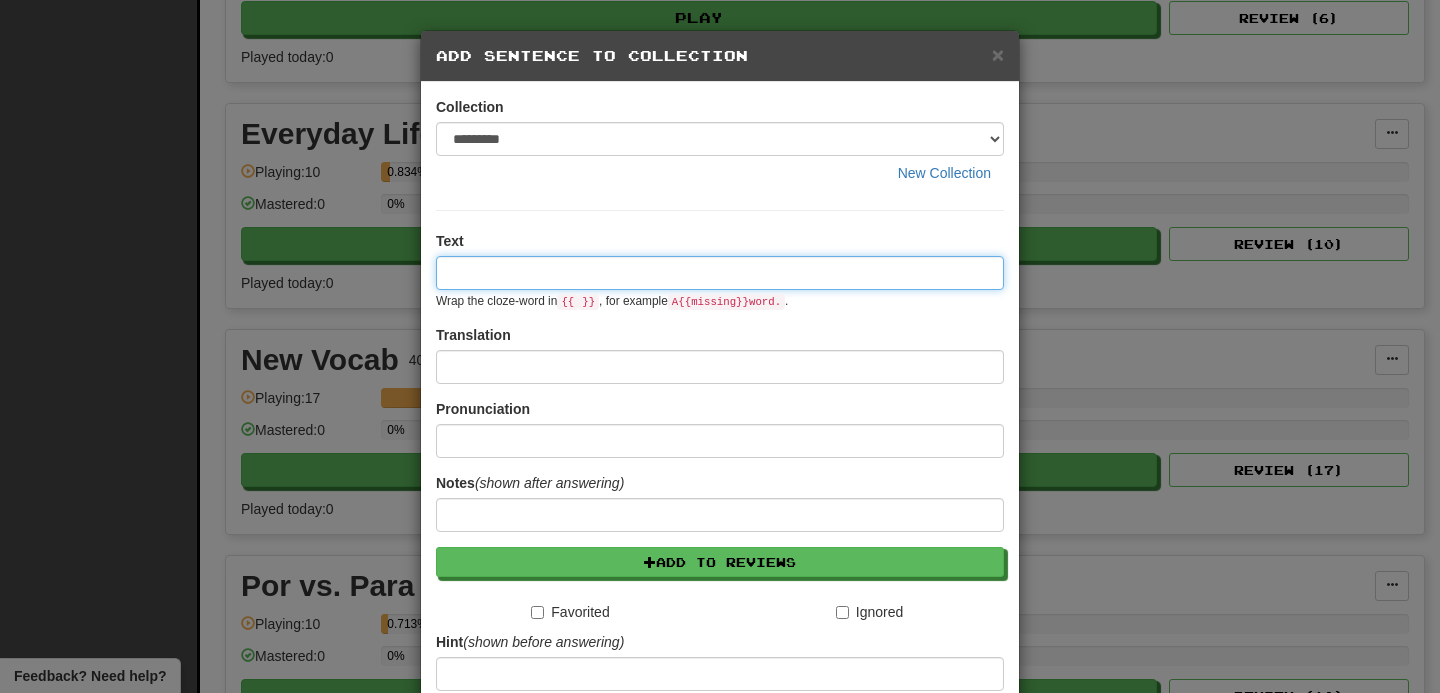 paste on "**********" 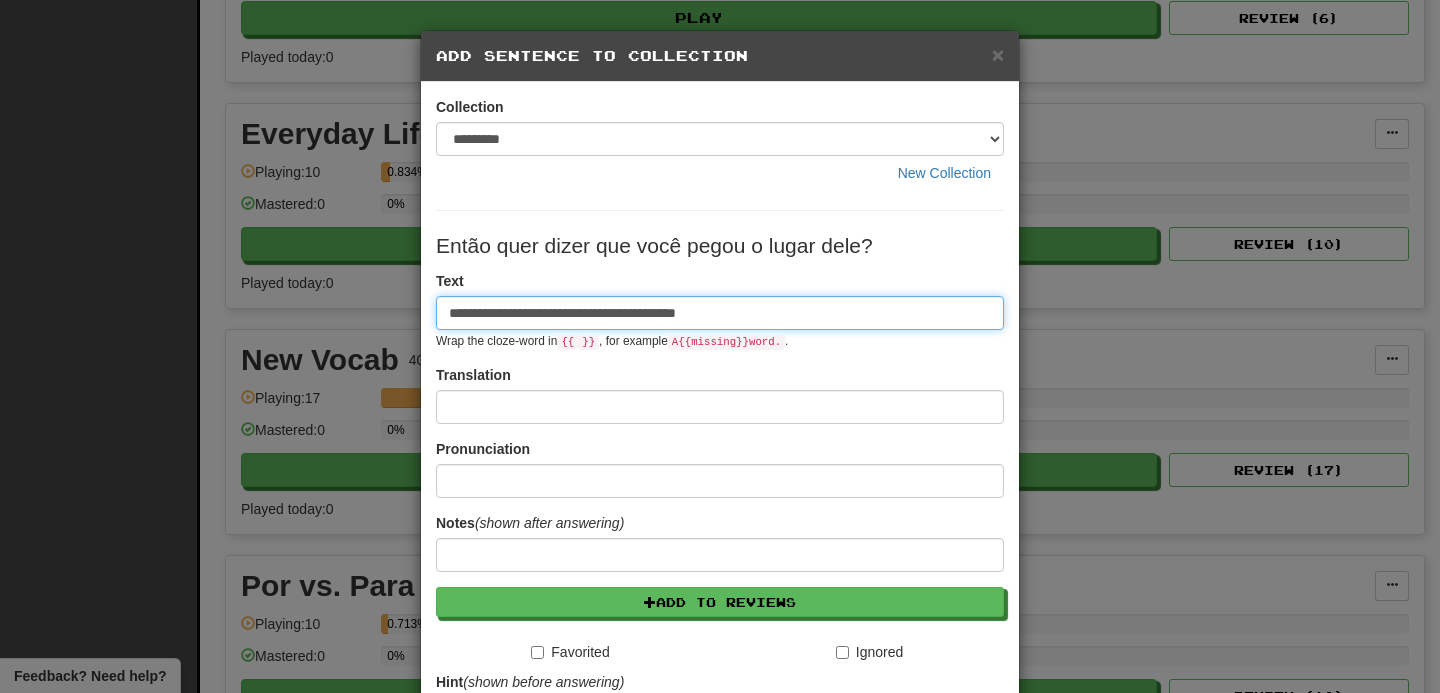 click on "**********" at bounding box center [720, 313] 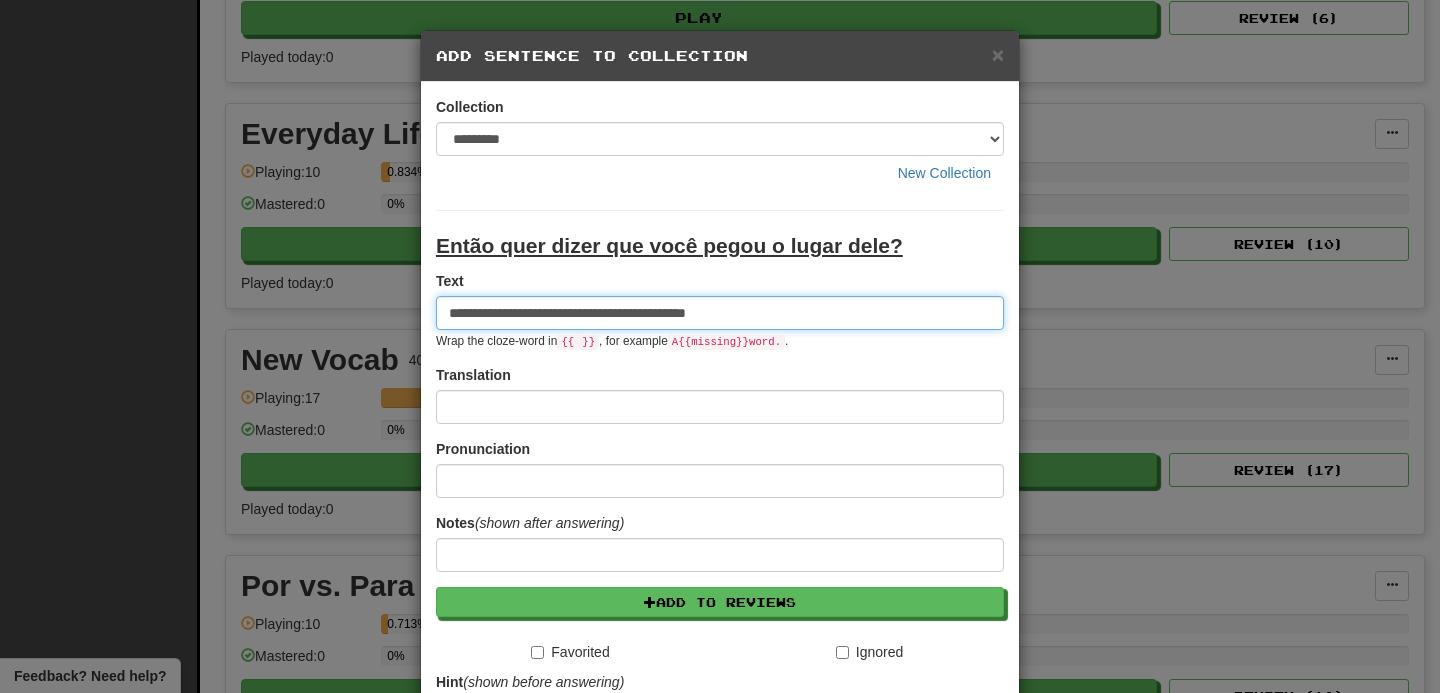 click on "**********" at bounding box center [720, 313] 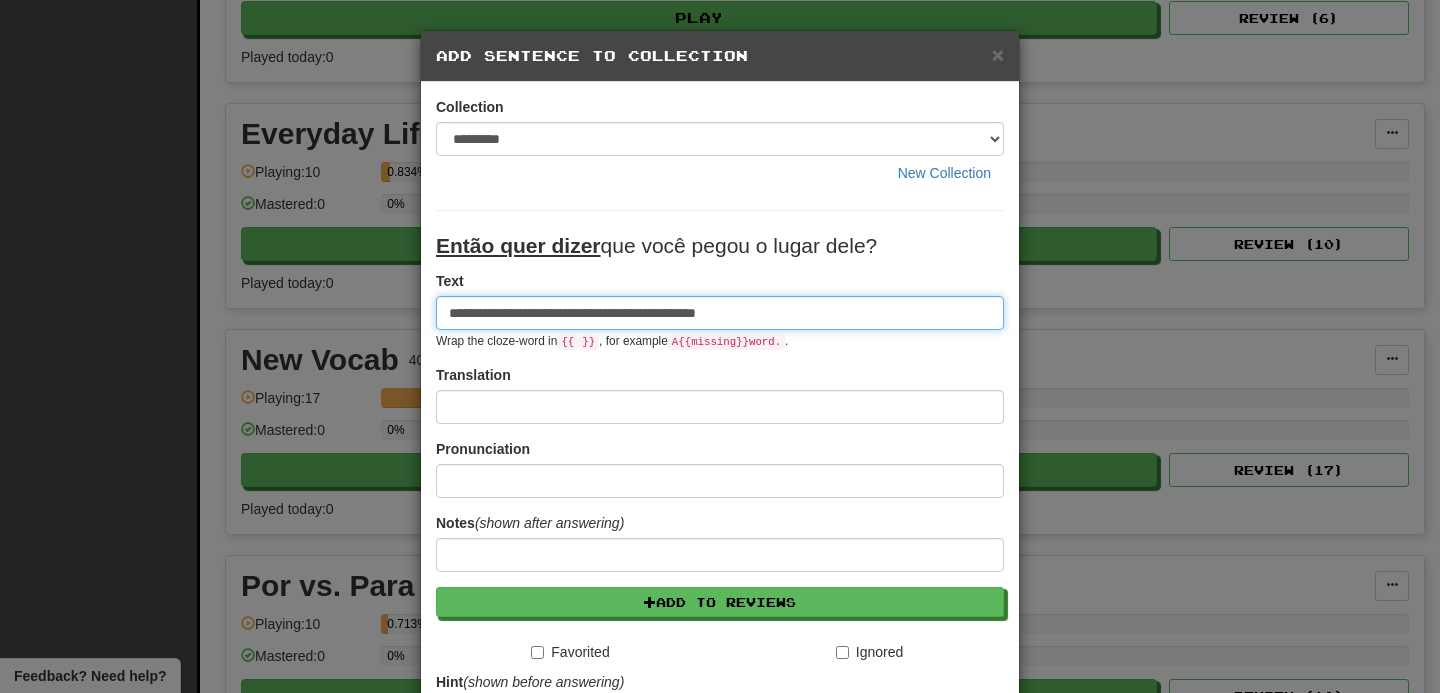 type on "**********" 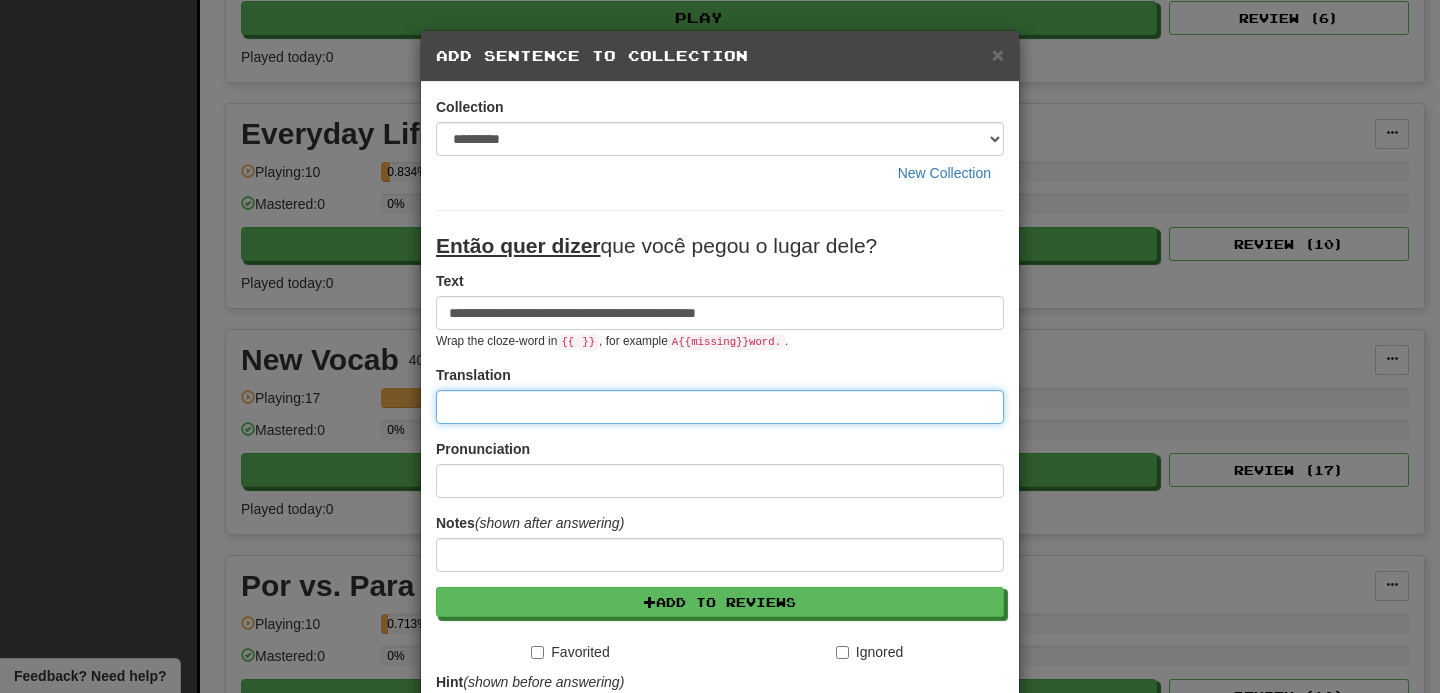 click at bounding box center (720, 407) 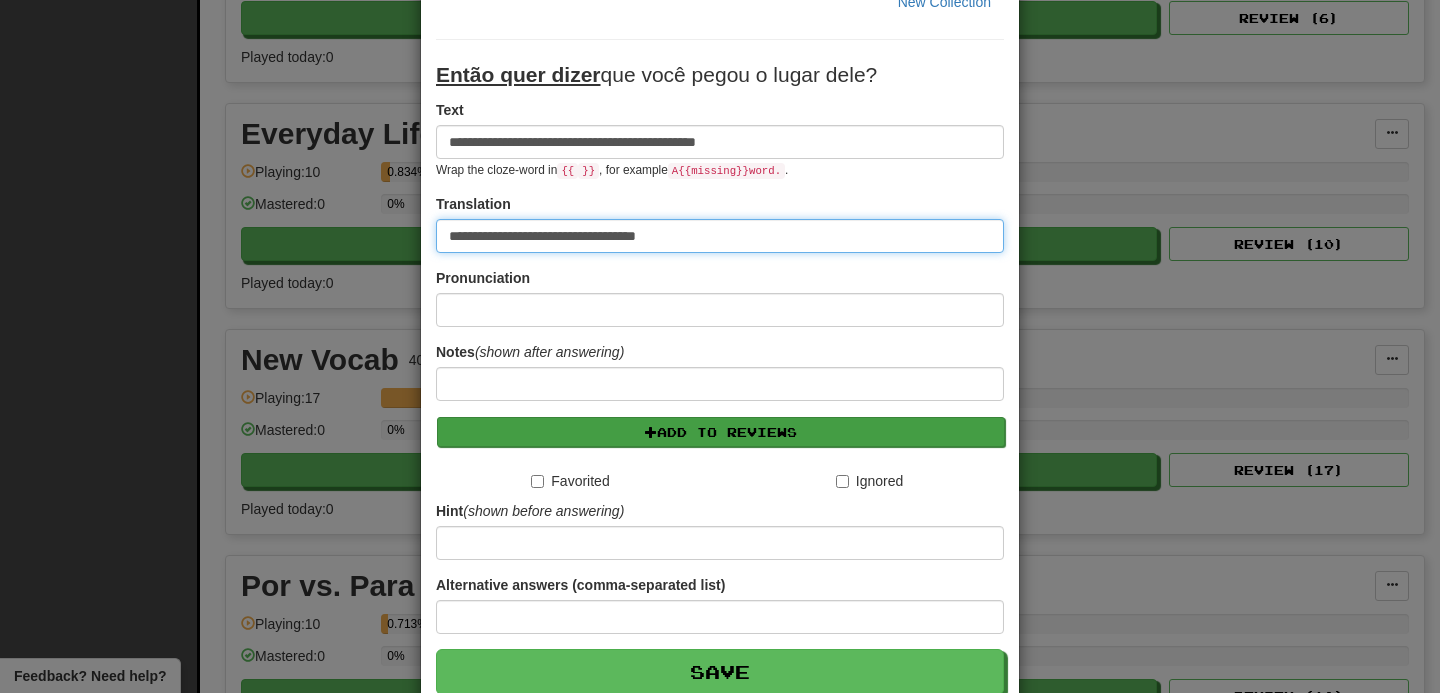 scroll, scrollTop: 284, scrollLeft: 0, axis: vertical 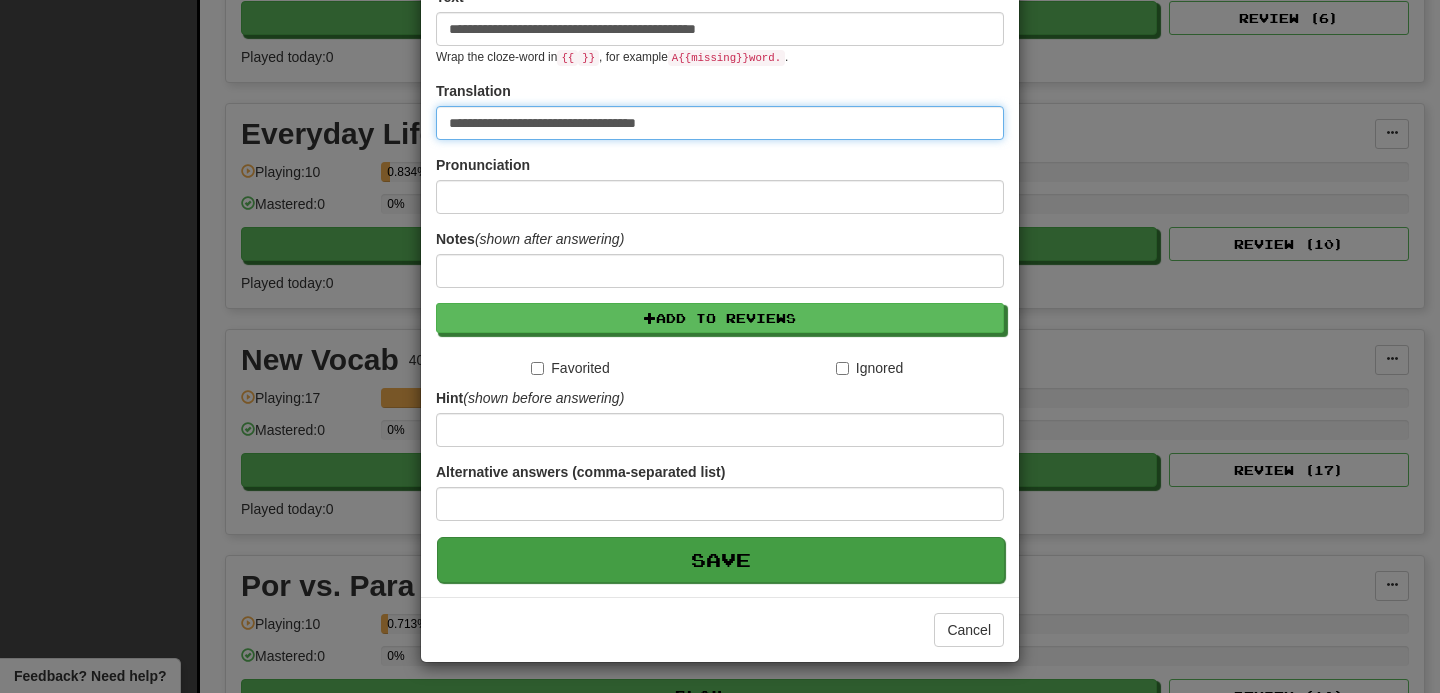 type on "**********" 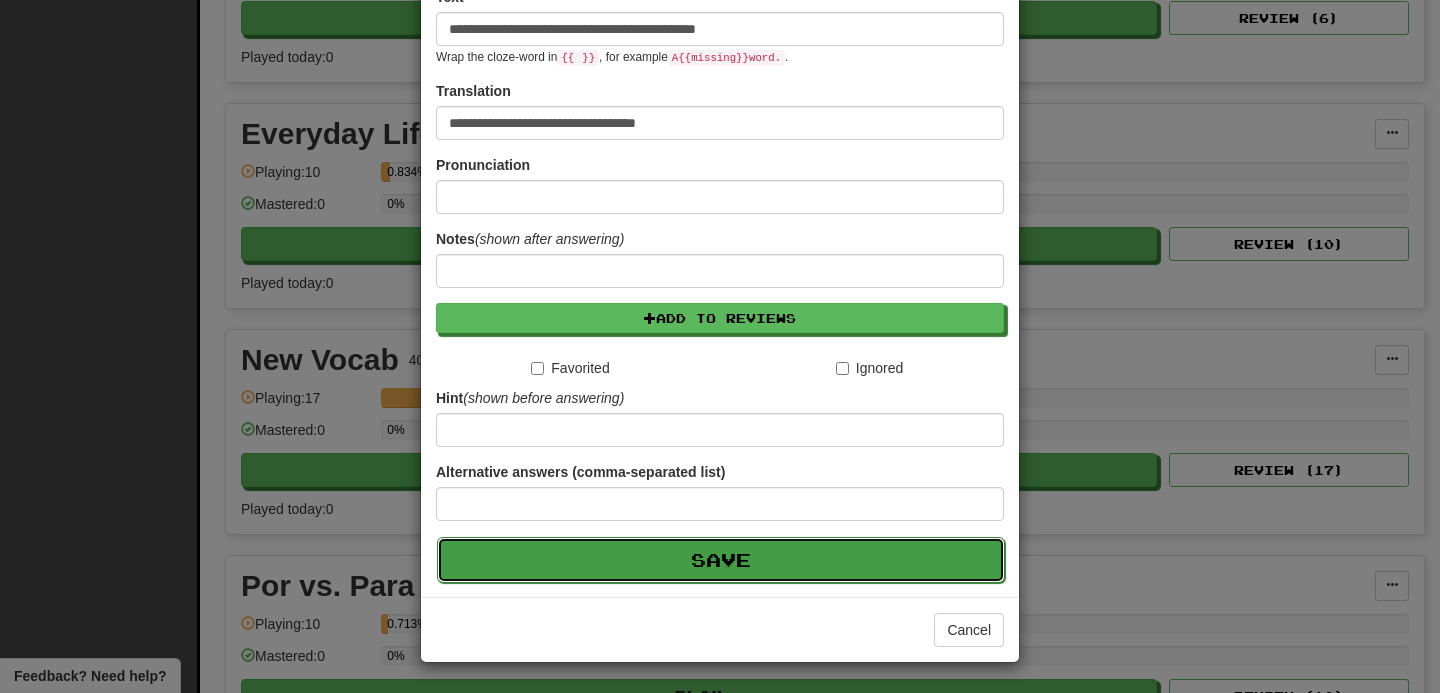 click on "Save" at bounding box center (721, 560) 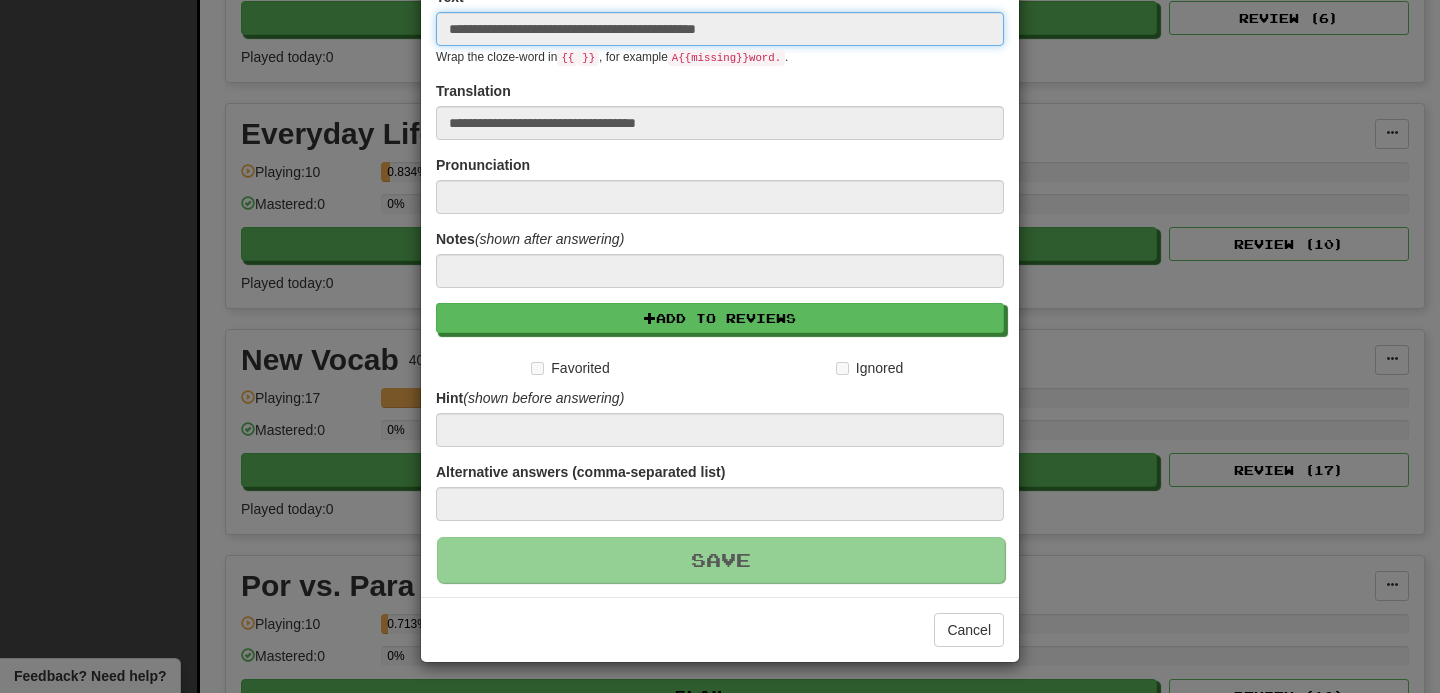 type 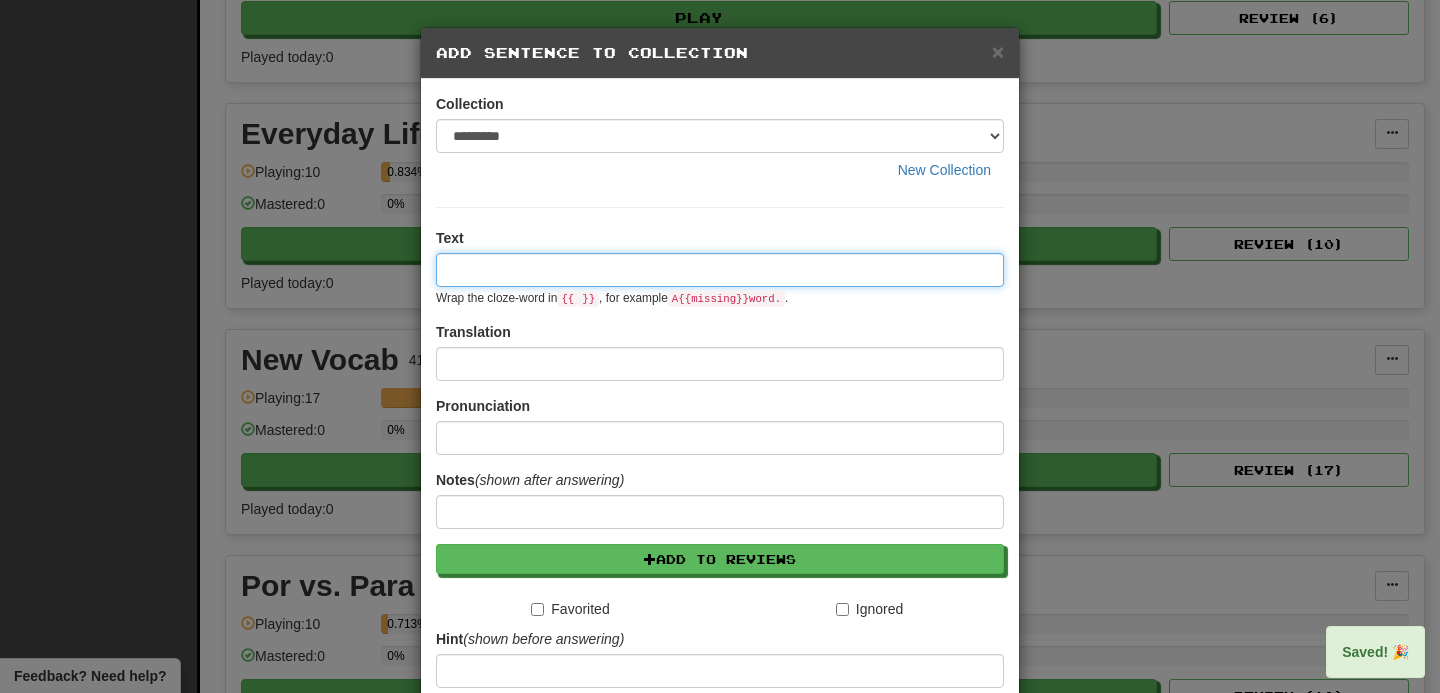 scroll, scrollTop: 0, scrollLeft: 0, axis: both 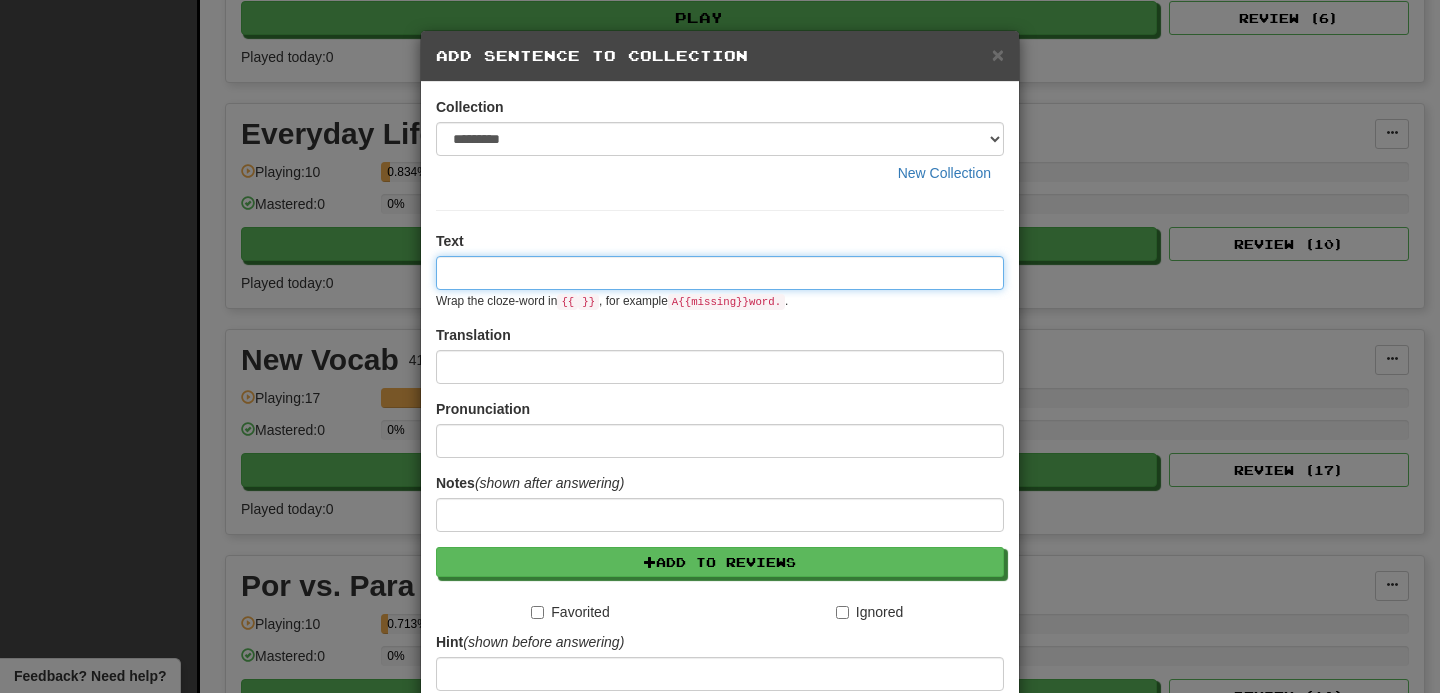 paste on "**********" 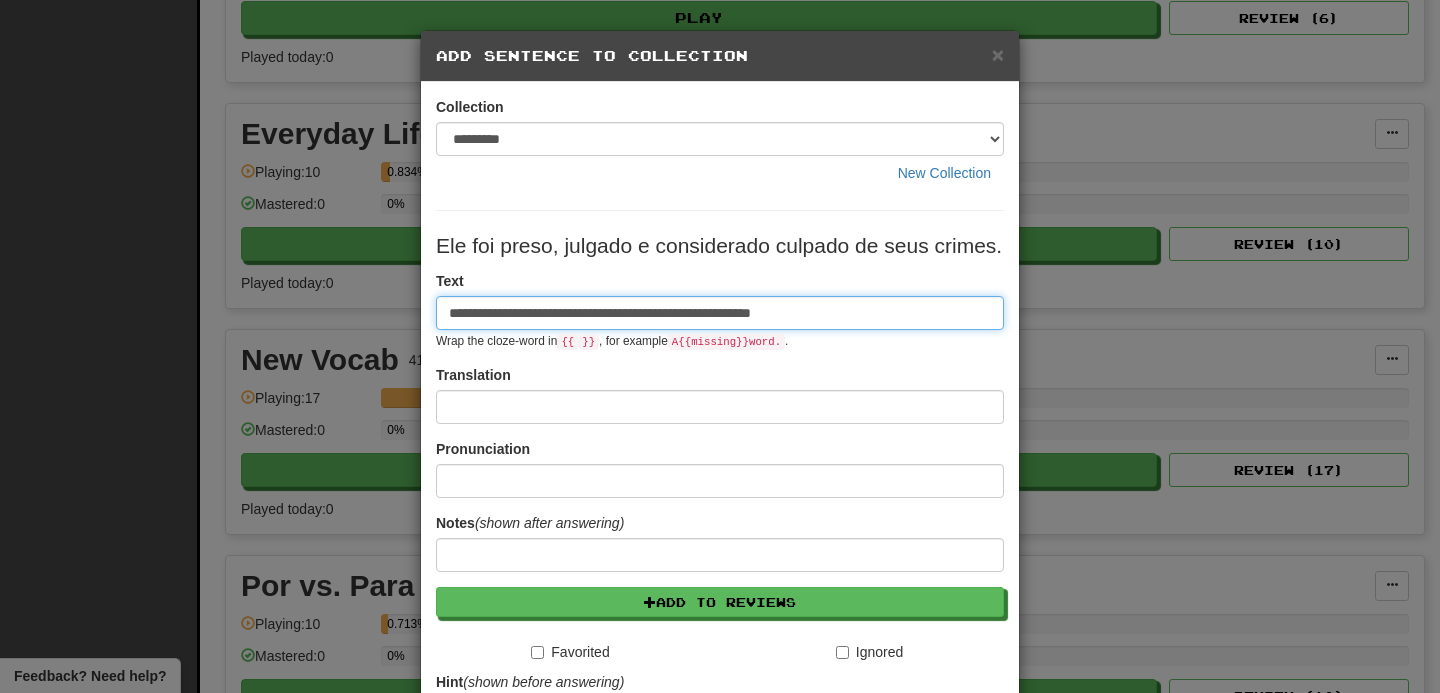 click on "**********" at bounding box center [720, 313] 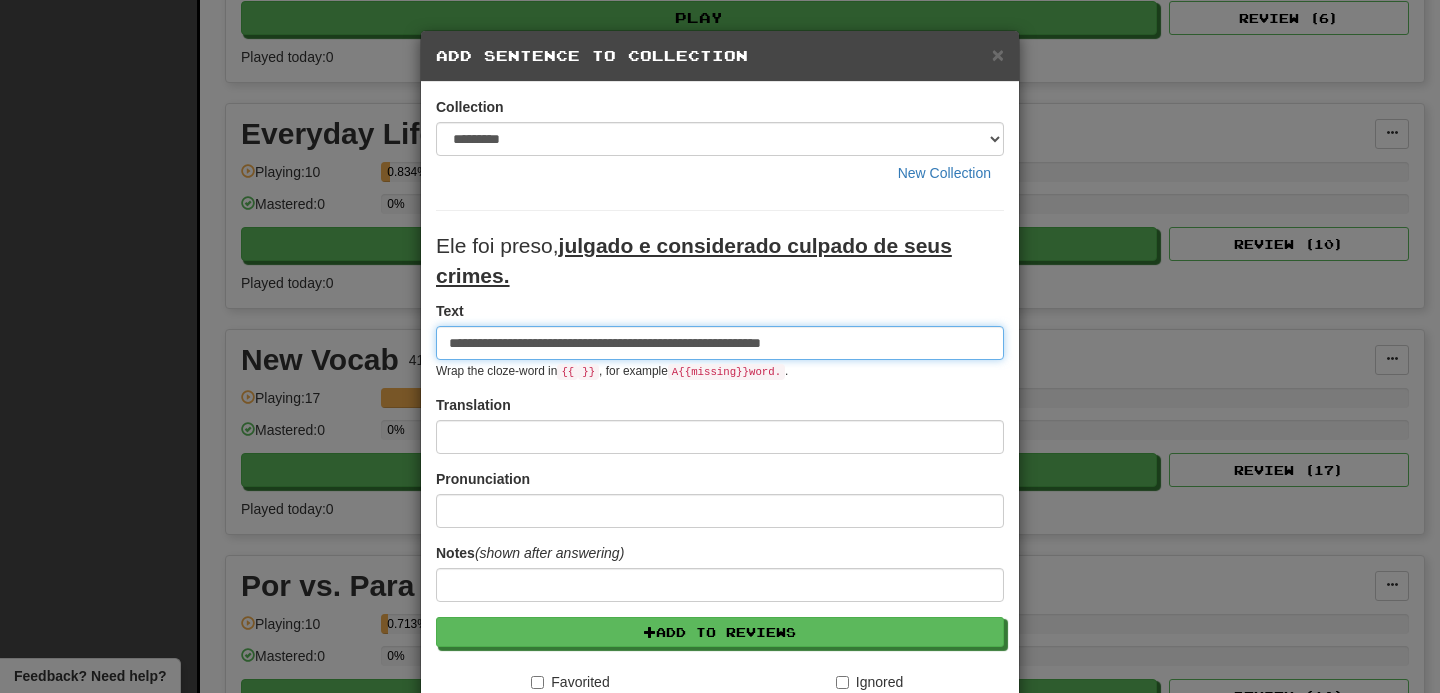 click on "**********" at bounding box center [720, 343] 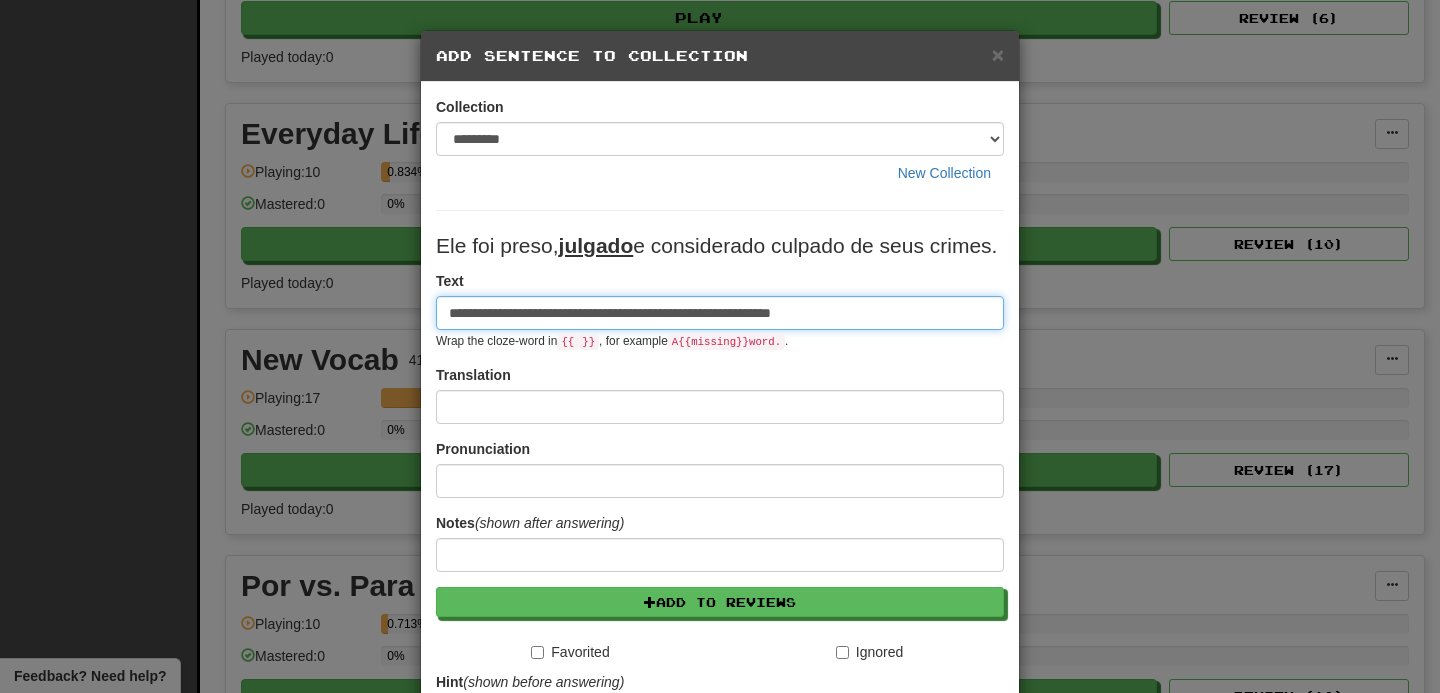 type on "**********" 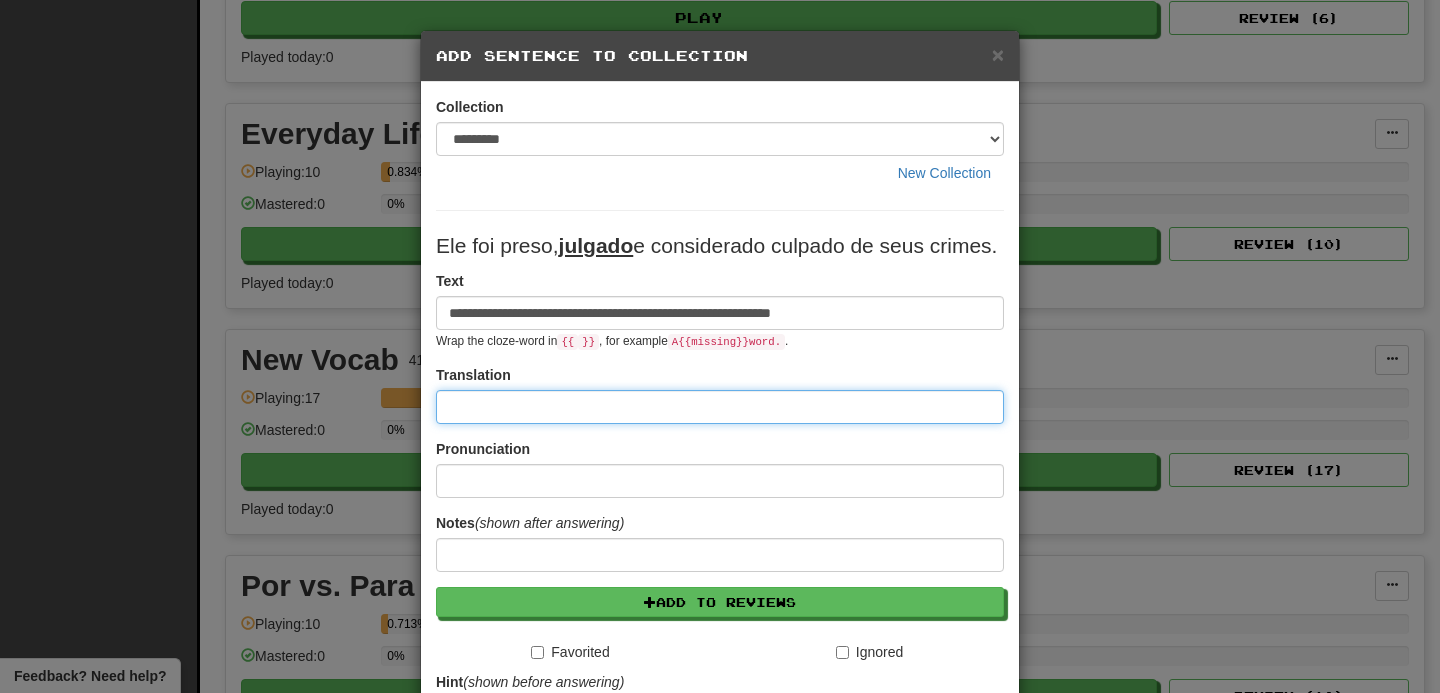 click at bounding box center (720, 407) 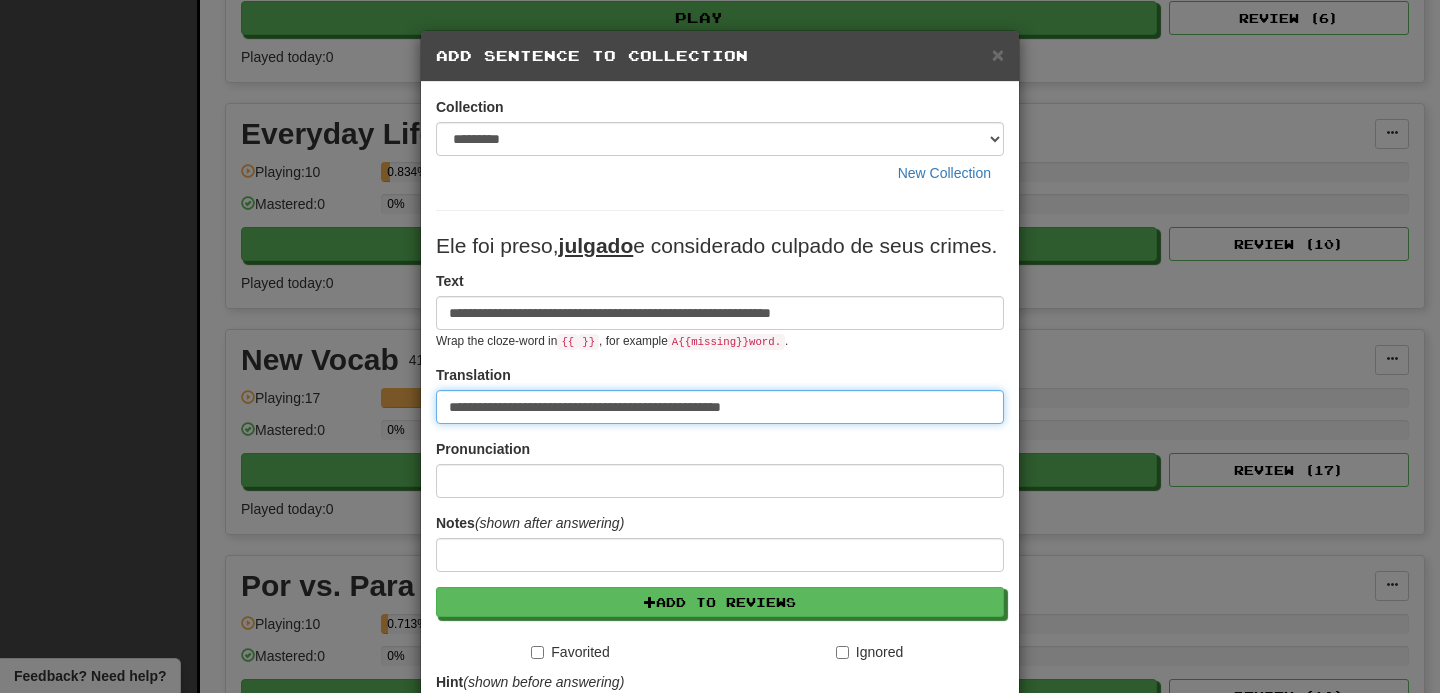 drag, startPoint x: 527, startPoint y: 433, endPoint x: 486, endPoint y: 430, distance: 41.109608 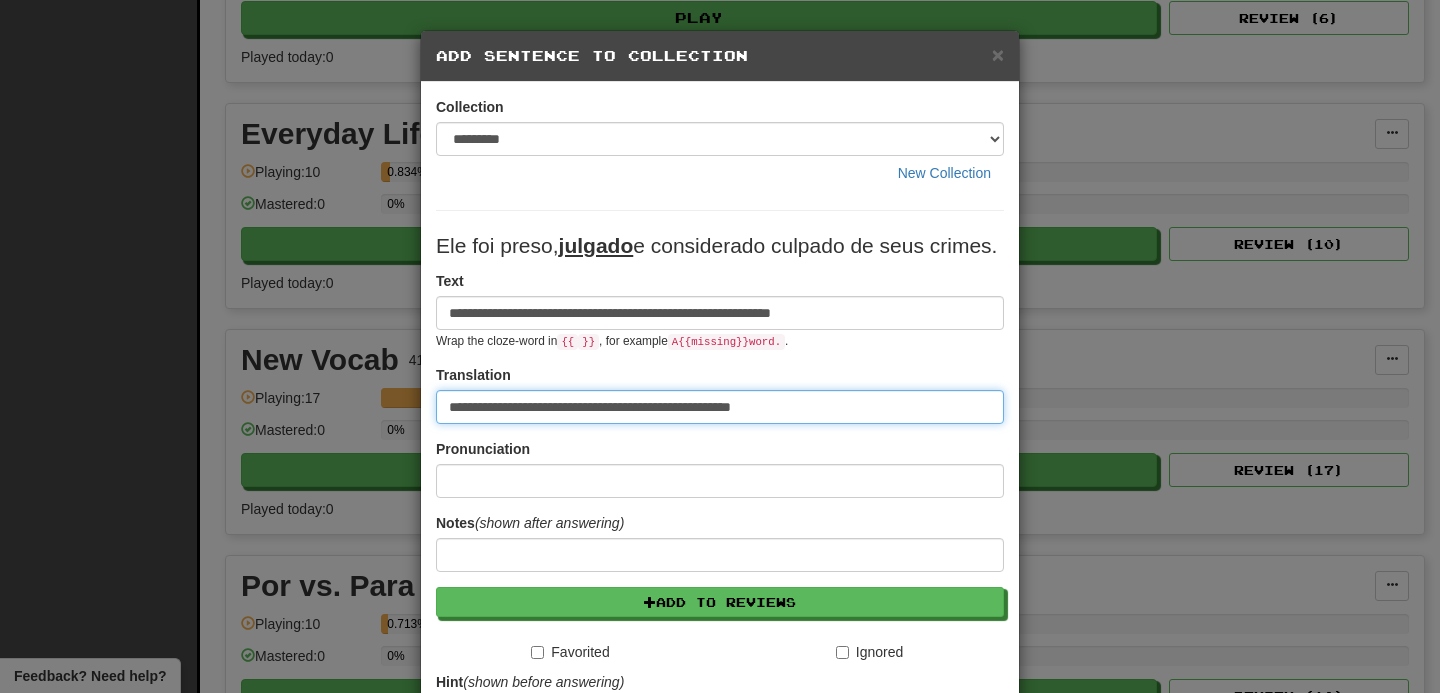 type on "**********" 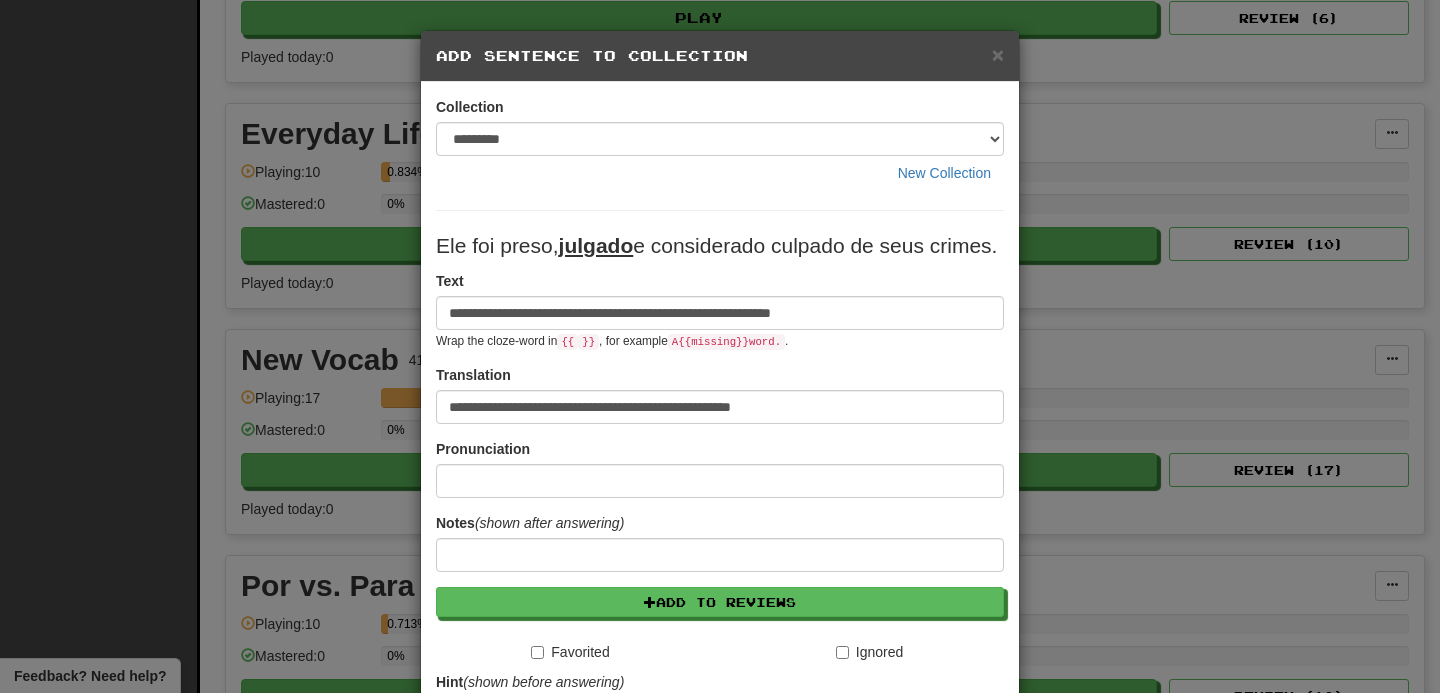click on "**********" at bounding box center (720, 548) 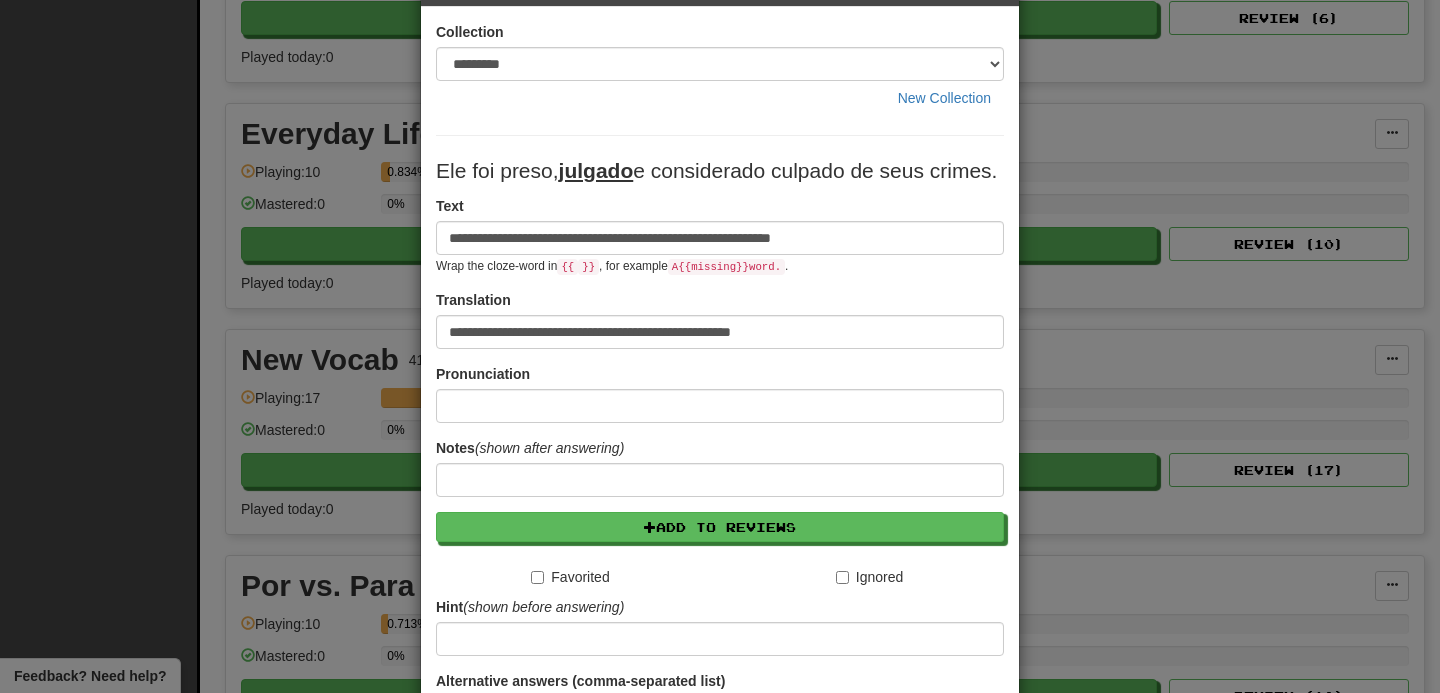 scroll, scrollTop: 314, scrollLeft: 0, axis: vertical 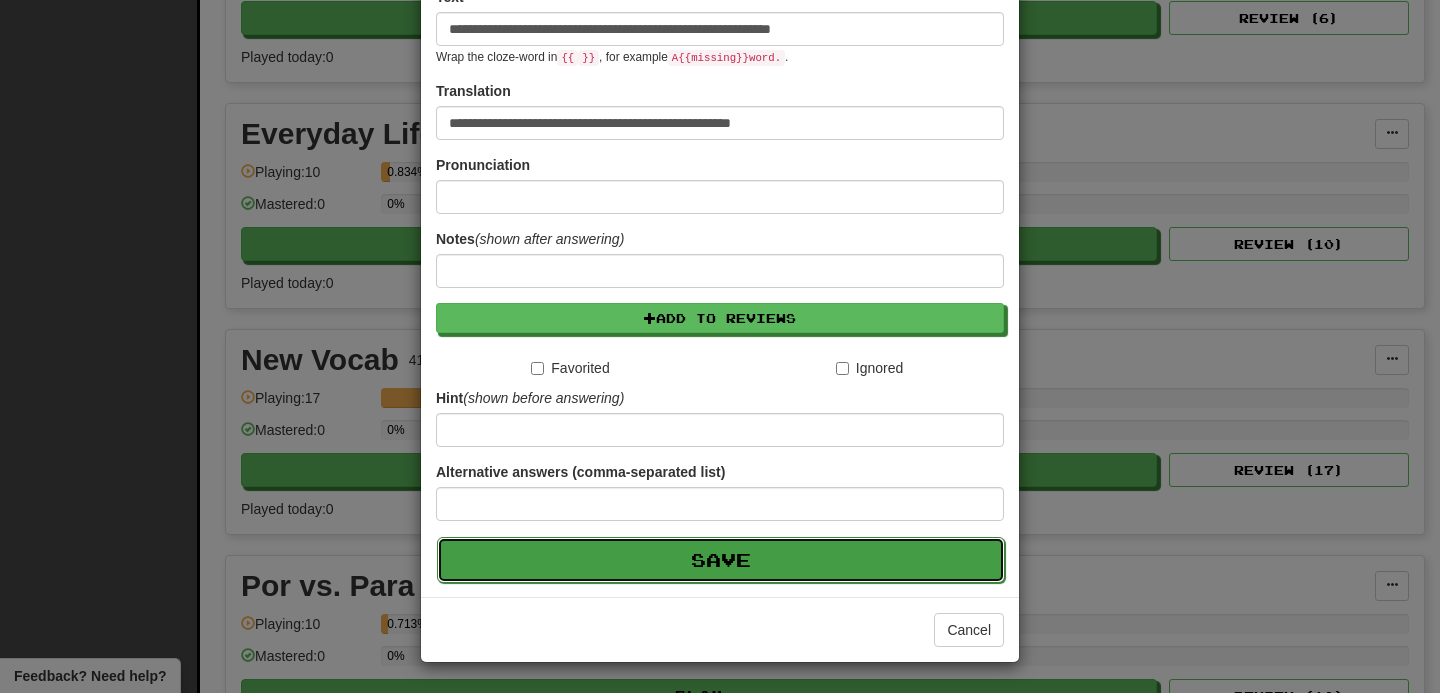 click on "Save" at bounding box center (721, 560) 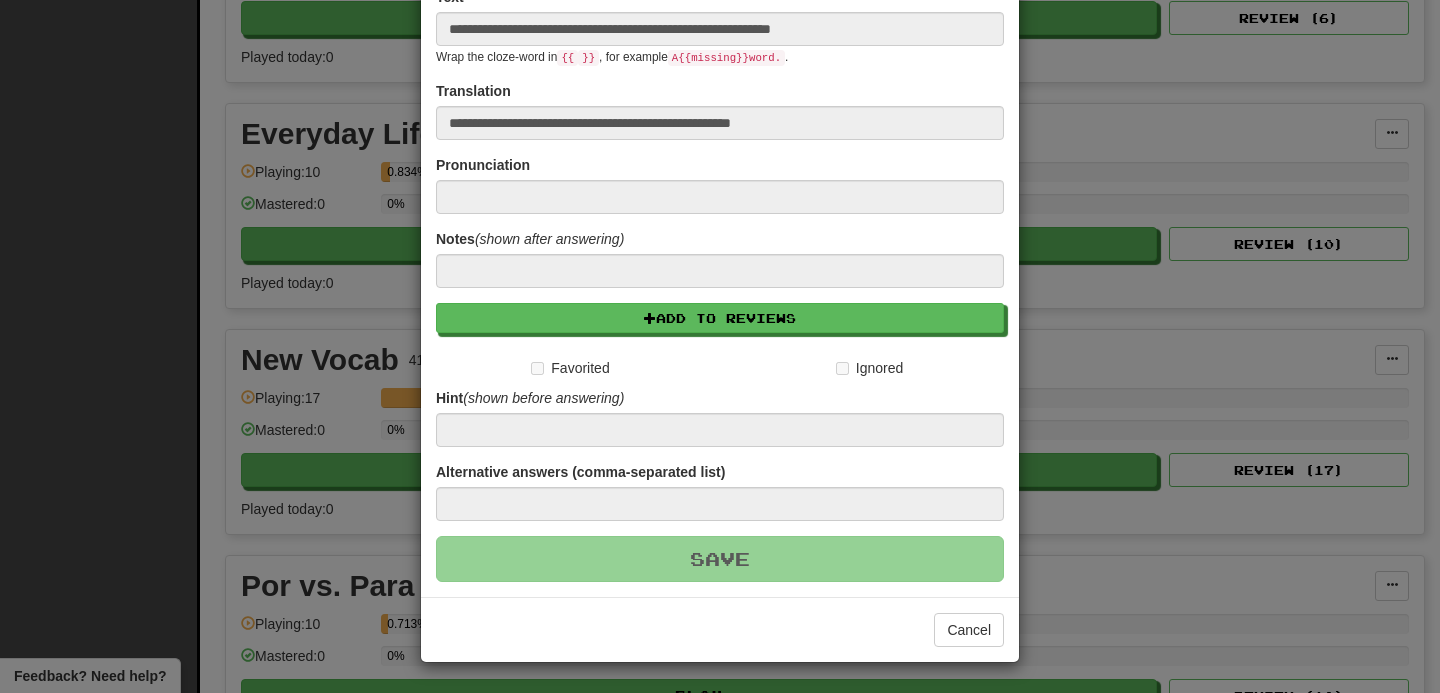 type 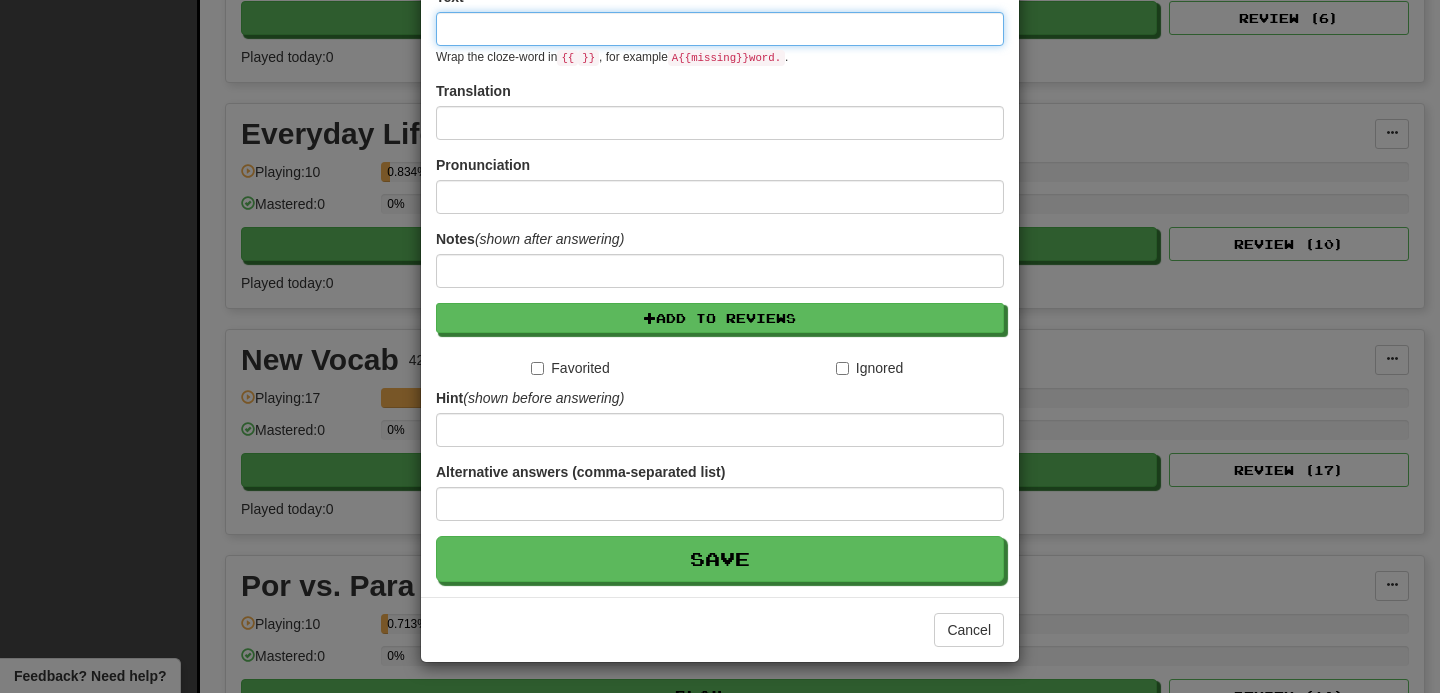 scroll, scrollTop: 0, scrollLeft: 0, axis: both 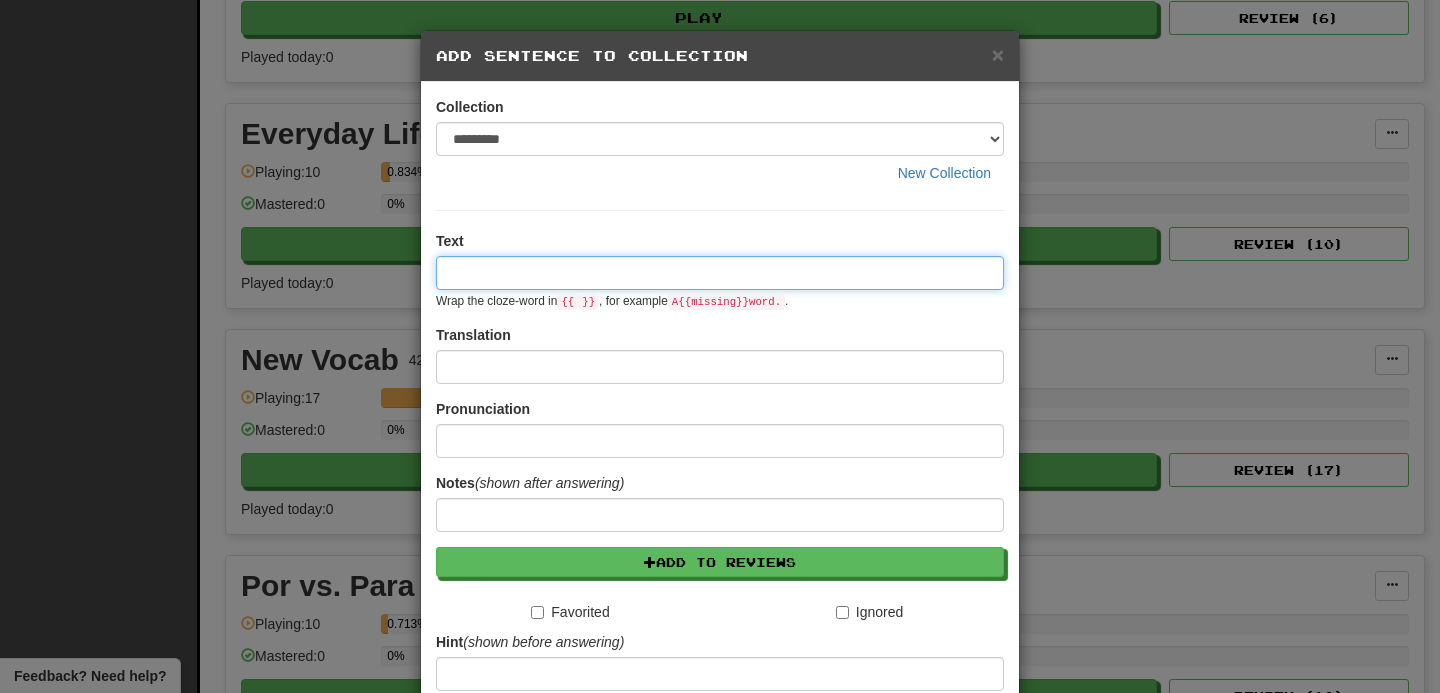 paste on "**********" 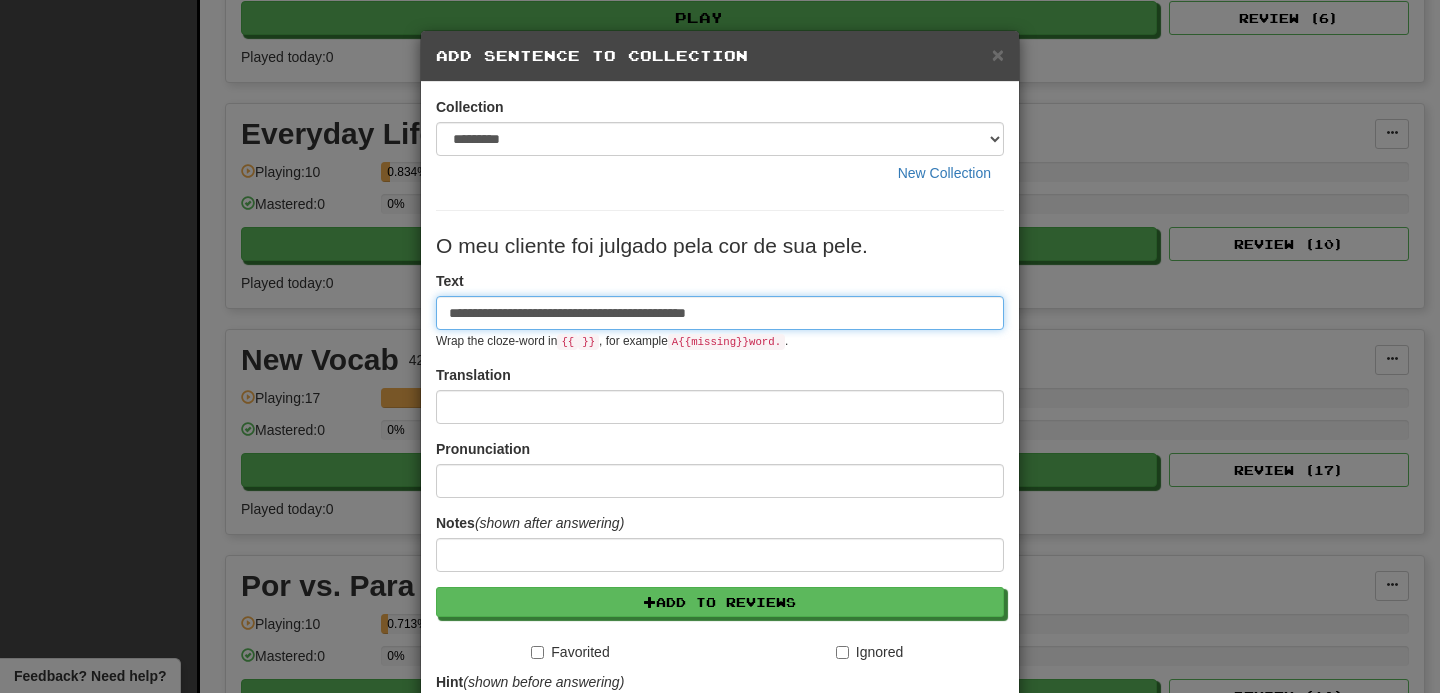 type on "**********" 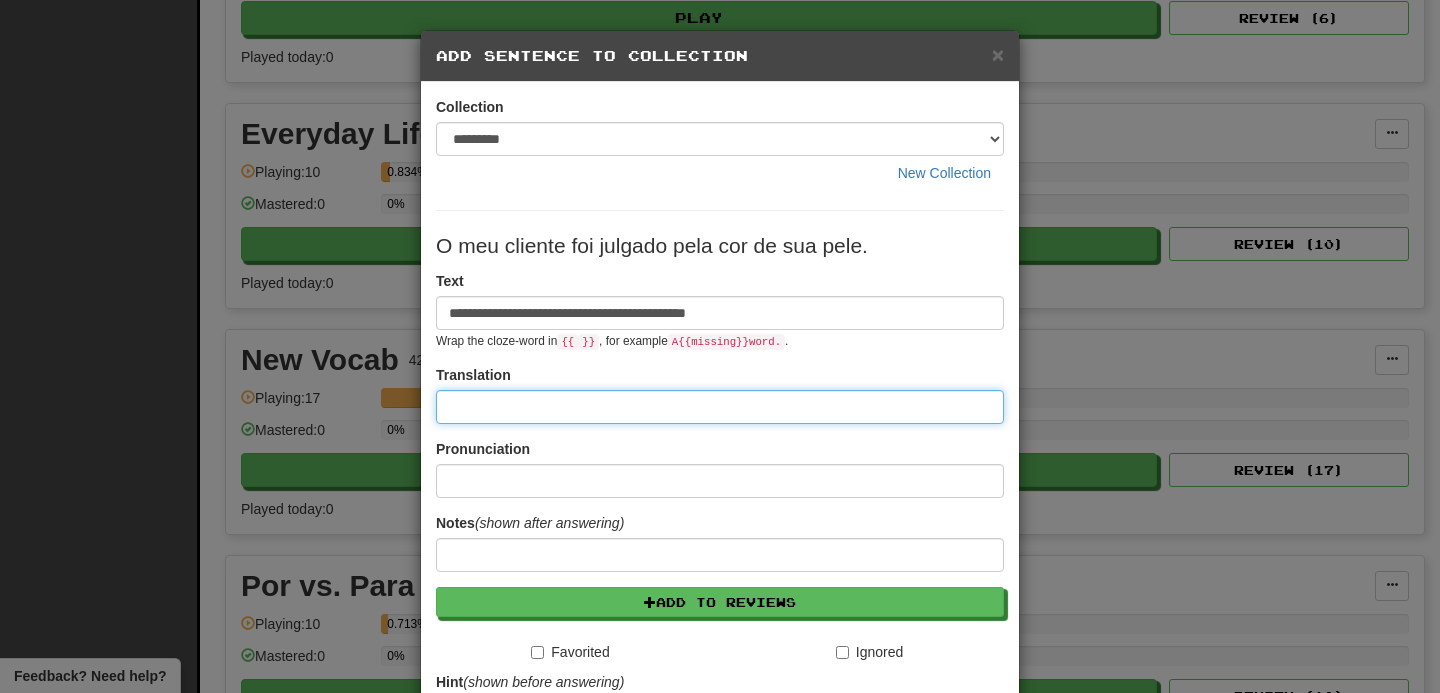 click at bounding box center [720, 407] 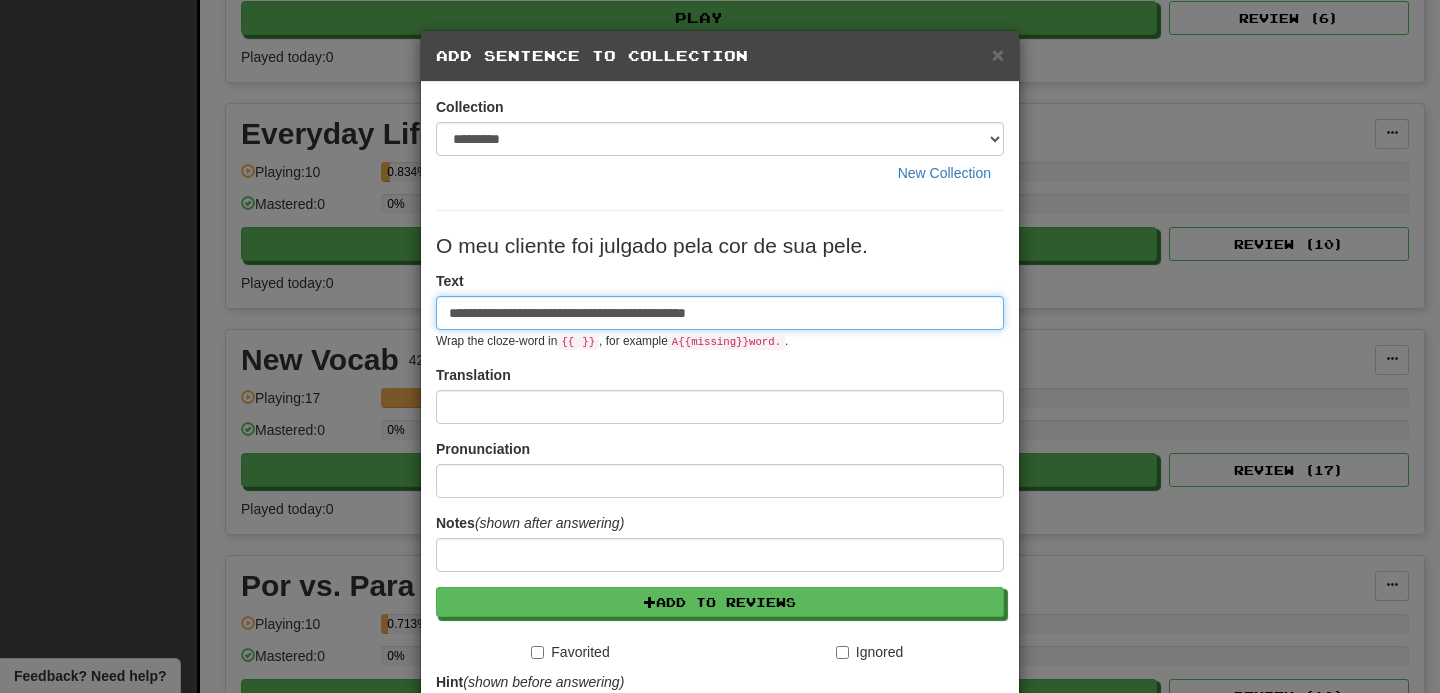click on "**********" at bounding box center (720, 313) 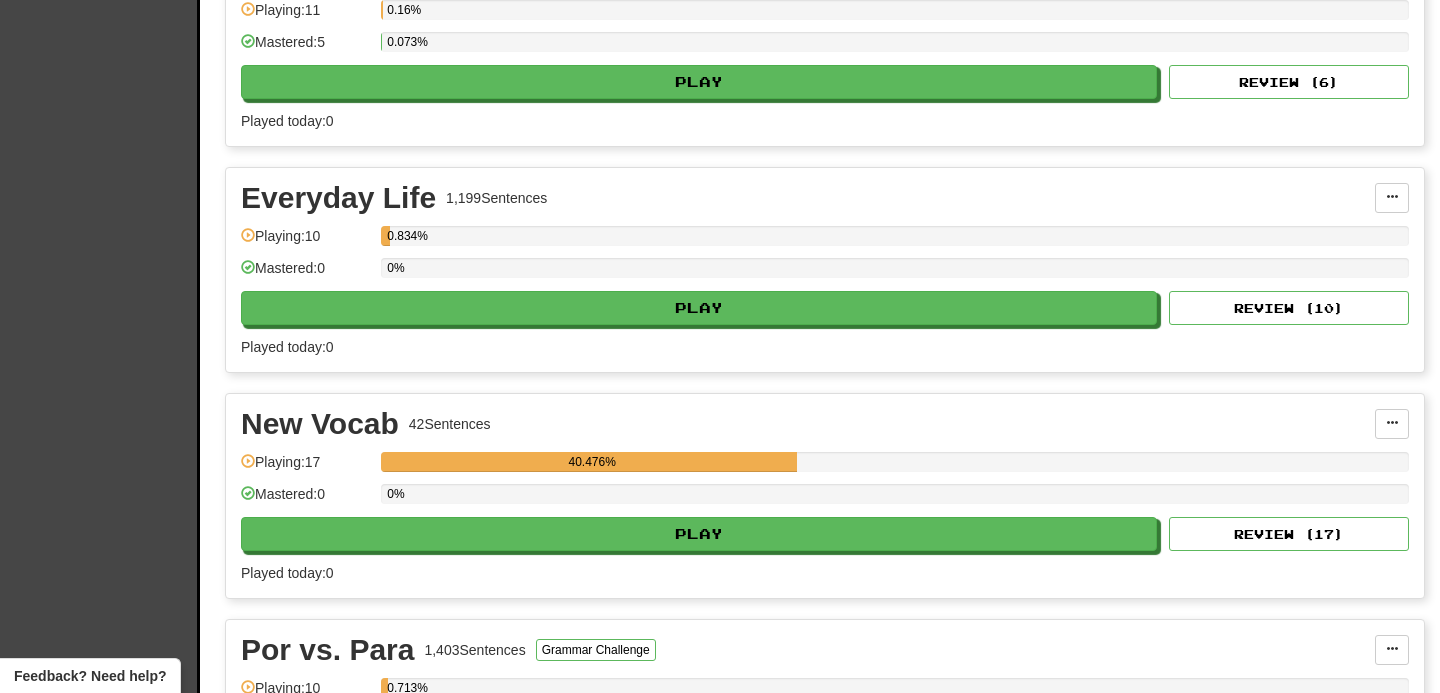 scroll, scrollTop: 427, scrollLeft: 0, axis: vertical 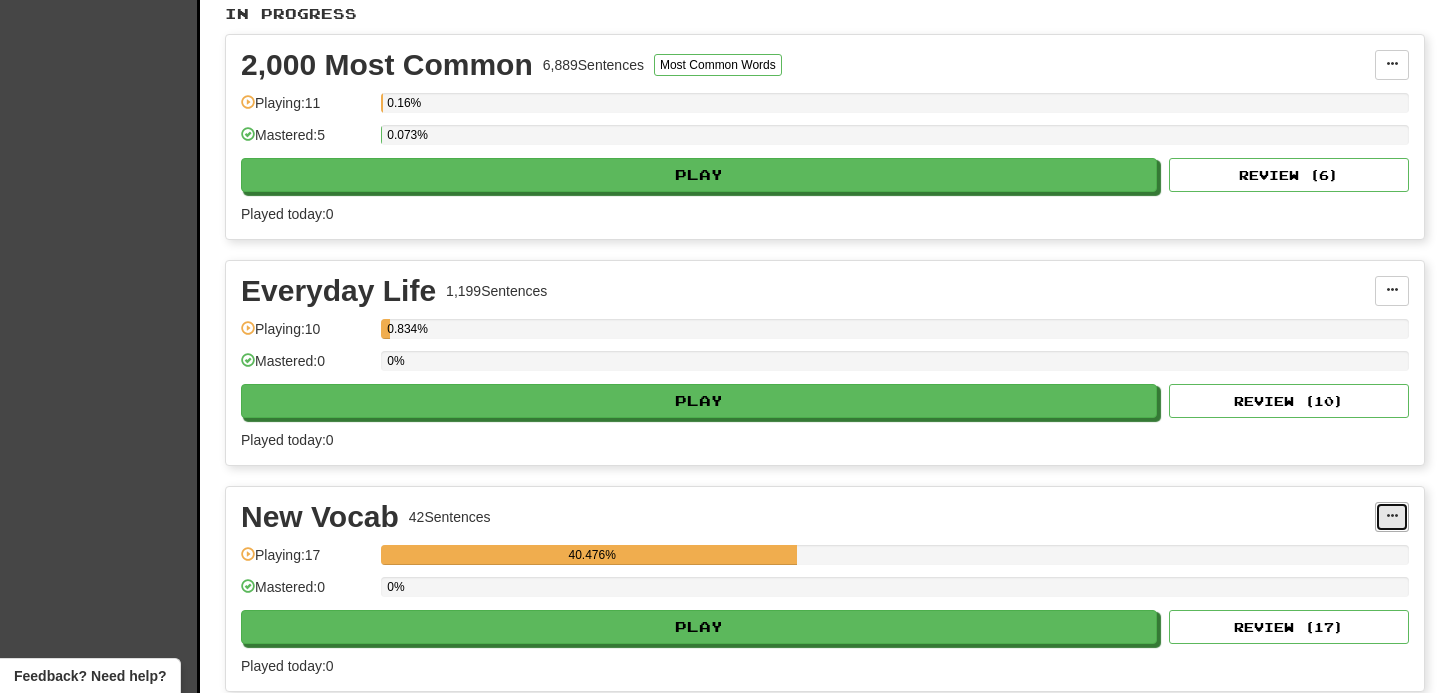 click at bounding box center [1392, 516] 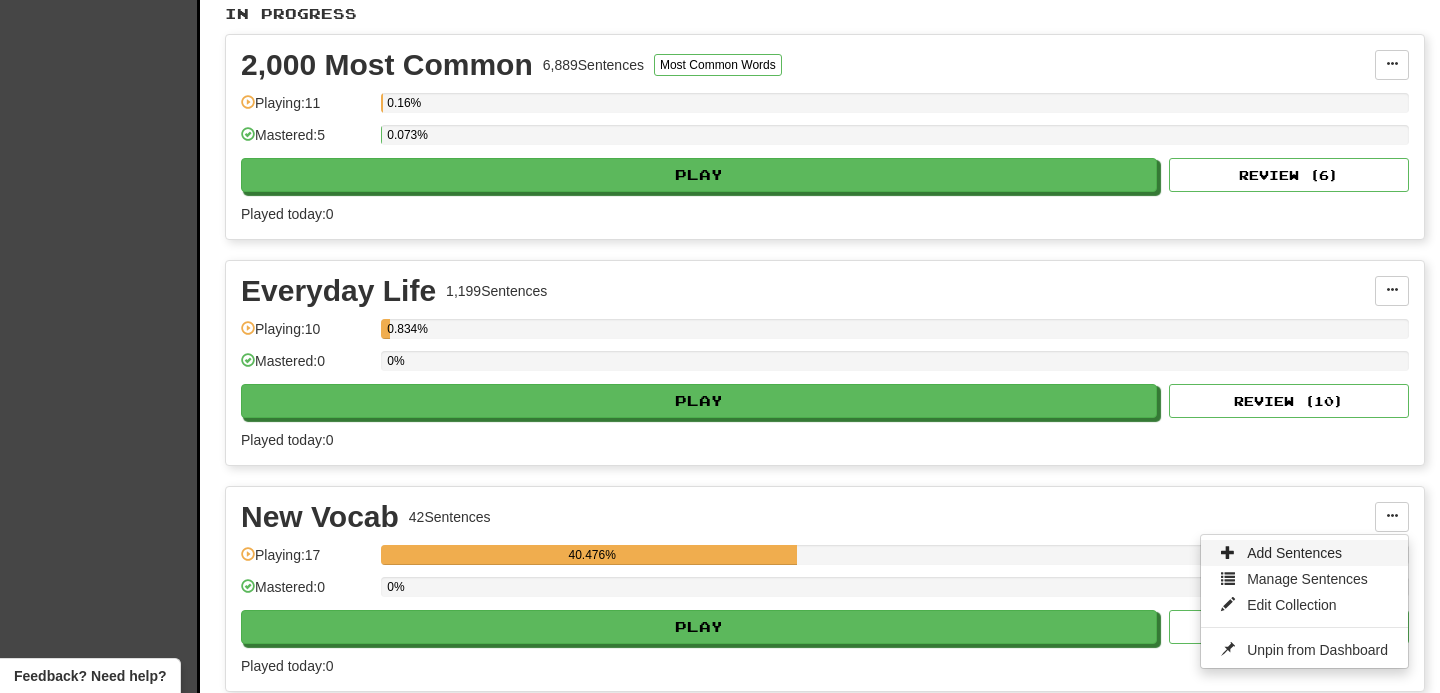 click on "Add Sentences" at bounding box center [1294, 553] 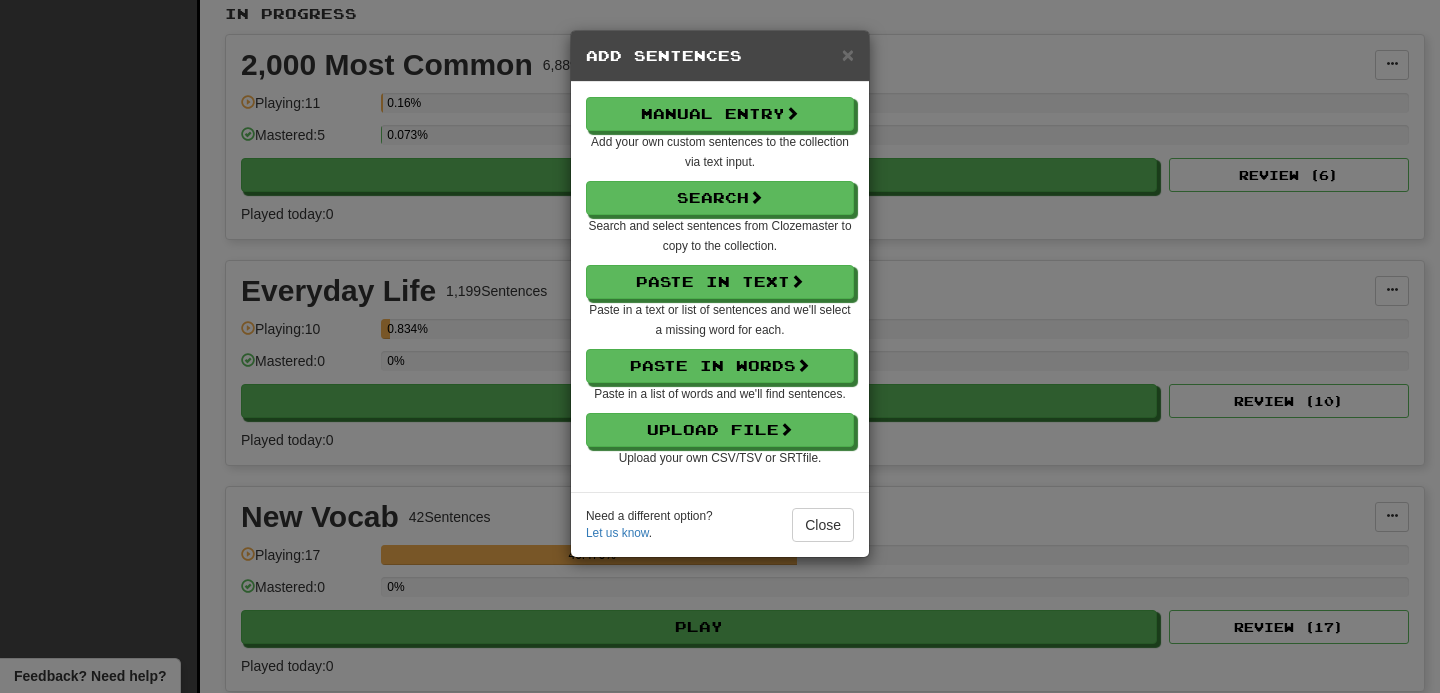 click on "Manual Entry  Add your own custom sentences to the collection via text input." at bounding box center [720, 134] 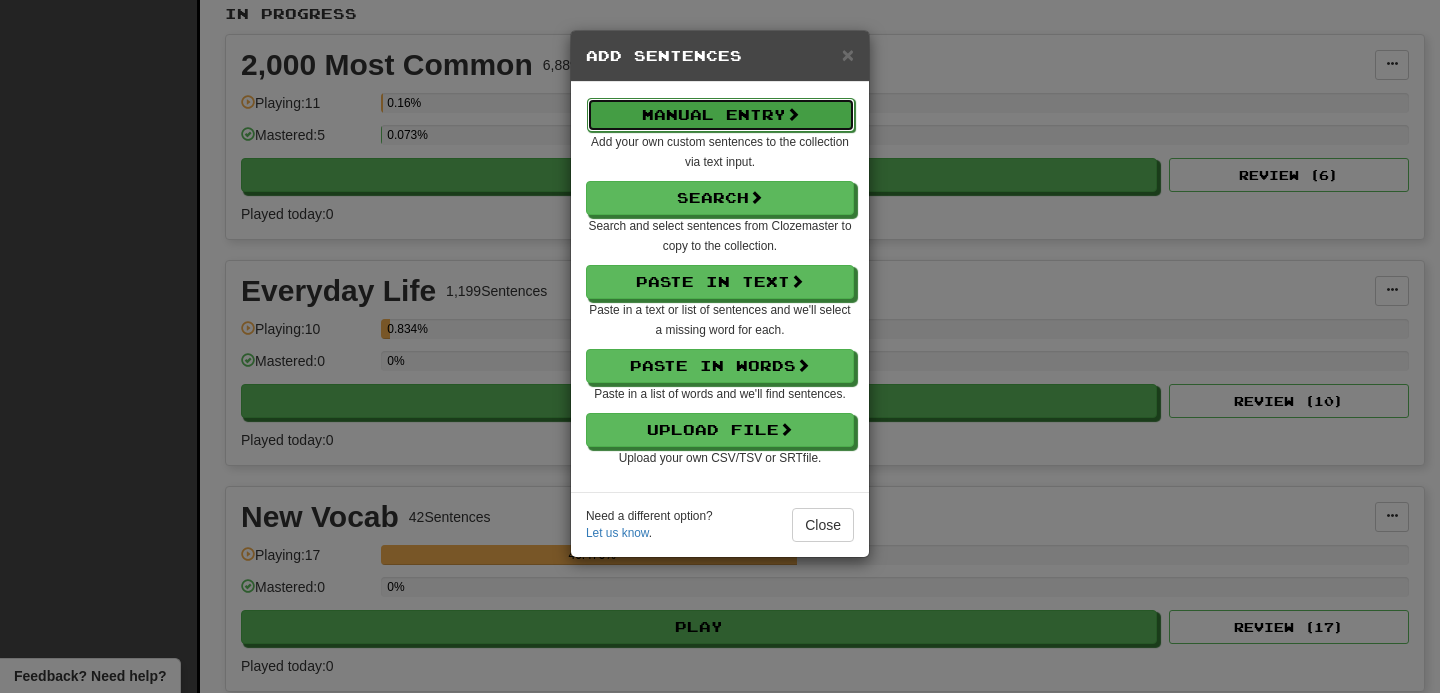 click on "Manual Entry" at bounding box center [721, 115] 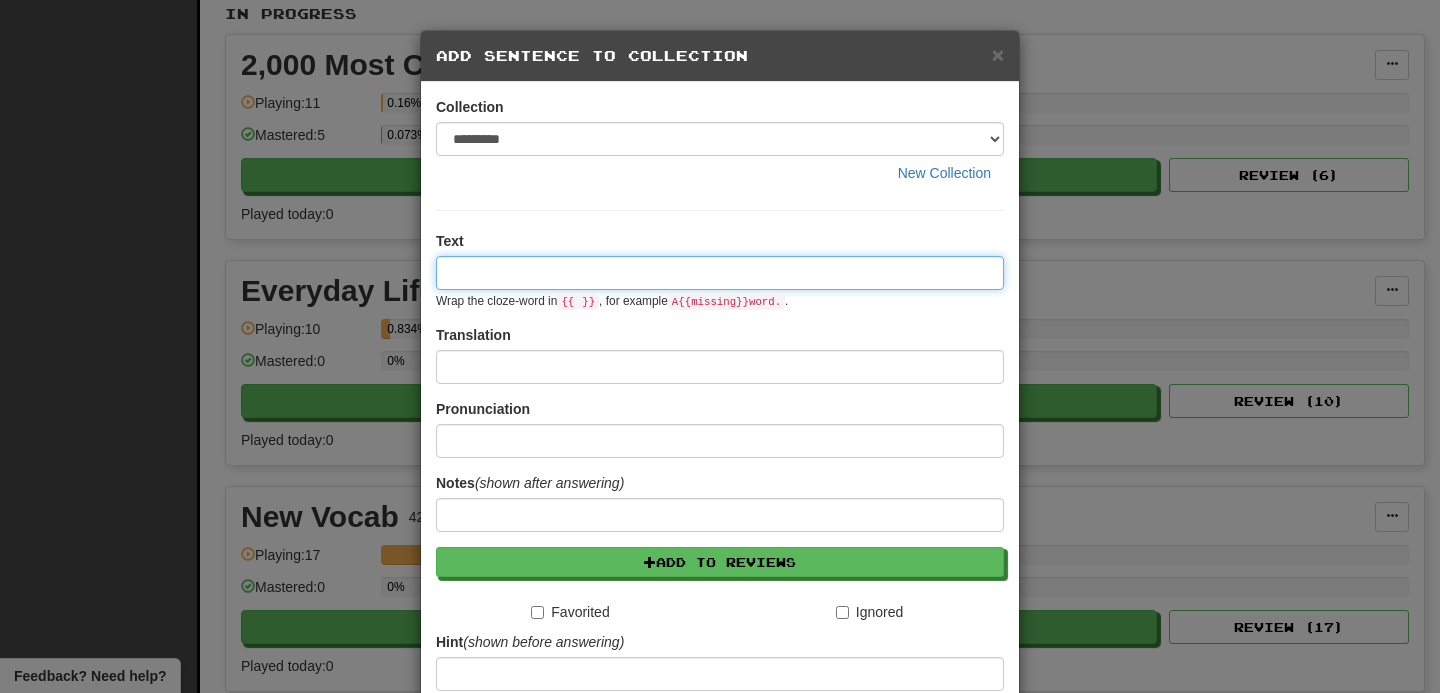 paste on "**********" 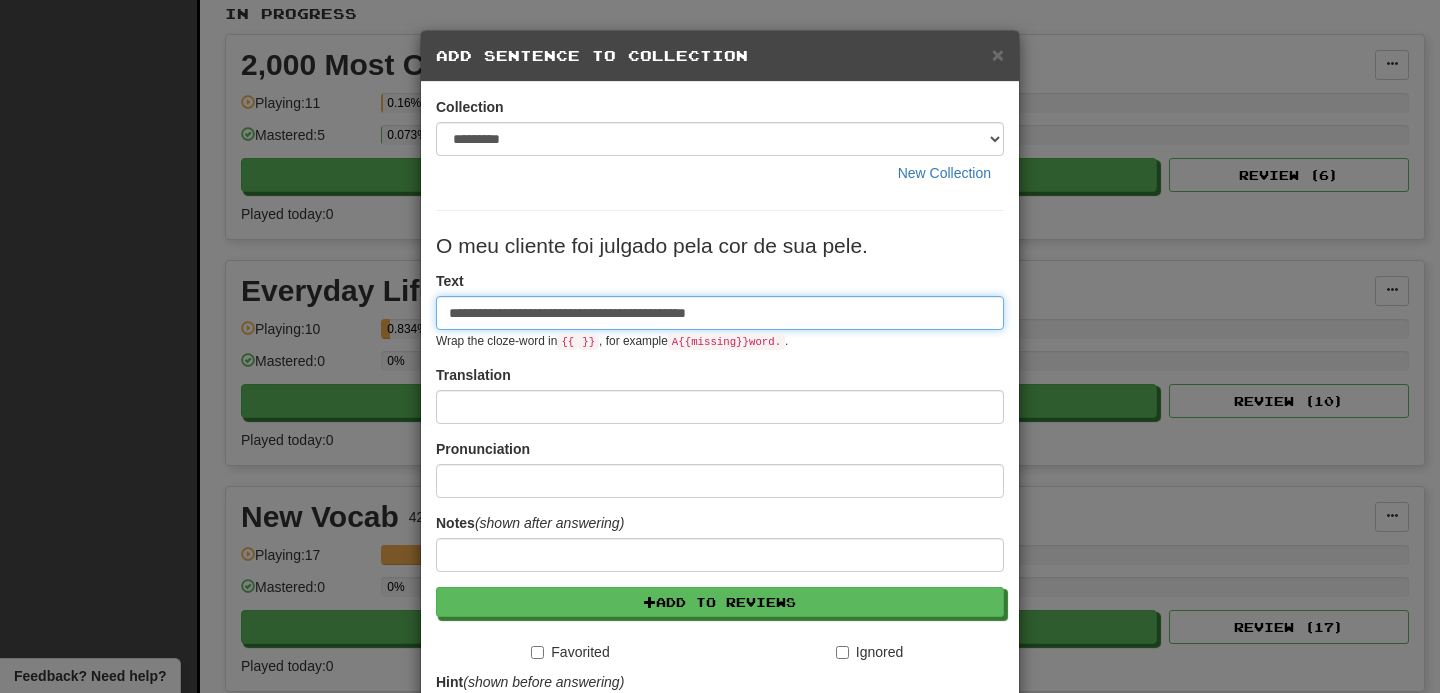 click on "**********" at bounding box center [720, 313] 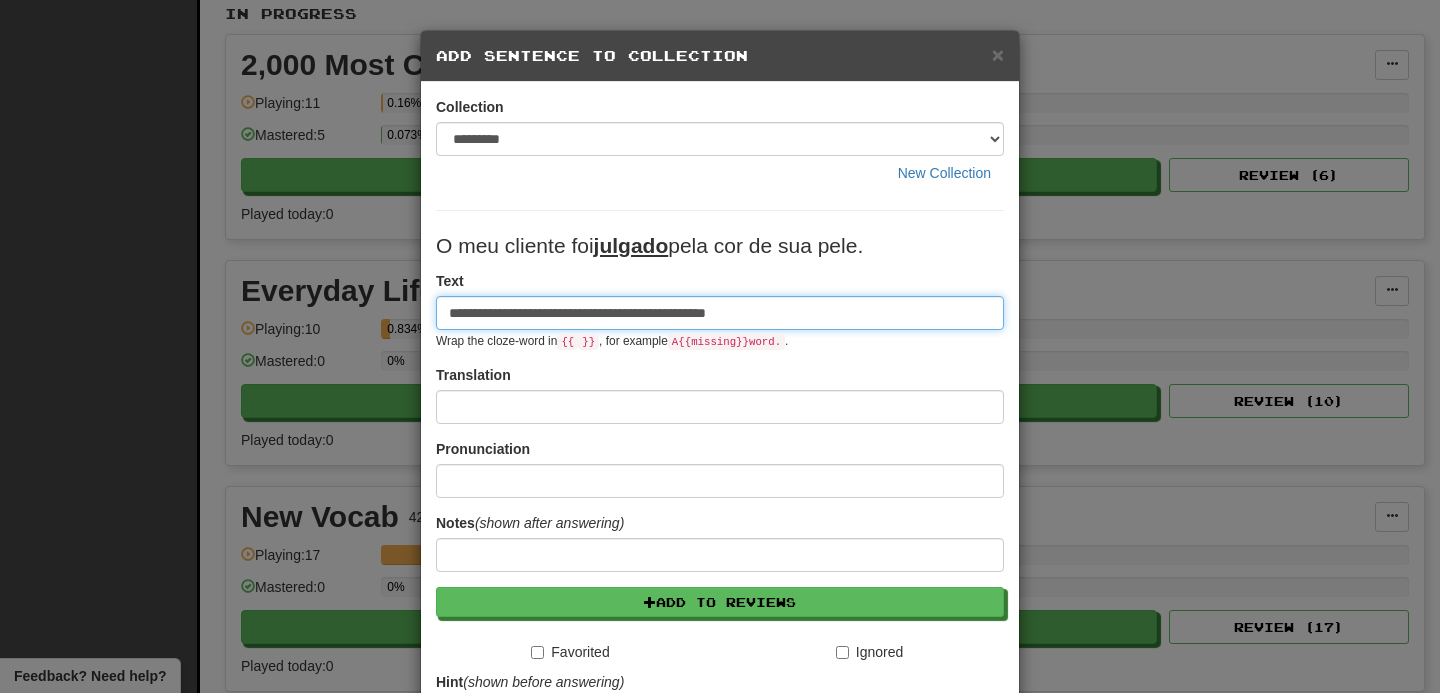 type on "**********" 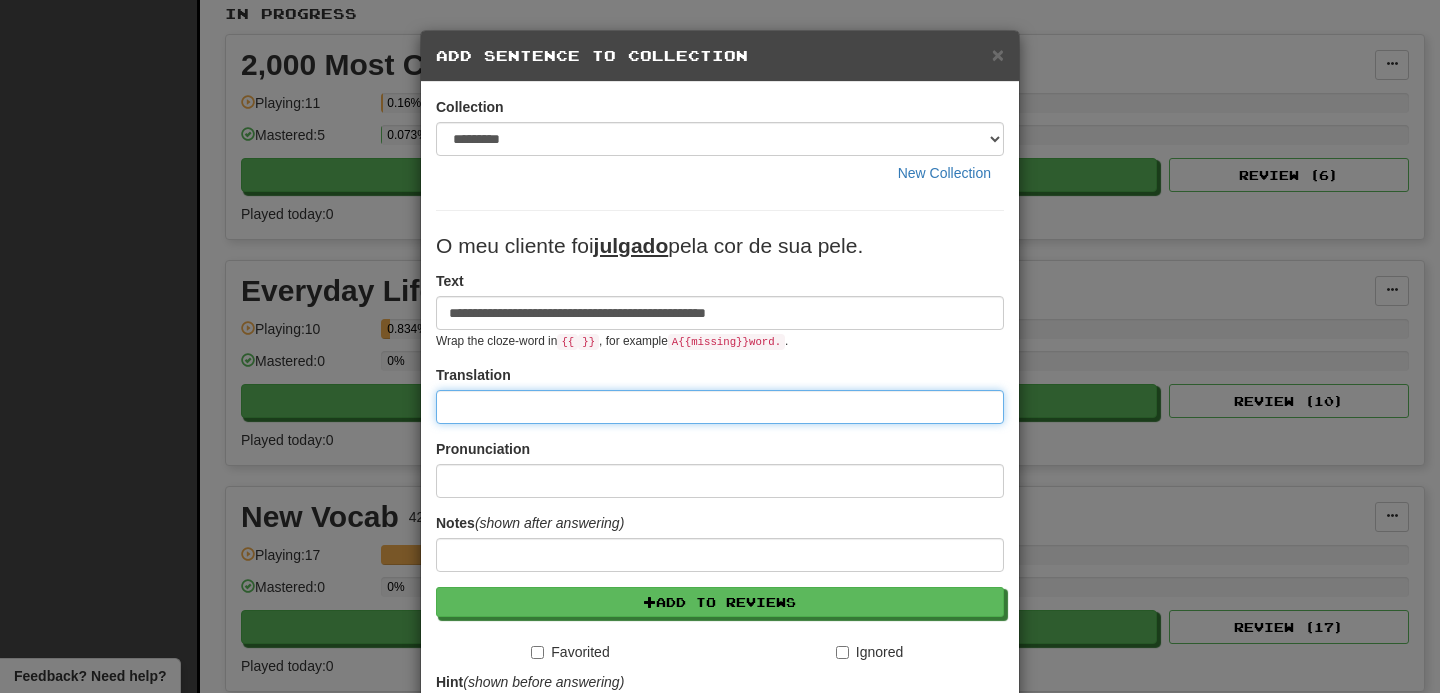 click at bounding box center (720, 407) 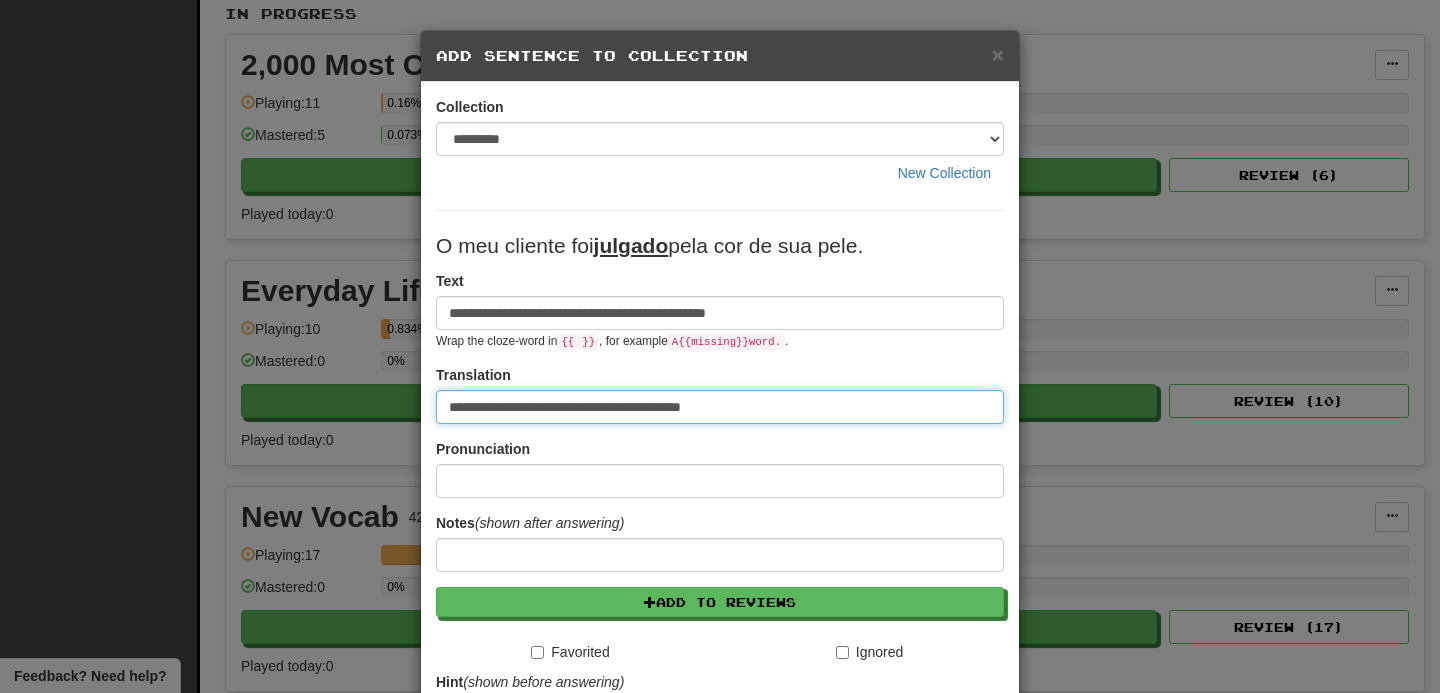 scroll, scrollTop: 284, scrollLeft: 0, axis: vertical 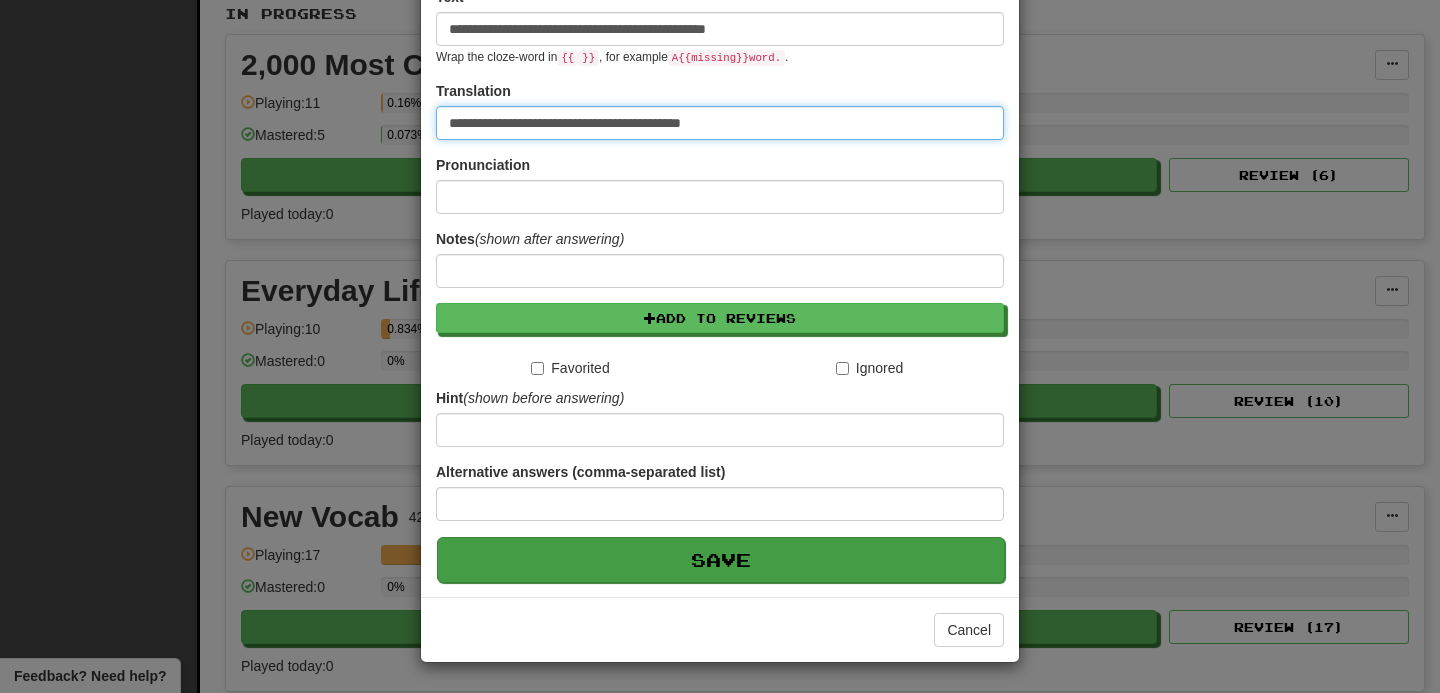 type on "**********" 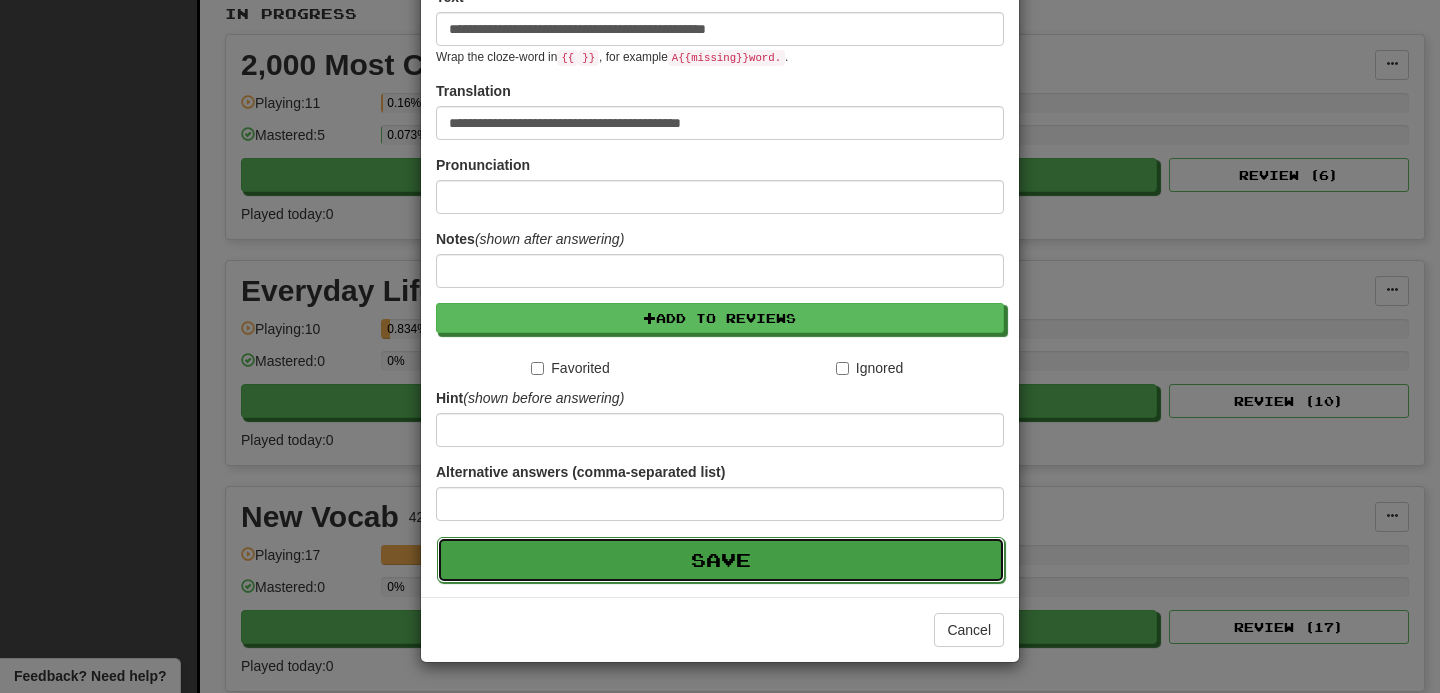 click on "Save" at bounding box center [721, 560] 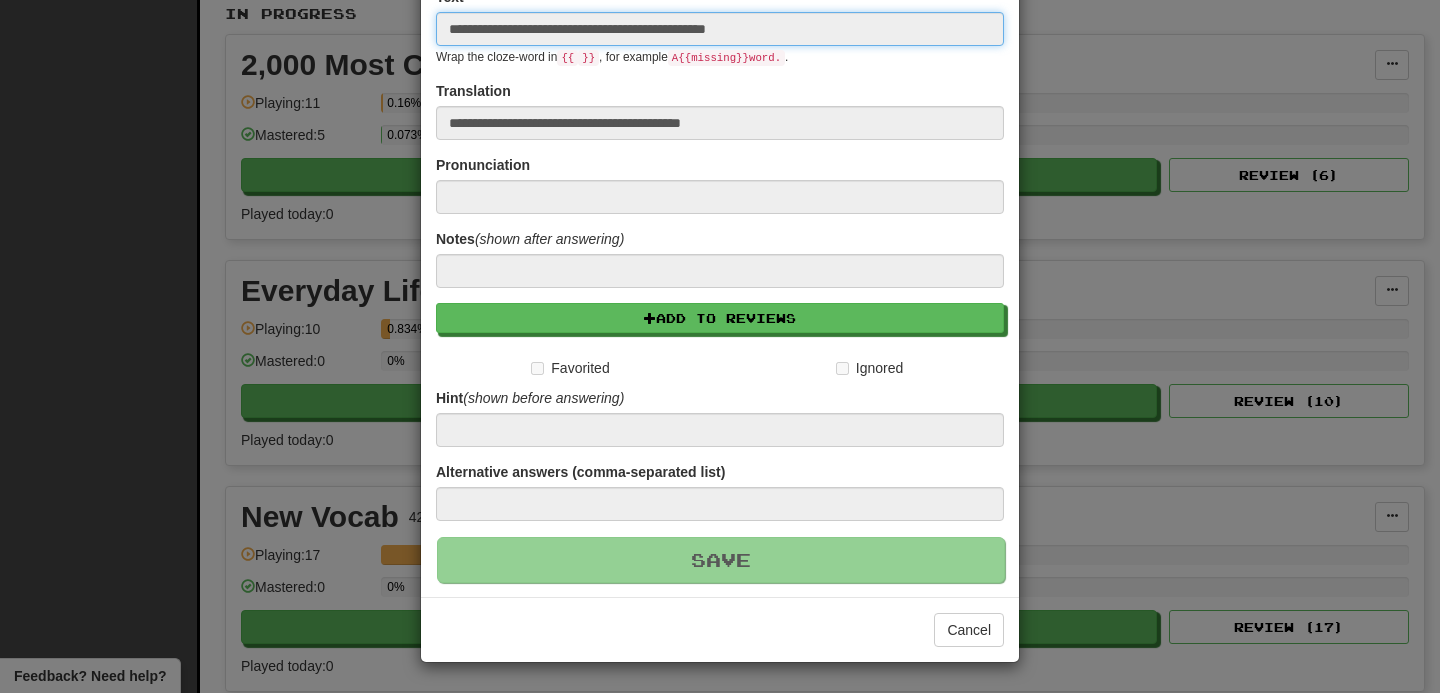 type 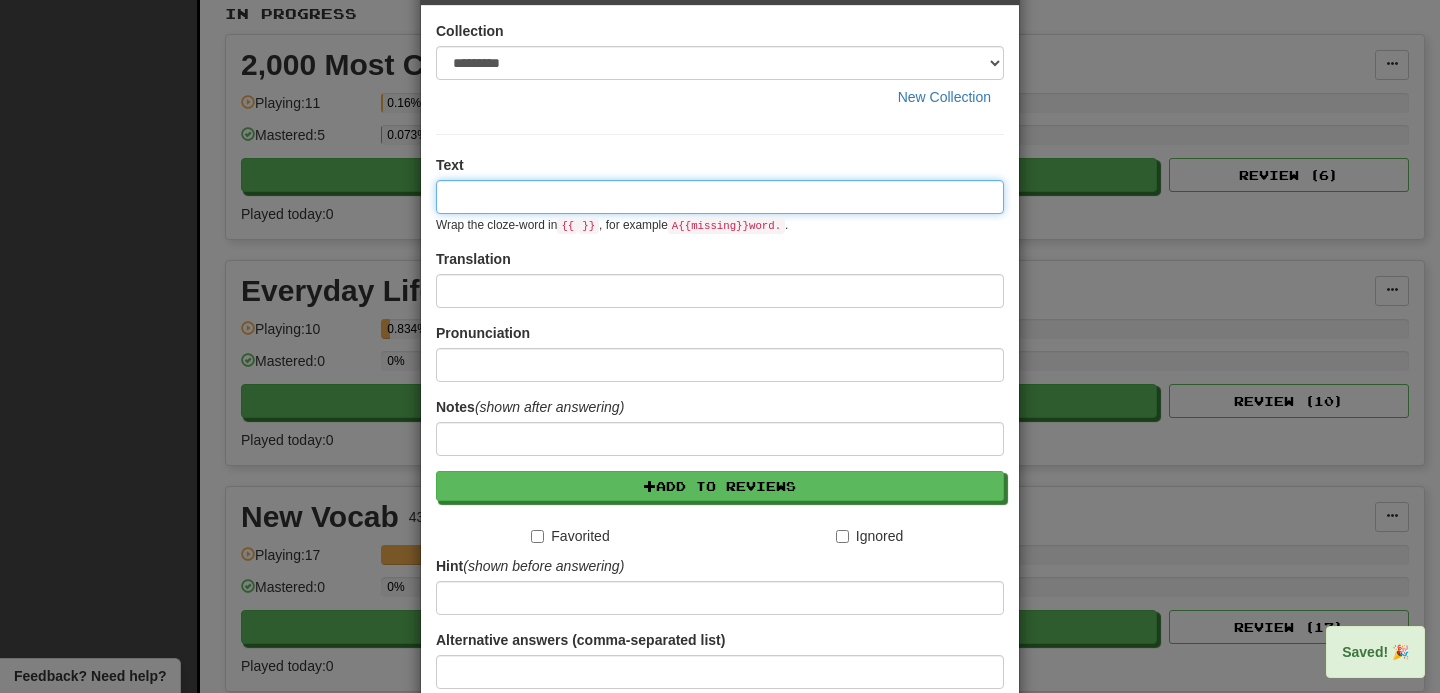 scroll, scrollTop: 0, scrollLeft: 0, axis: both 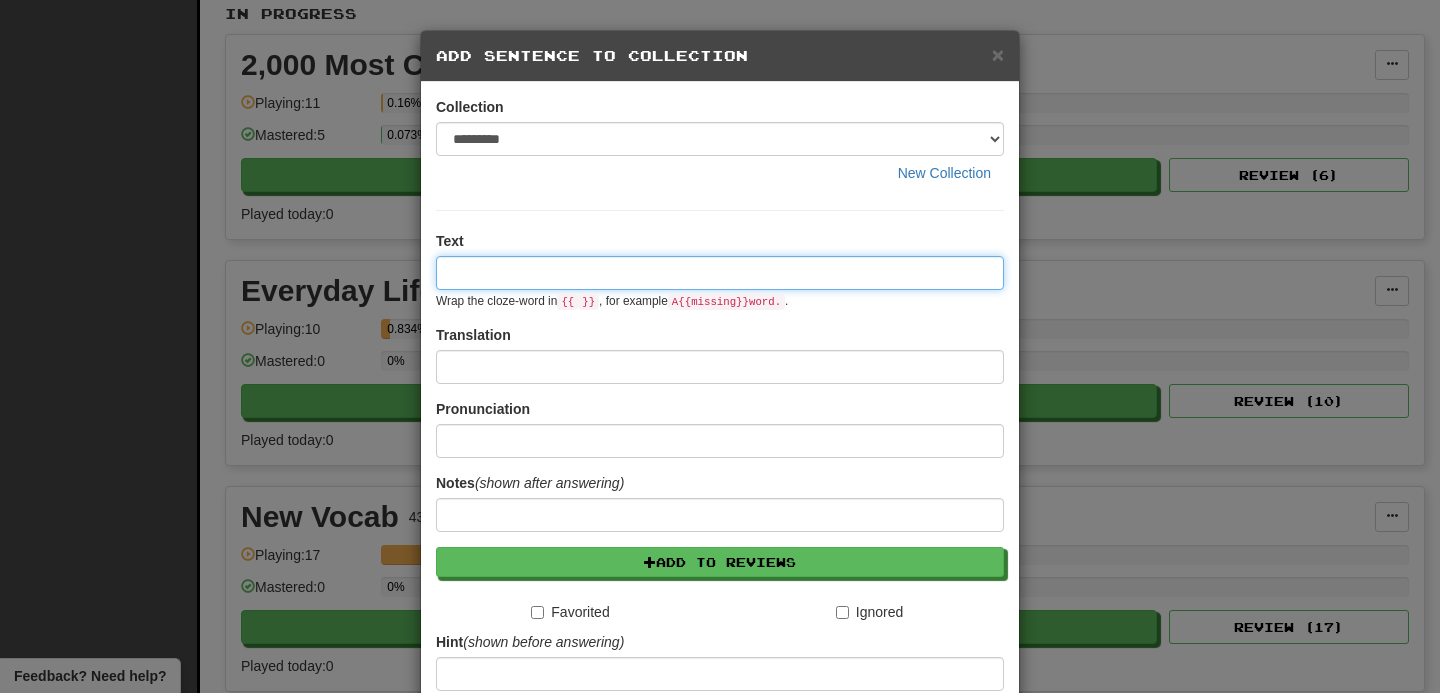 paste on "**********" 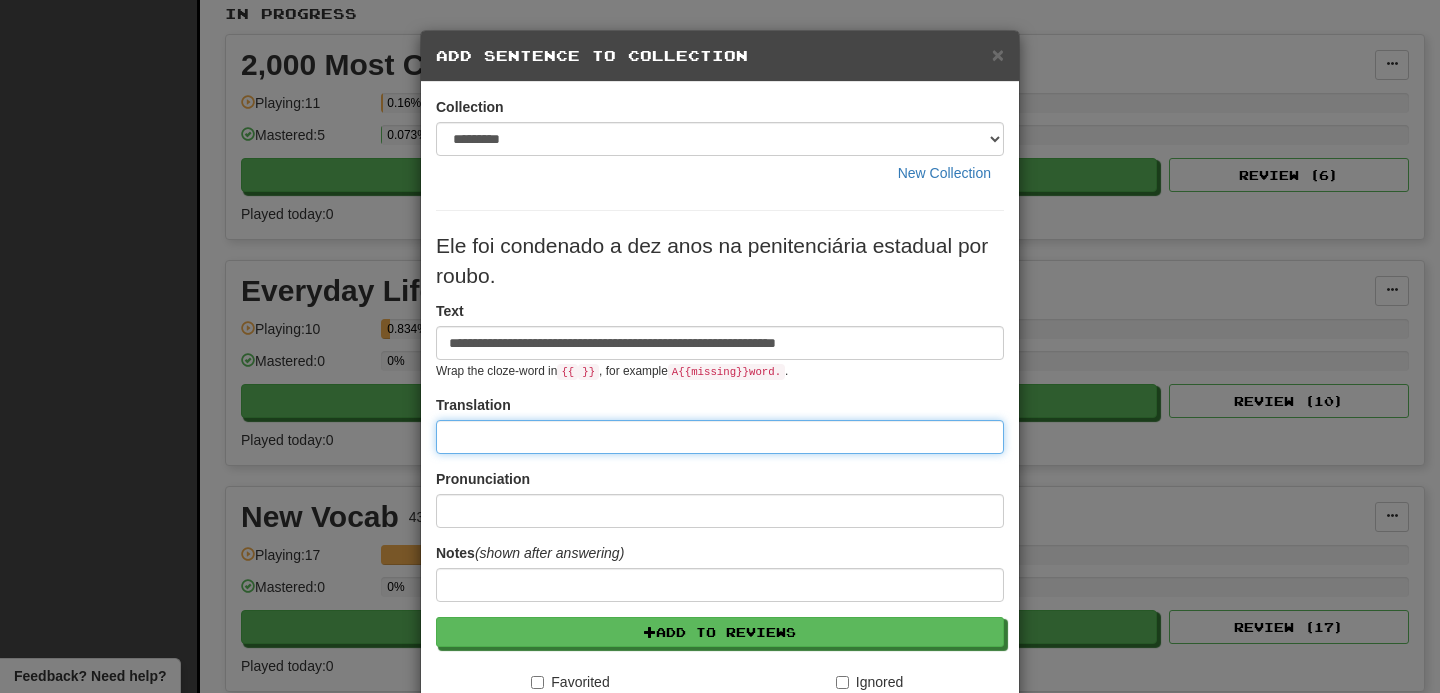 click at bounding box center [720, 437] 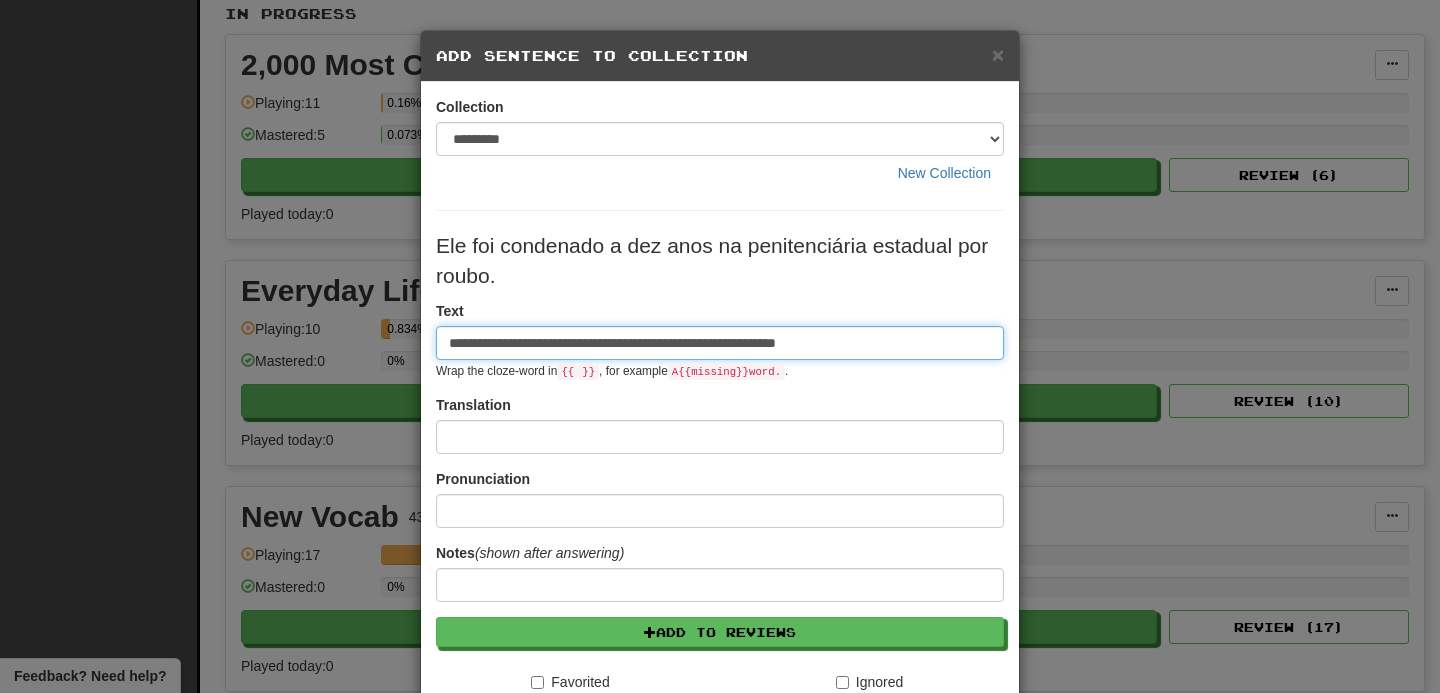 click on "**********" at bounding box center [720, 343] 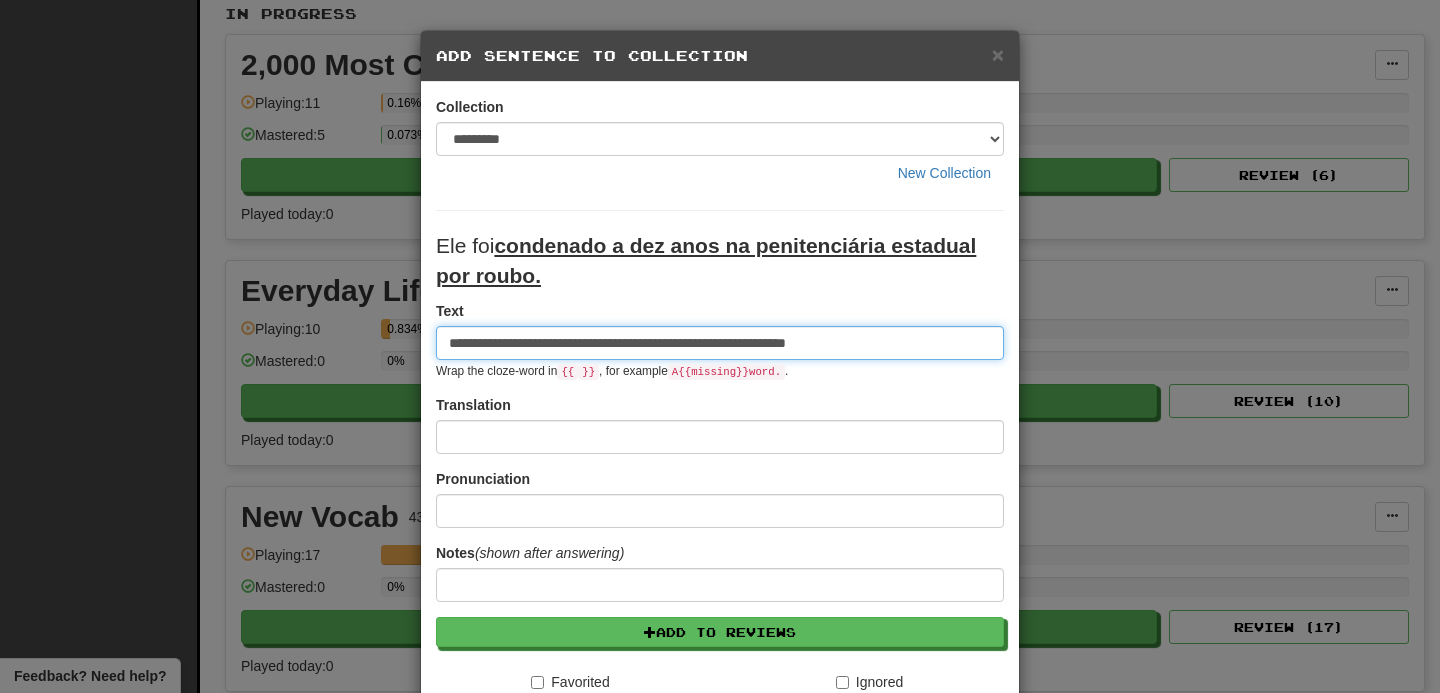 click on "**********" at bounding box center (720, 343) 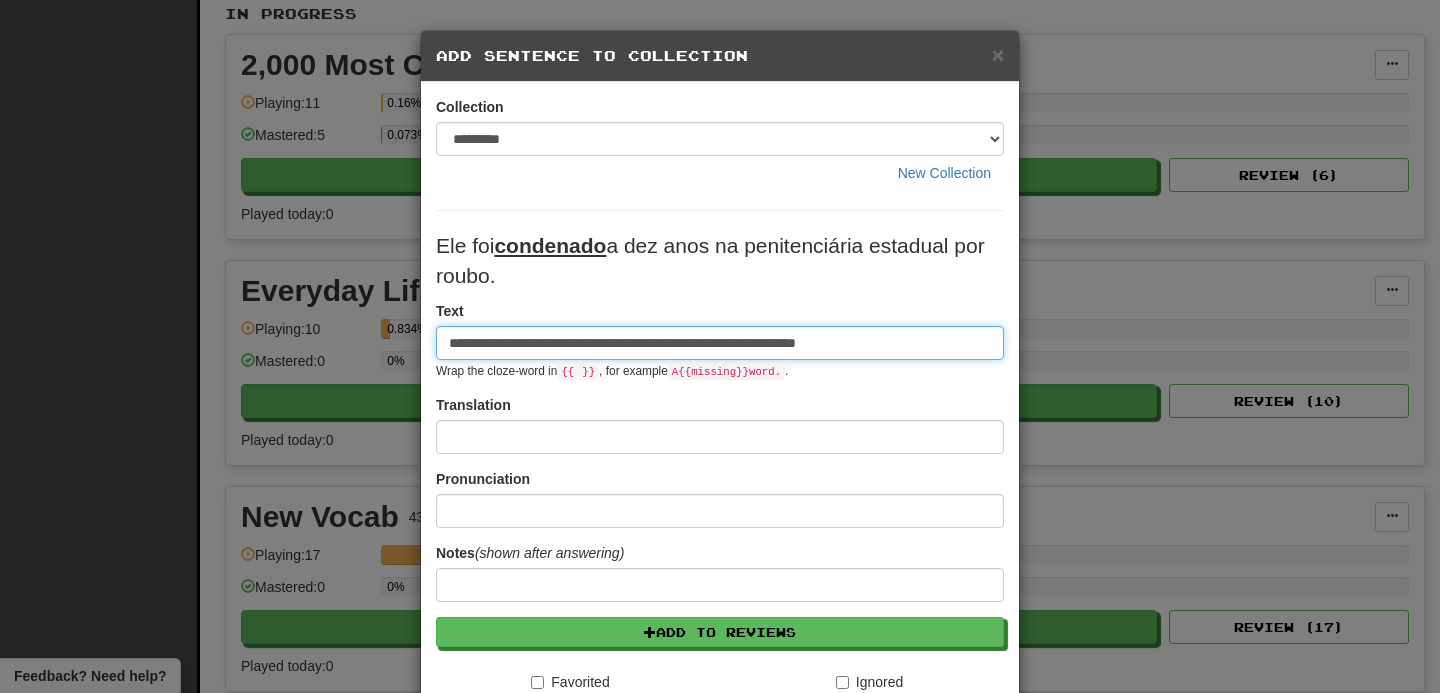 type on "**********" 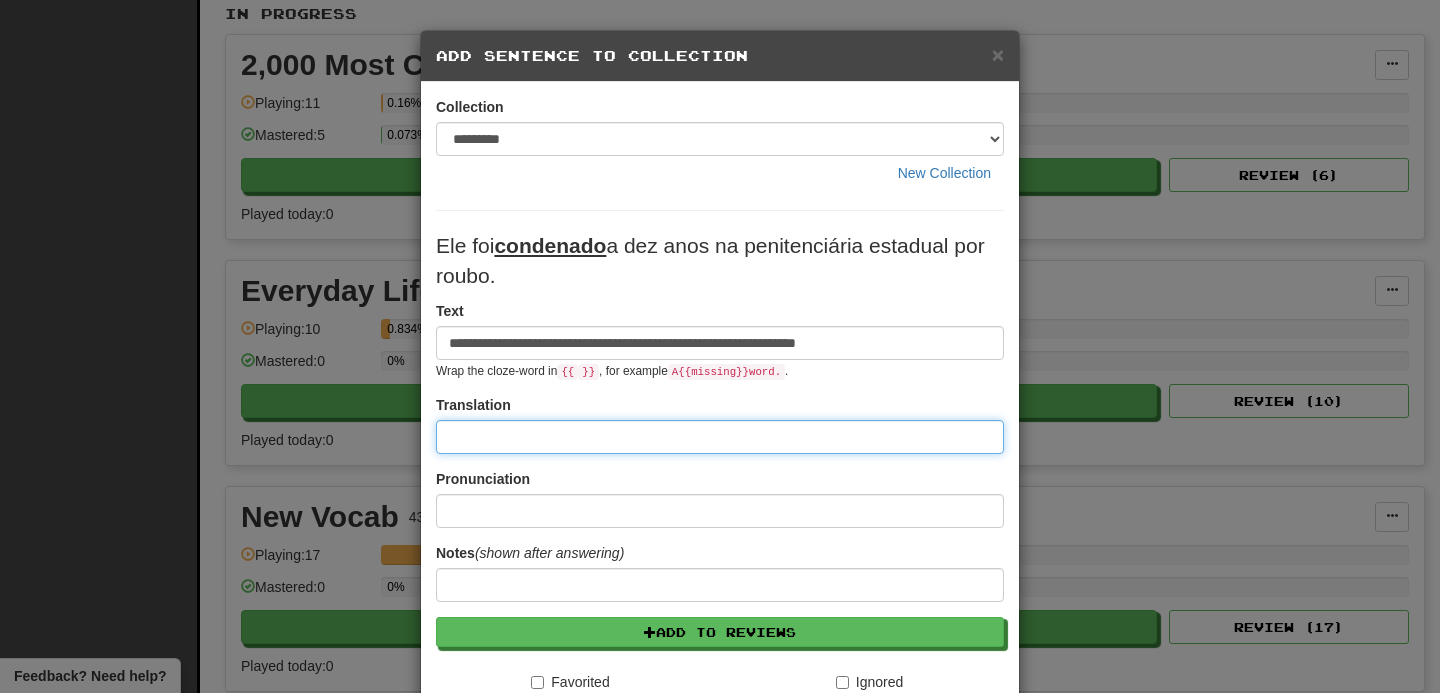 click at bounding box center [720, 437] 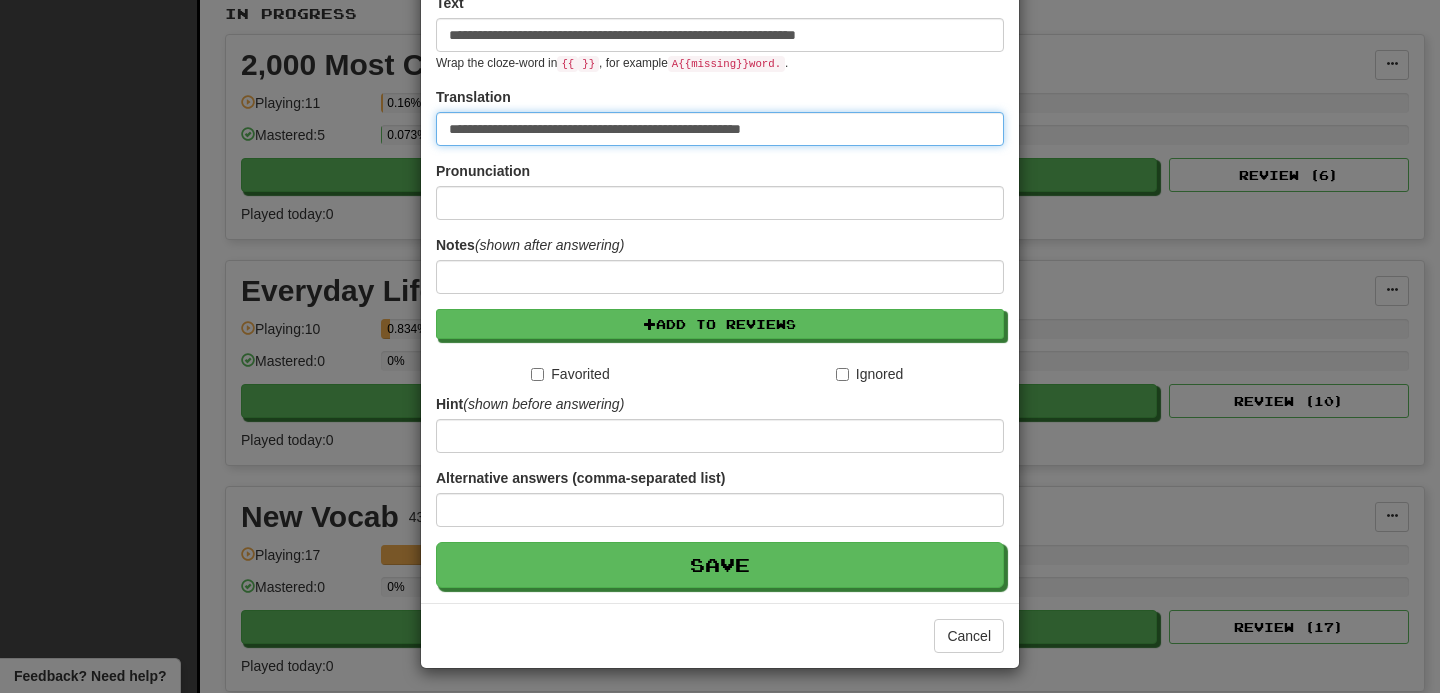 scroll, scrollTop: 314, scrollLeft: 0, axis: vertical 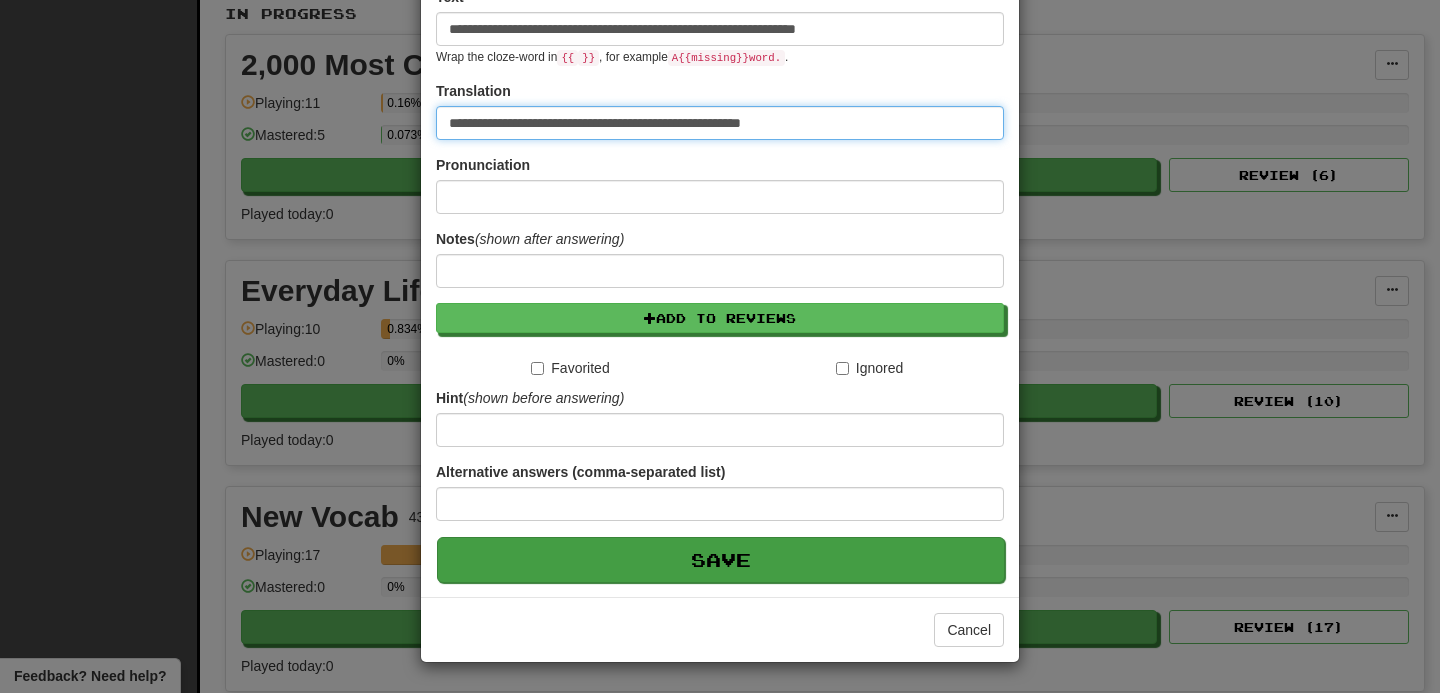 type on "**********" 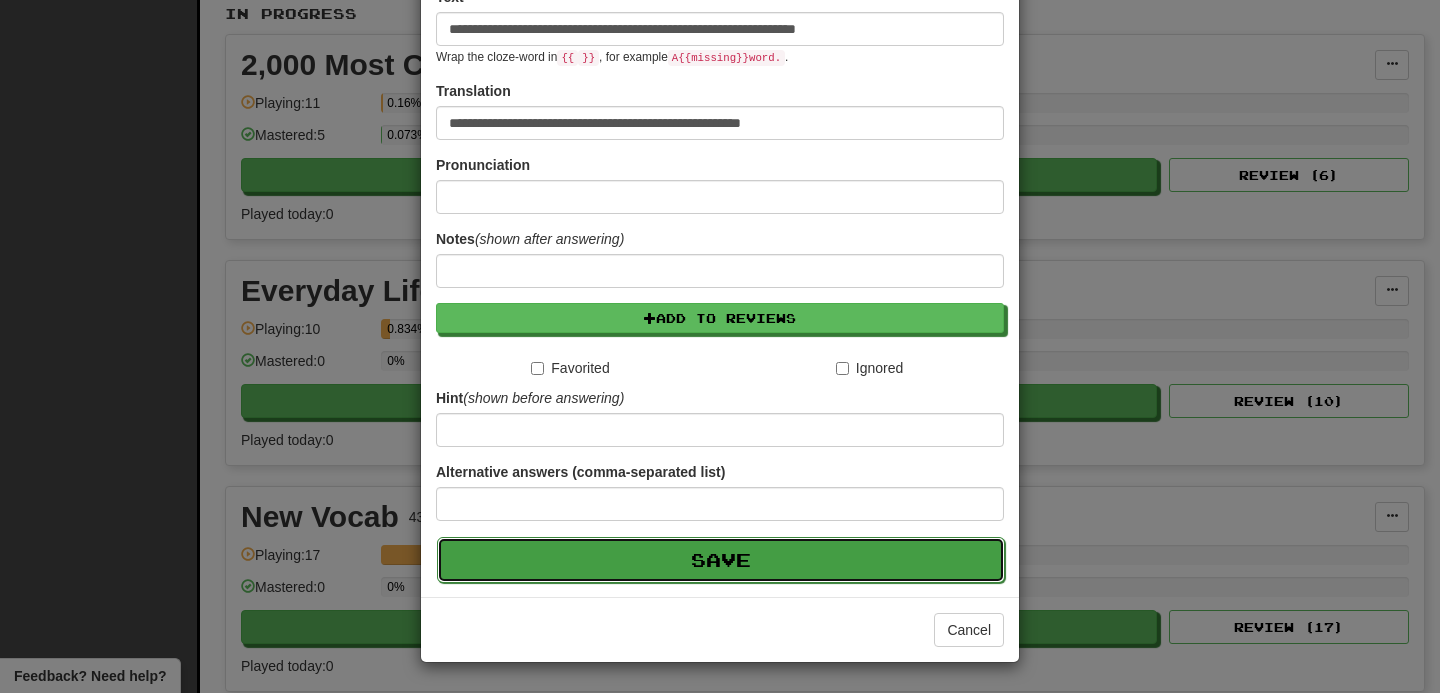 click on "Save" at bounding box center (721, 560) 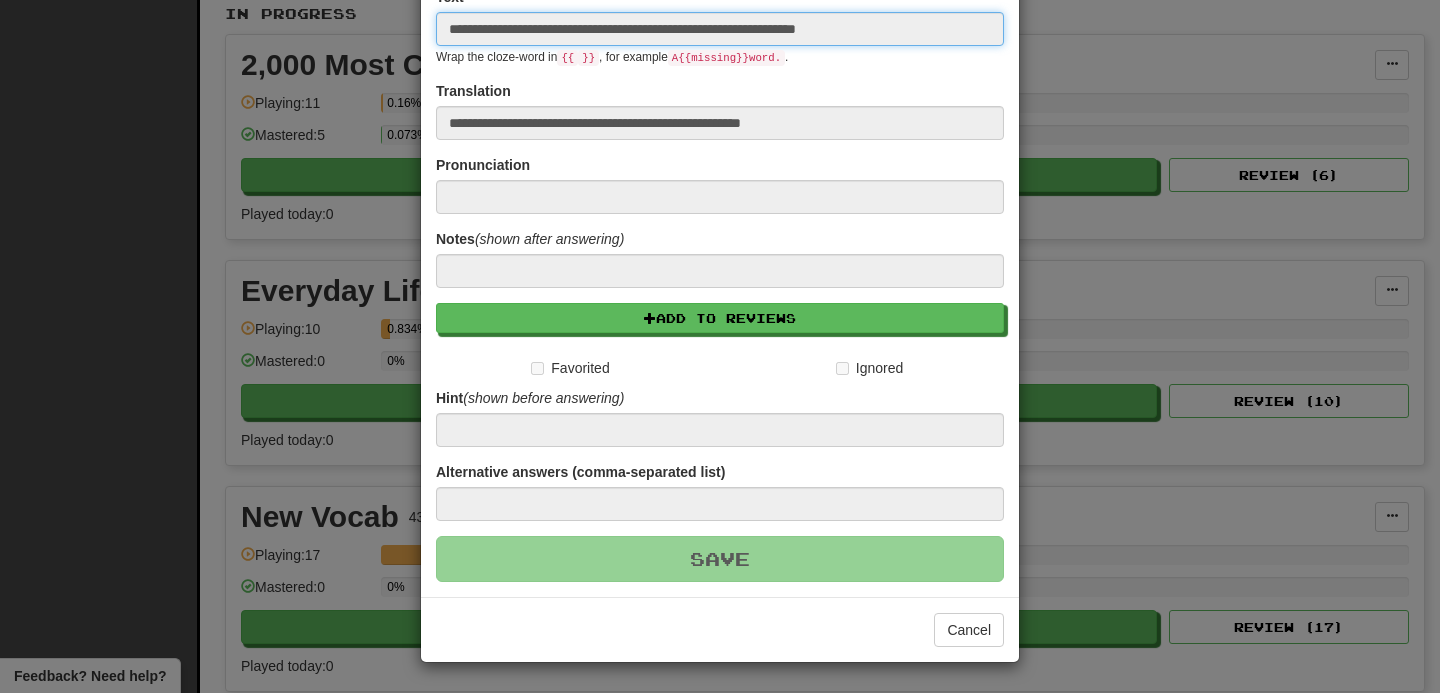 type 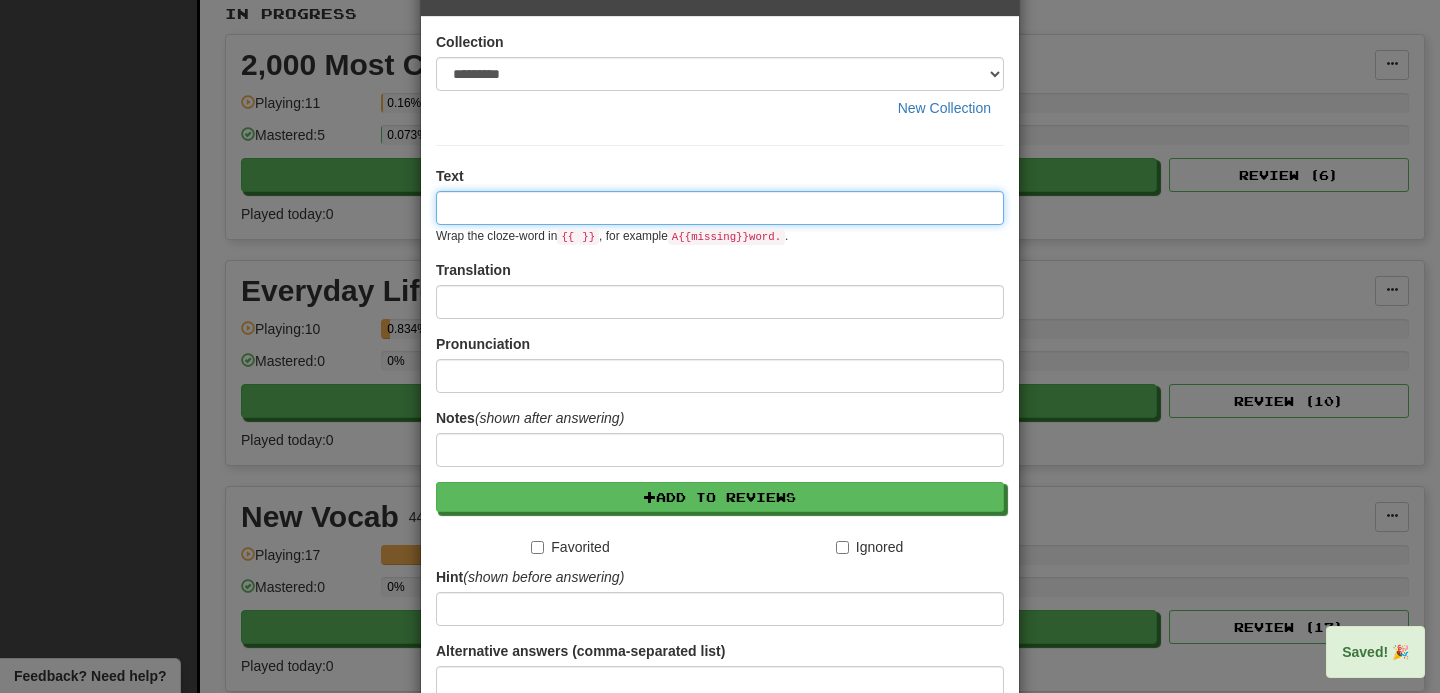 scroll, scrollTop: 0, scrollLeft: 0, axis: both 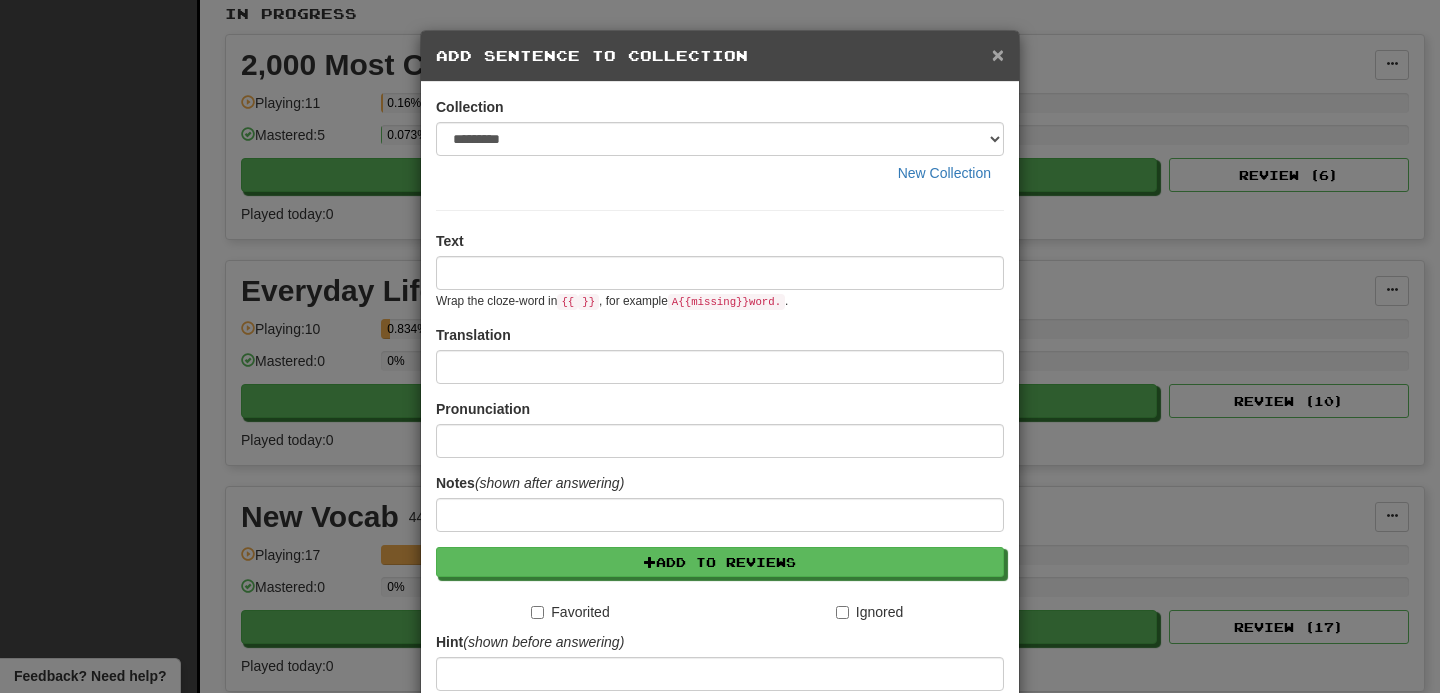 click on "×" at bounding box center [998, 54] 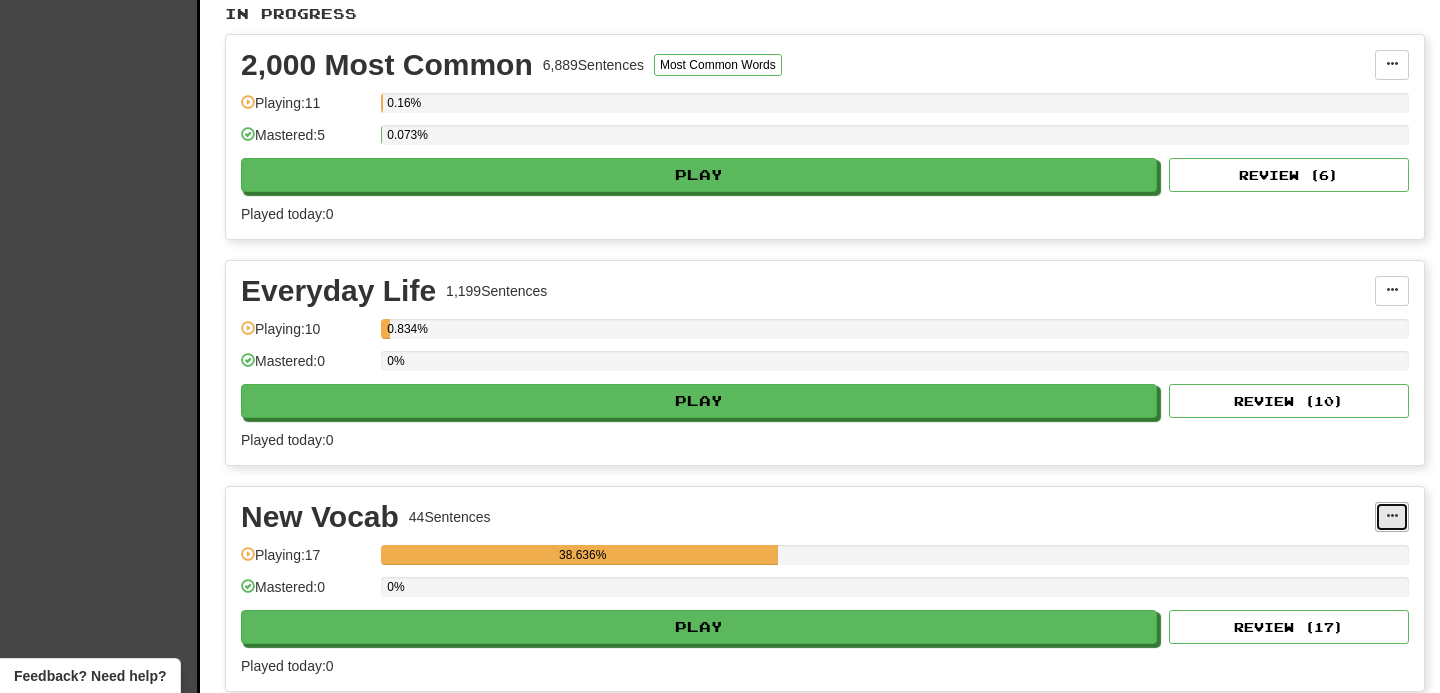click at bounding box center (1392, 517) 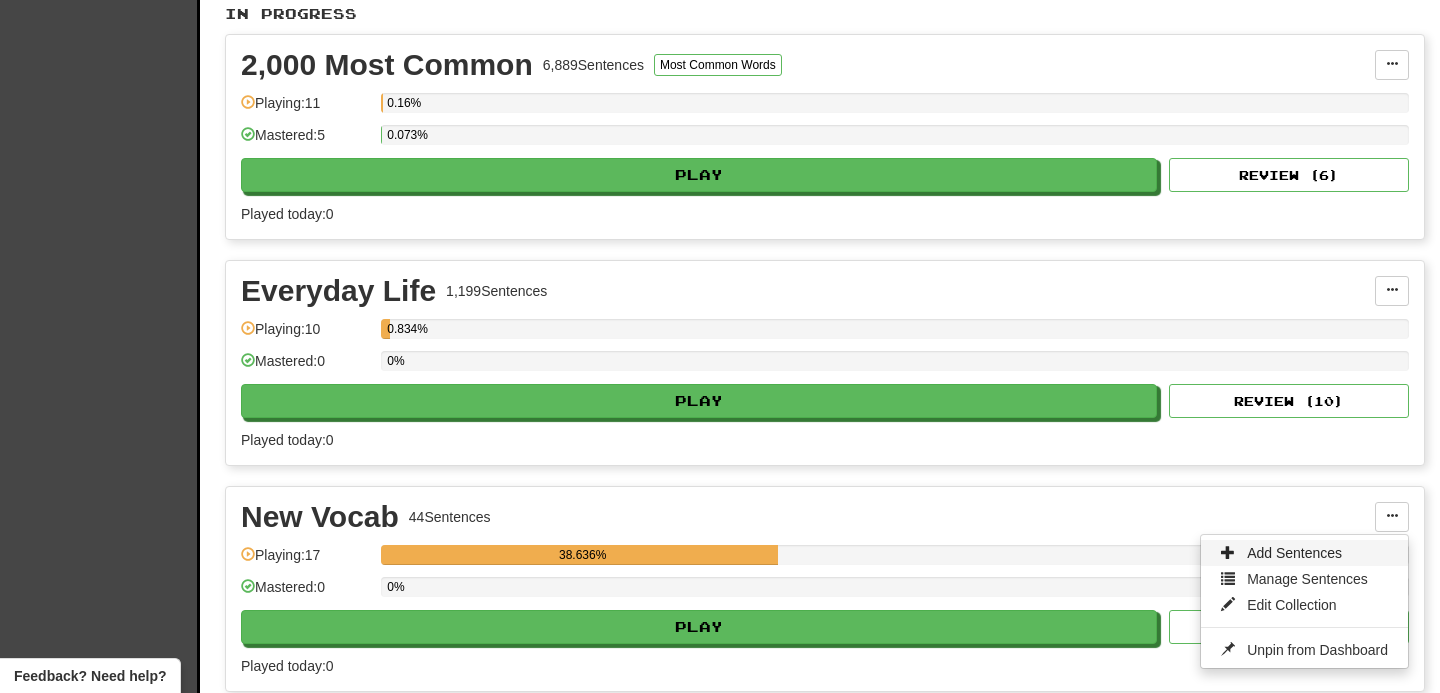 click on "Add Sentences" at bounding box center [1294, 553] 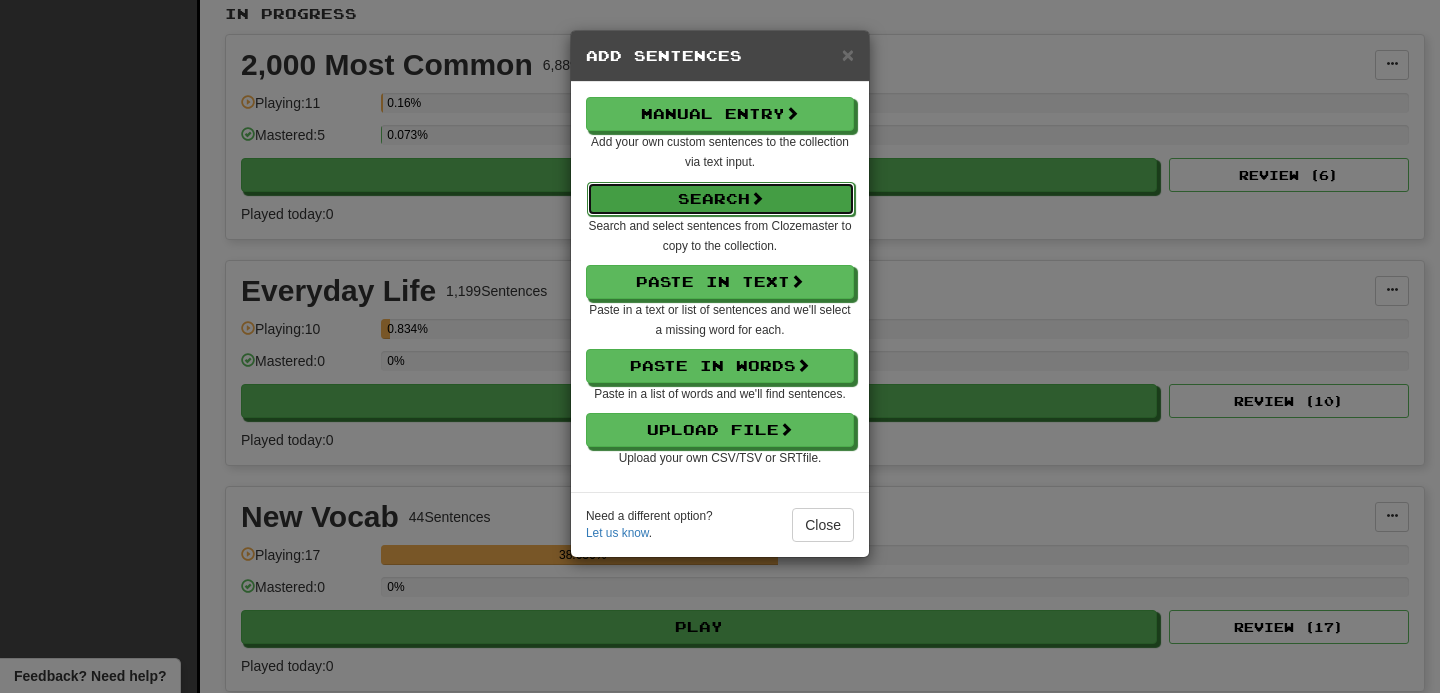 click on "Search" at bounding box center (721, 199) 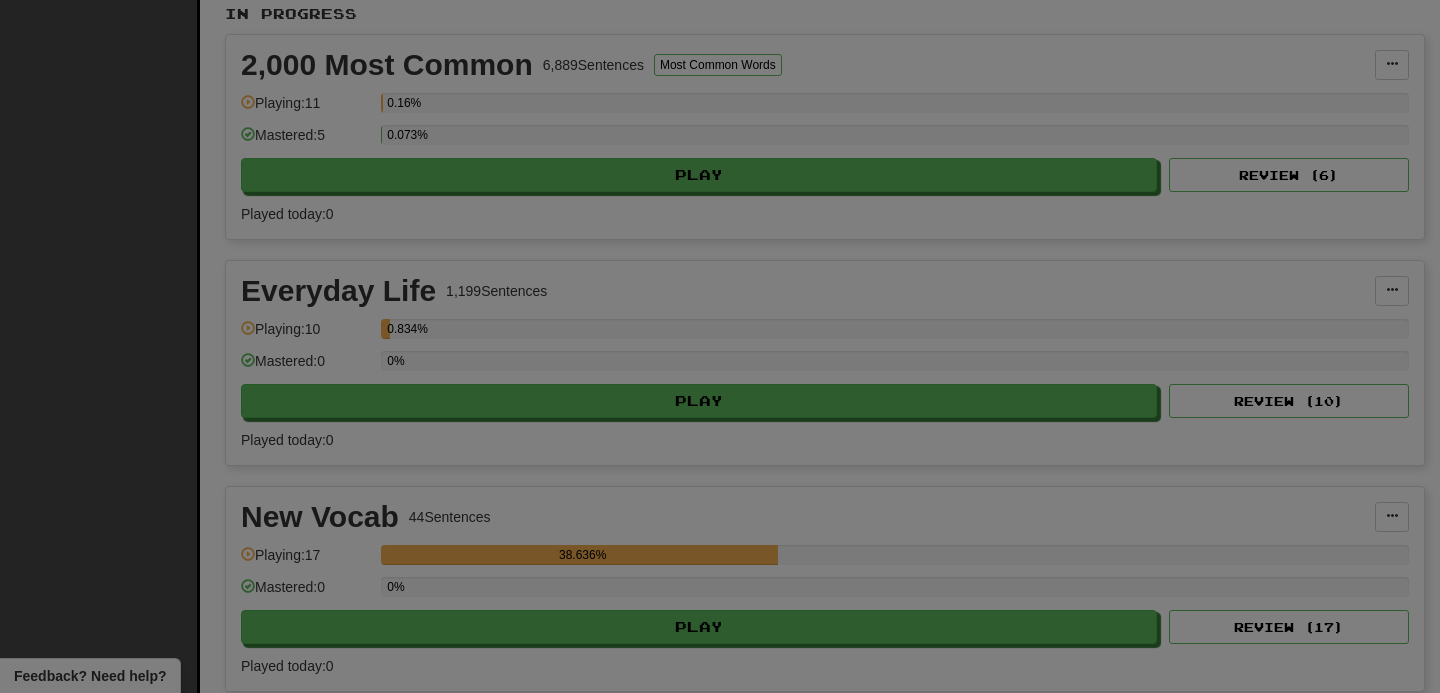 select on "****" 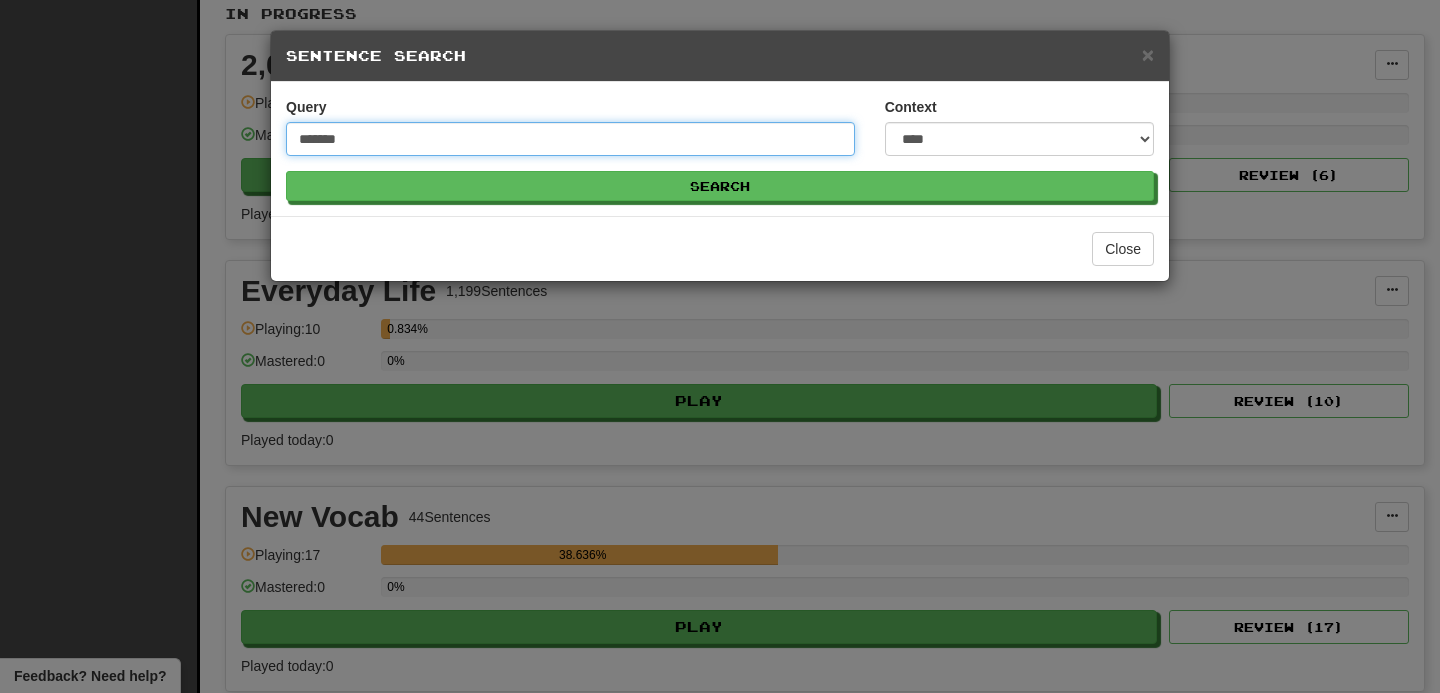 type on "*******" 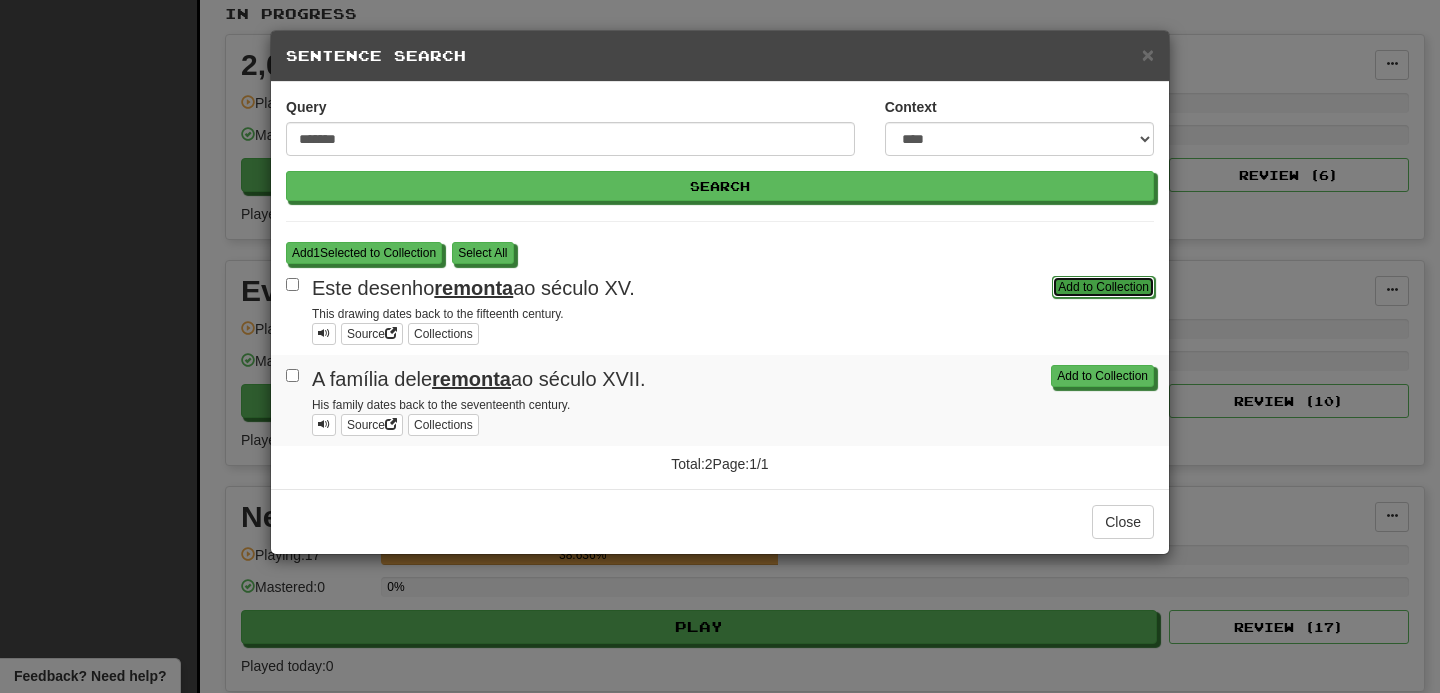 click on "Add to Collection" at bounding box center (1103, 287) 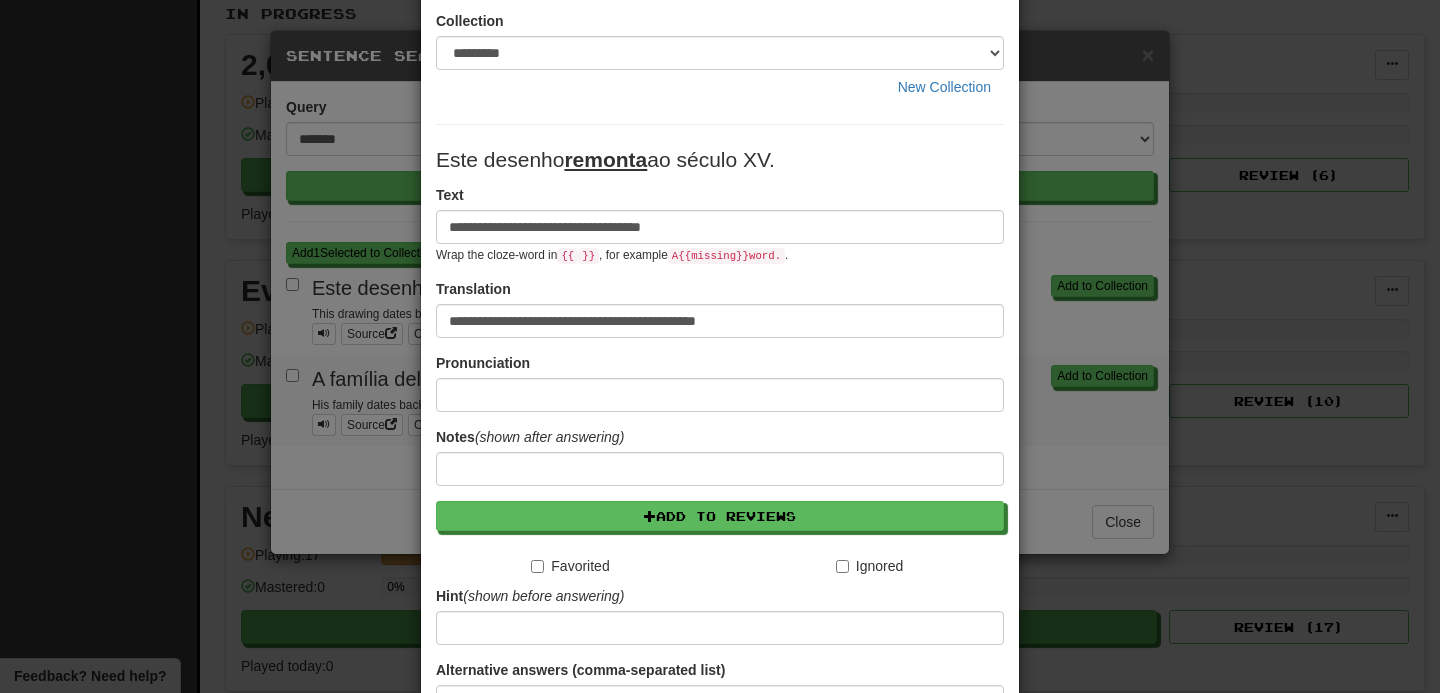 scroll, scrollTop: 284, scrollLeft: 0, axis: vertical 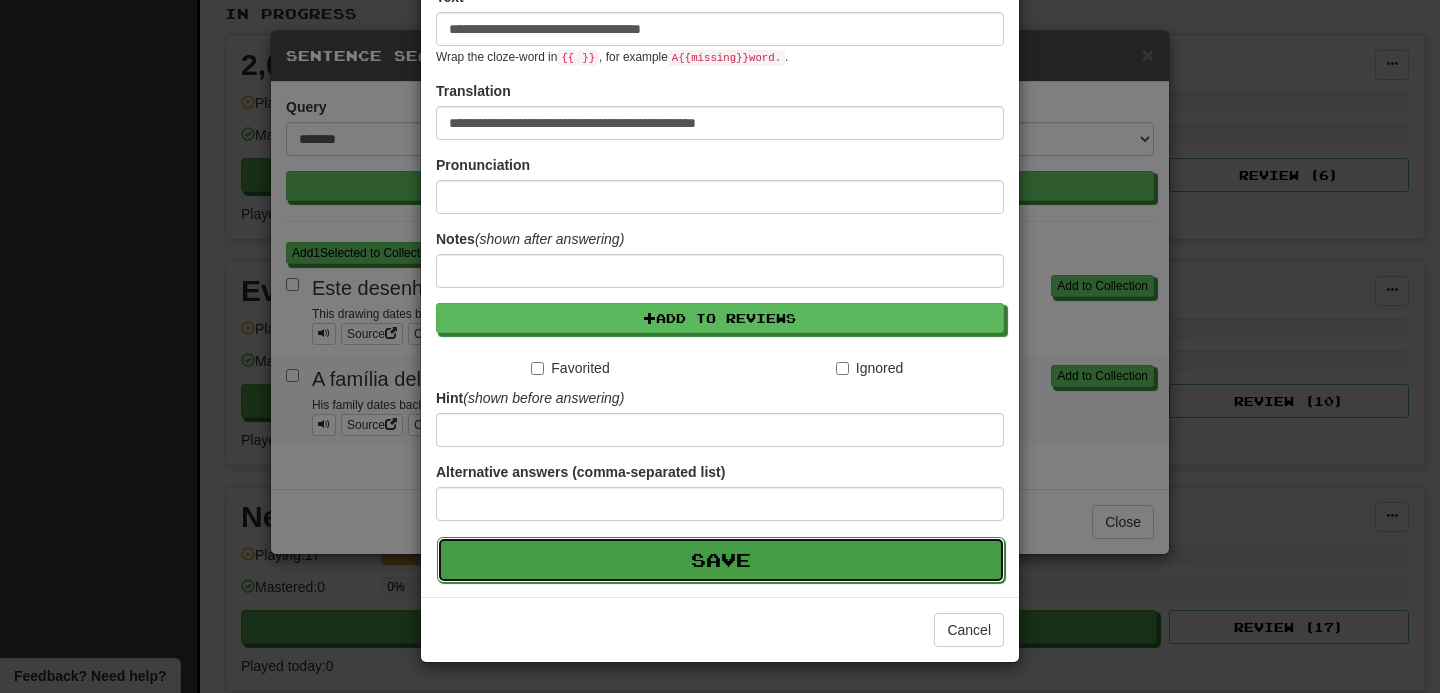 click on "Save" at bounding box center [721, 560] 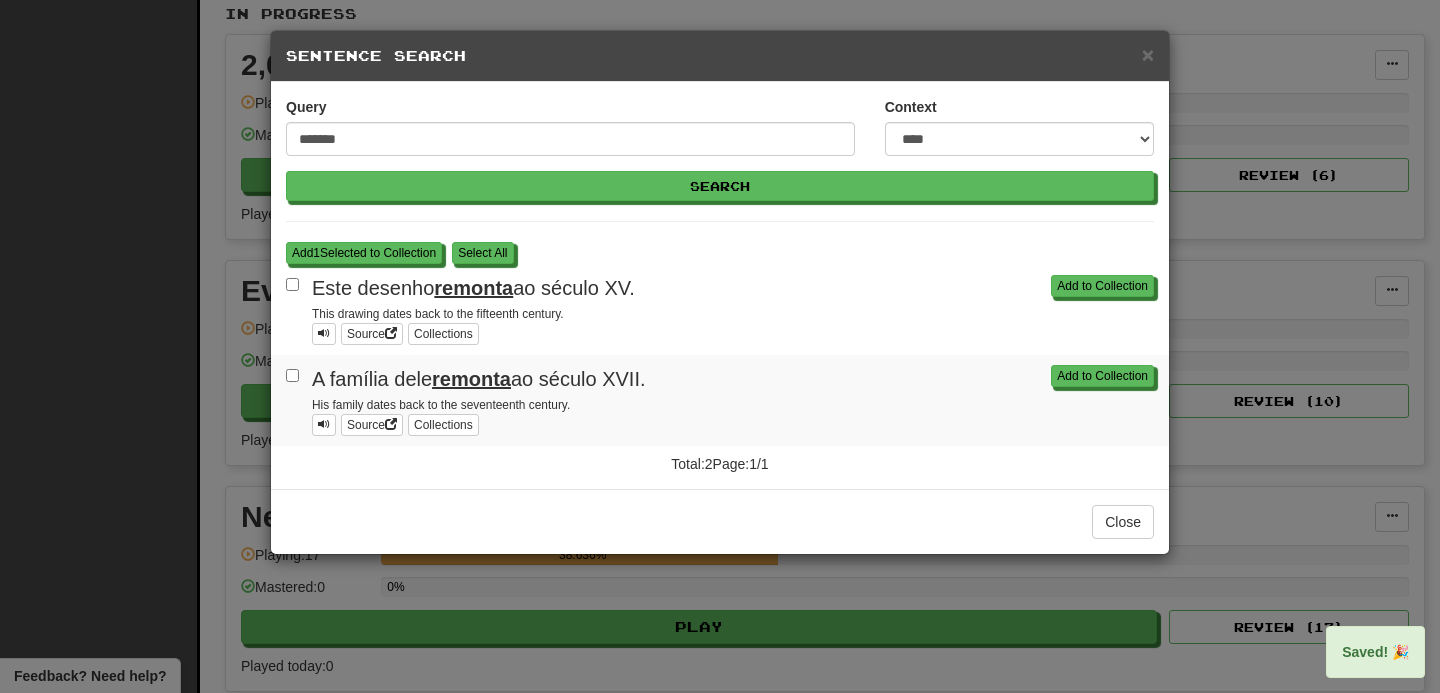 click on "Sentence Search" at bounding box center [720, 56] 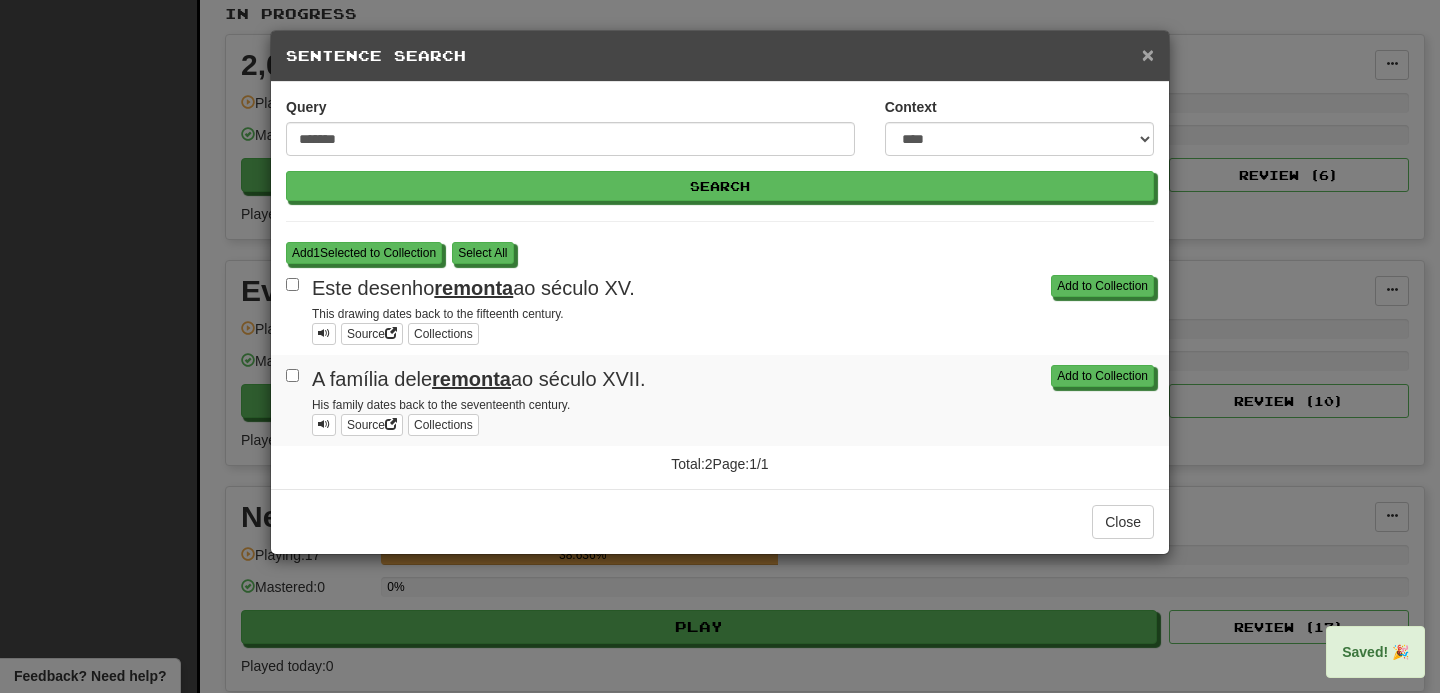 click on "×" at bounding box center (1148, 54) 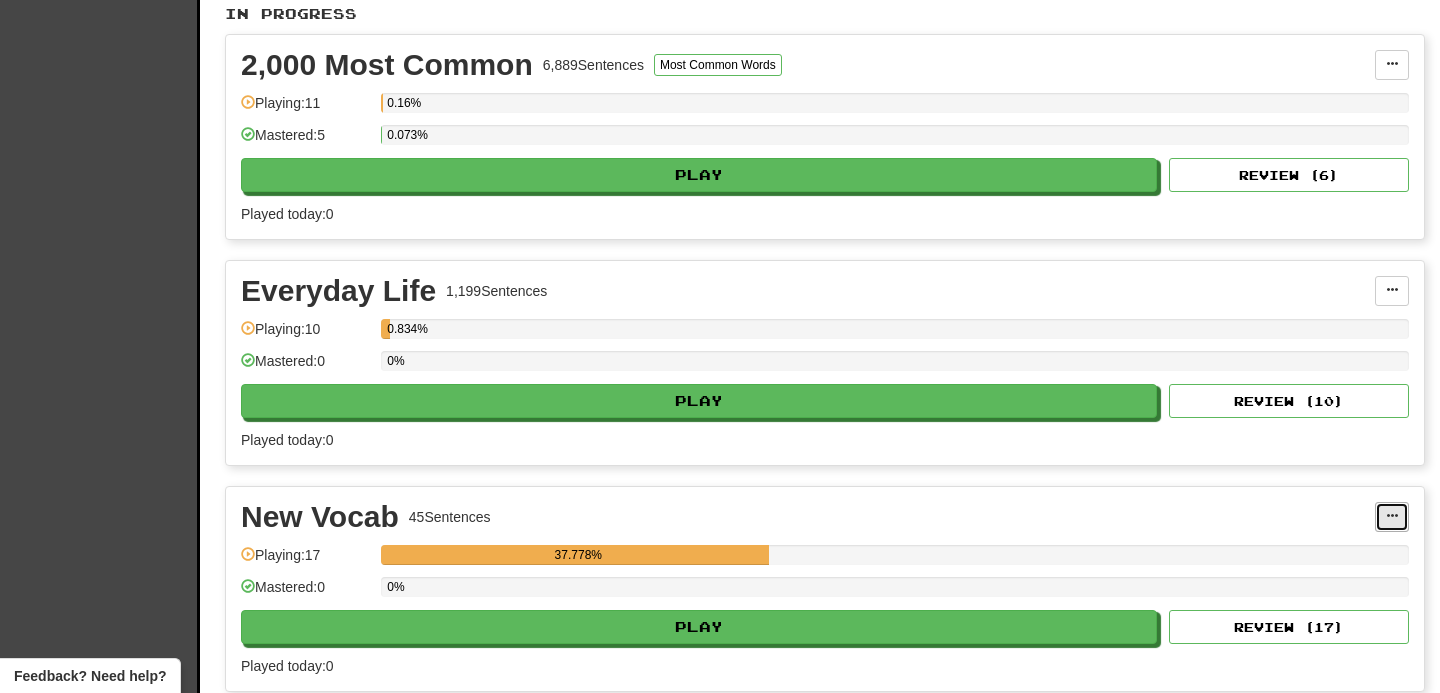 click at bounding box center (1392, 516) 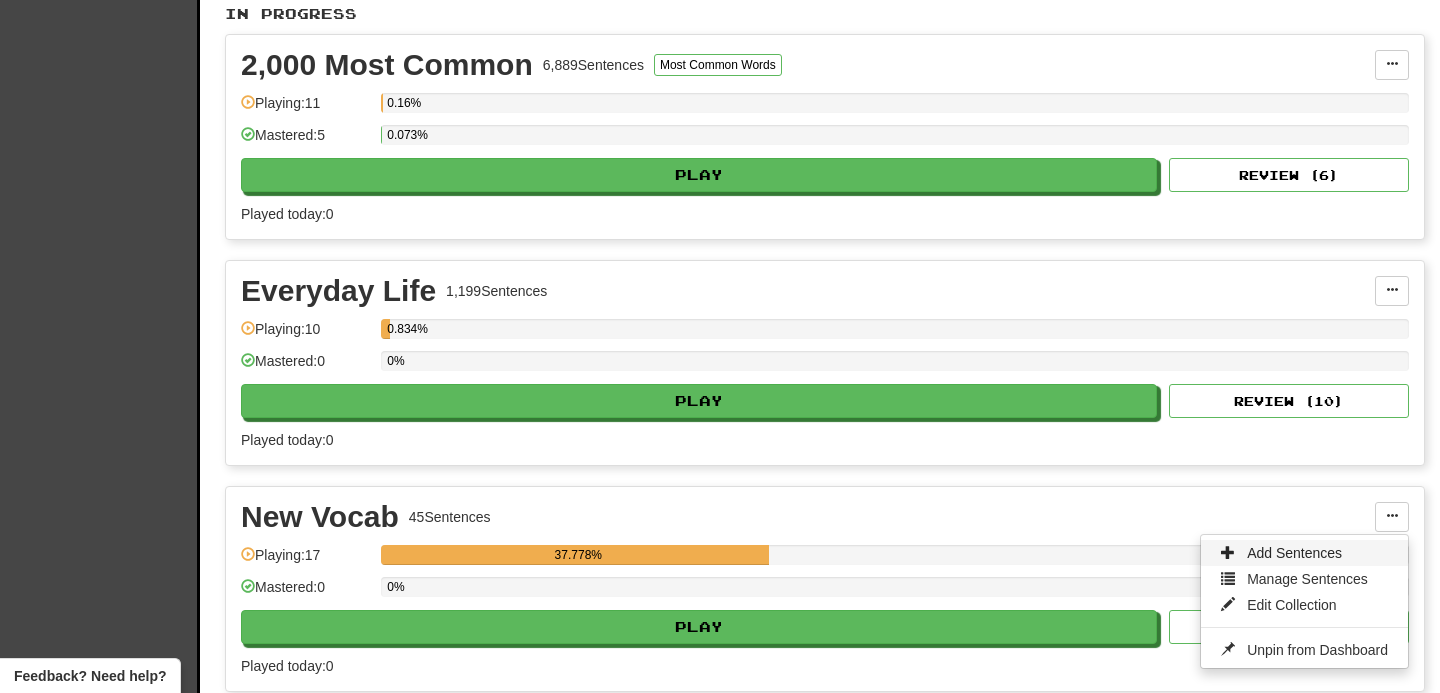 click on "Add Sentences" at bounding box center (1294, 553) 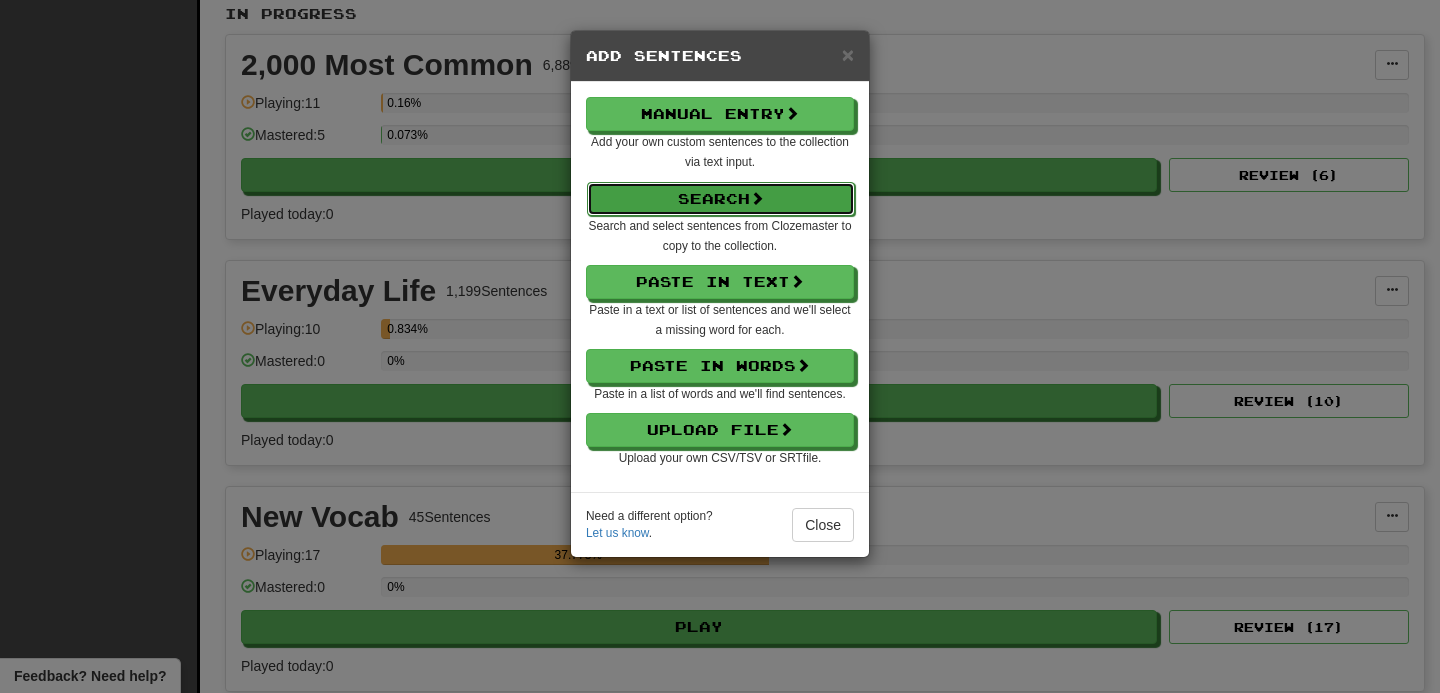 click on "Search" at bounding box center [721, 199] 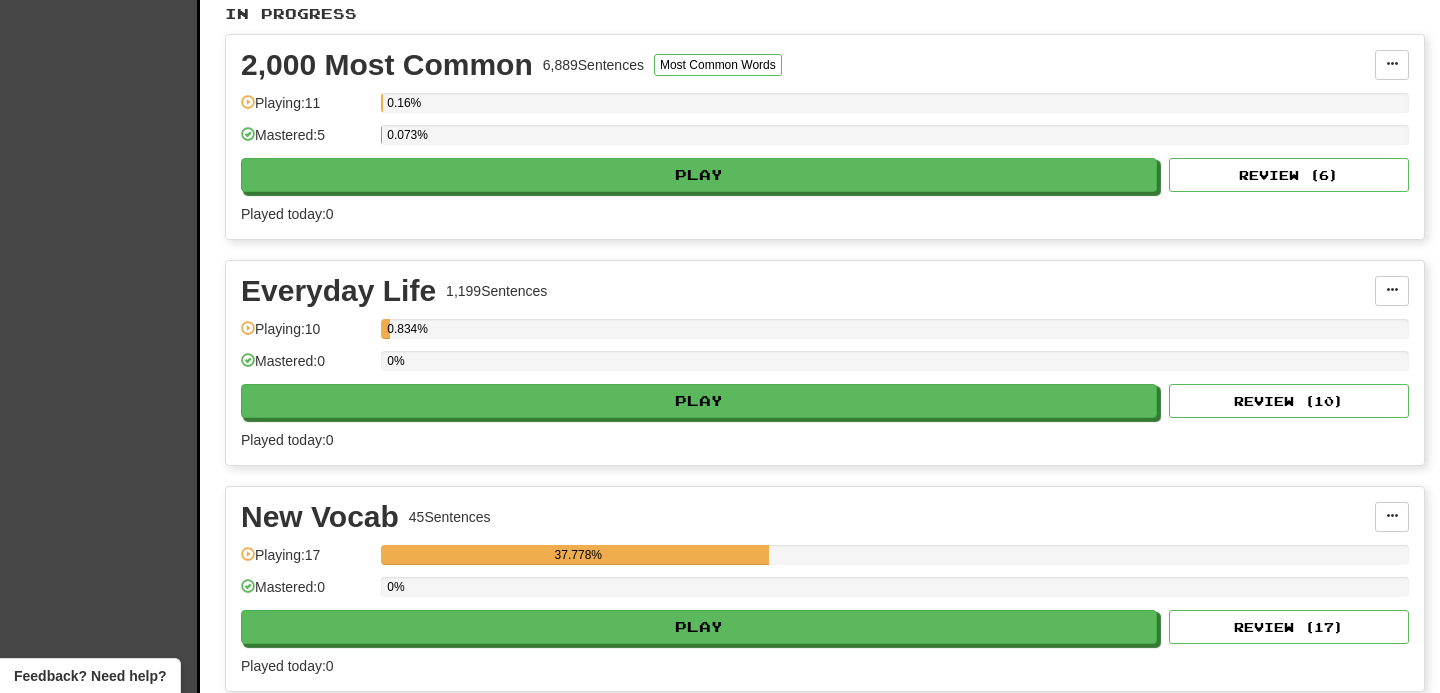 select on "****" 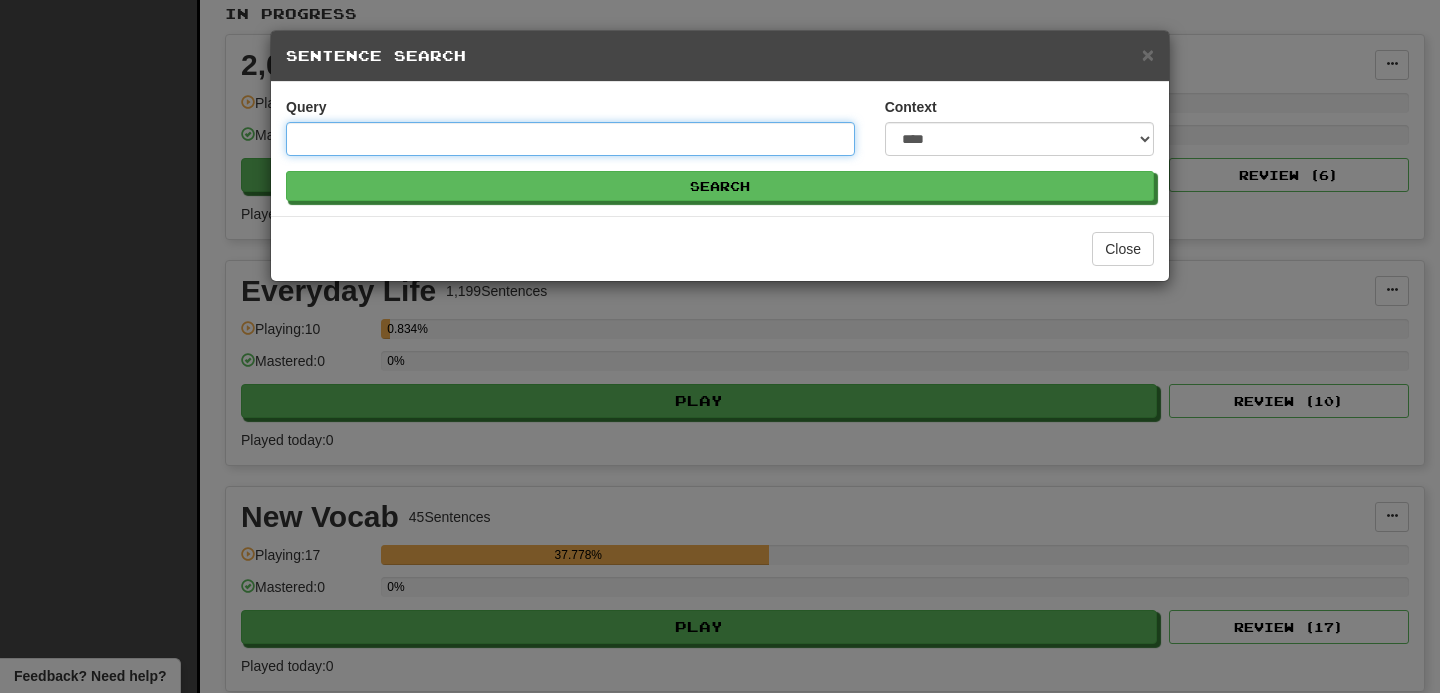 click on "Query" at bounding box center (570, 139) 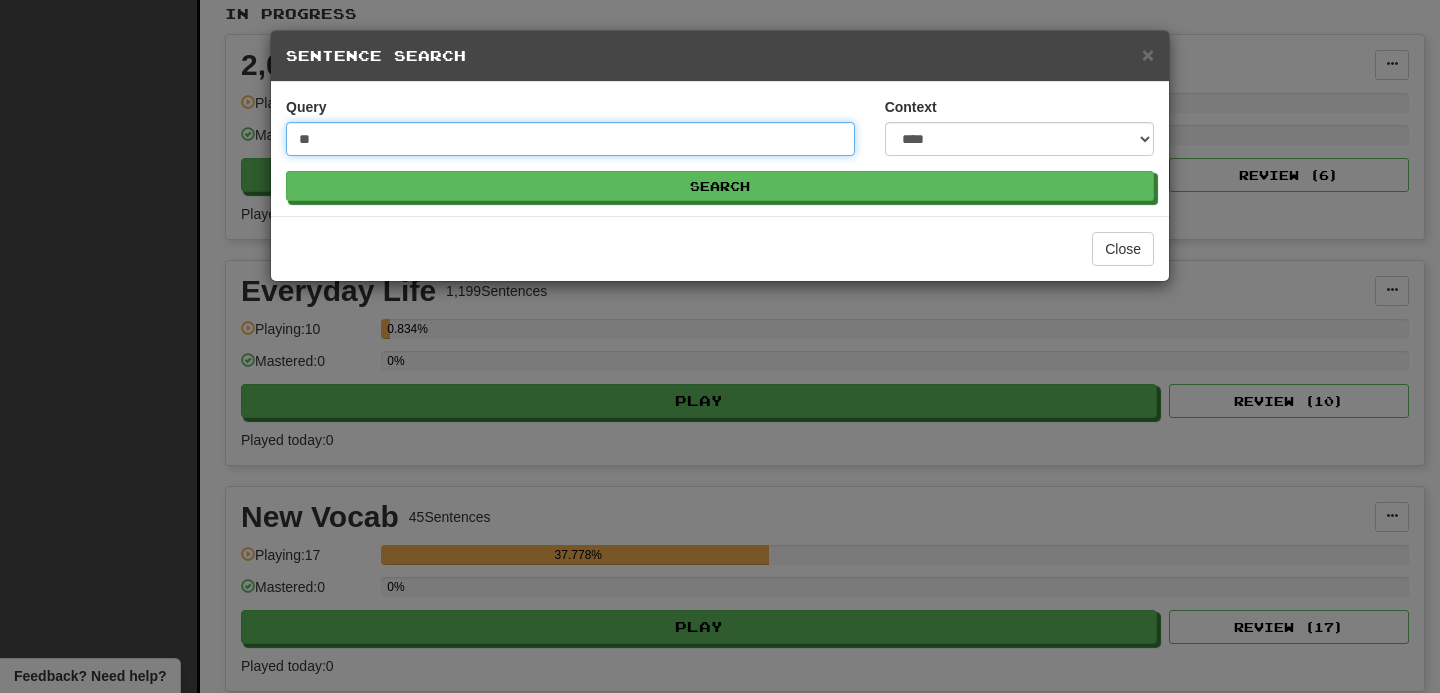 type on "*" 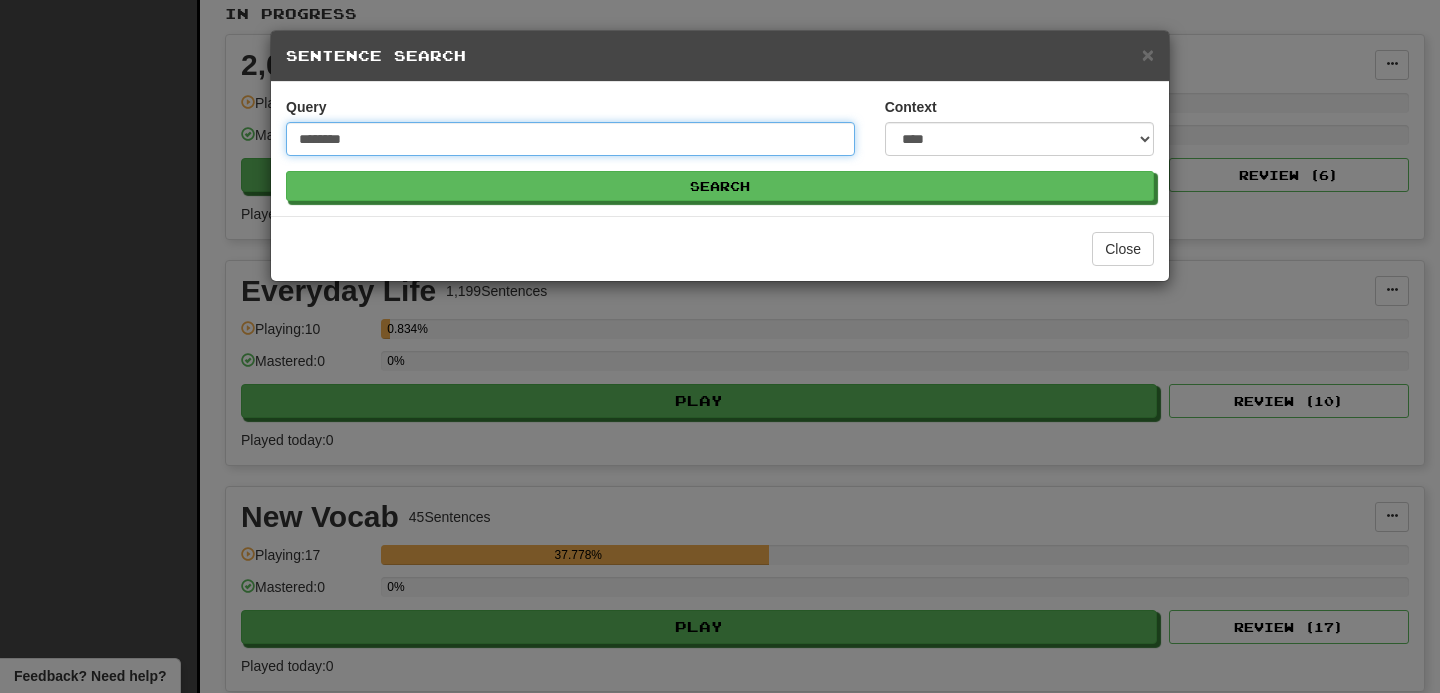 click on "Search" at bounding box center (720, 186) 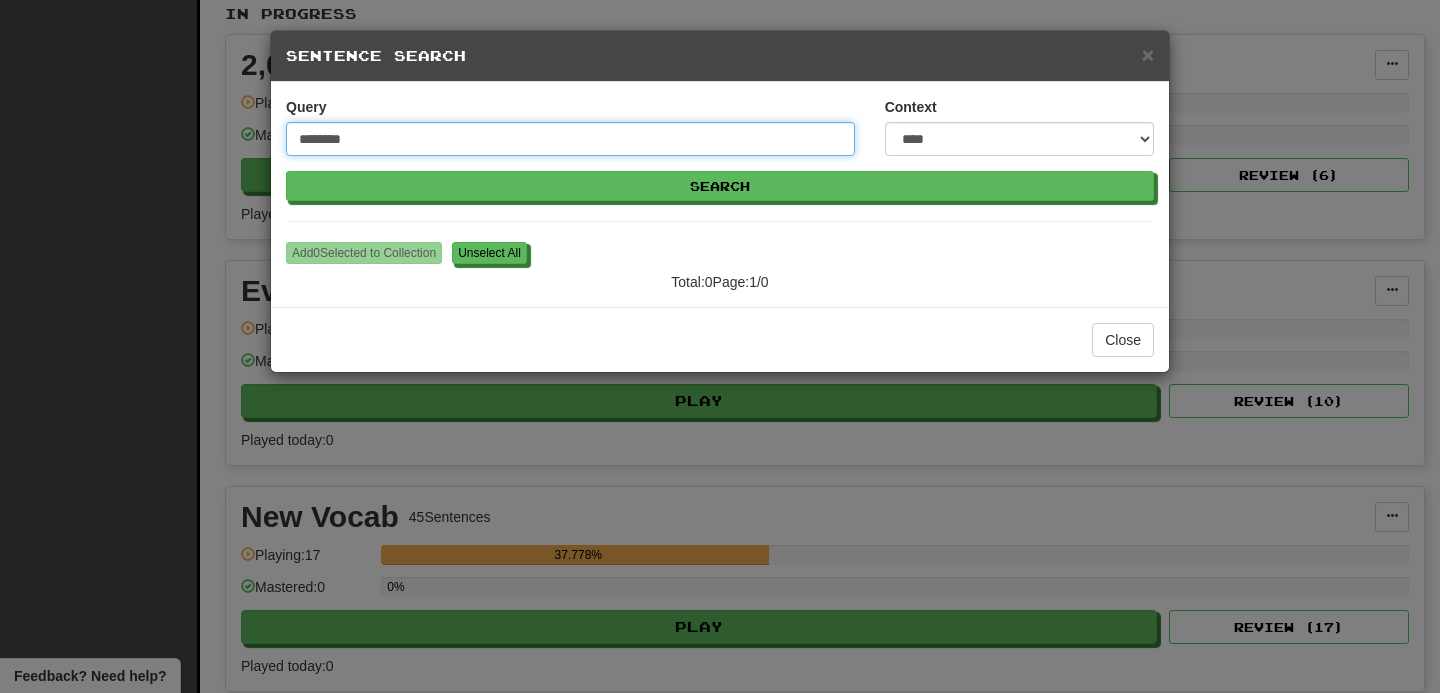 drag, startPoint x: 439, startPoint y: 135, endPoint x: 211, endPoint y: 91, distance: 232.2068 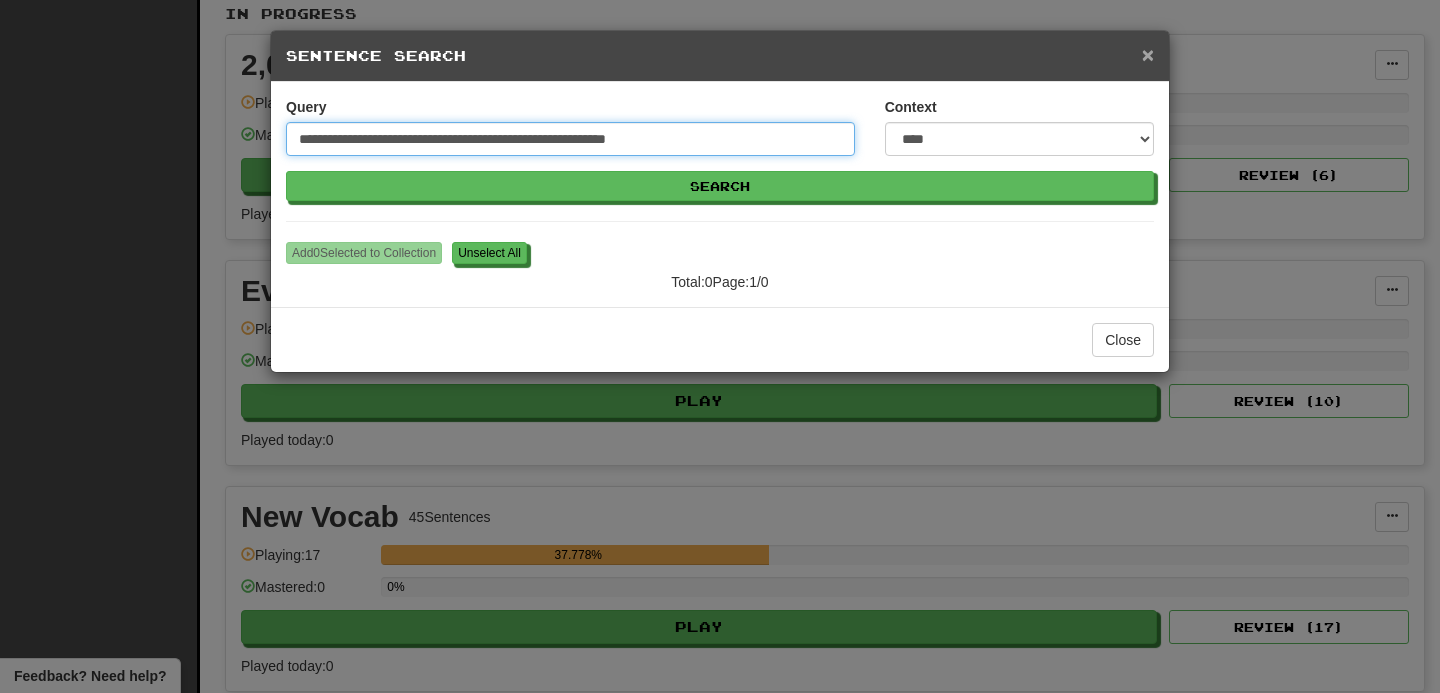type on "**********" 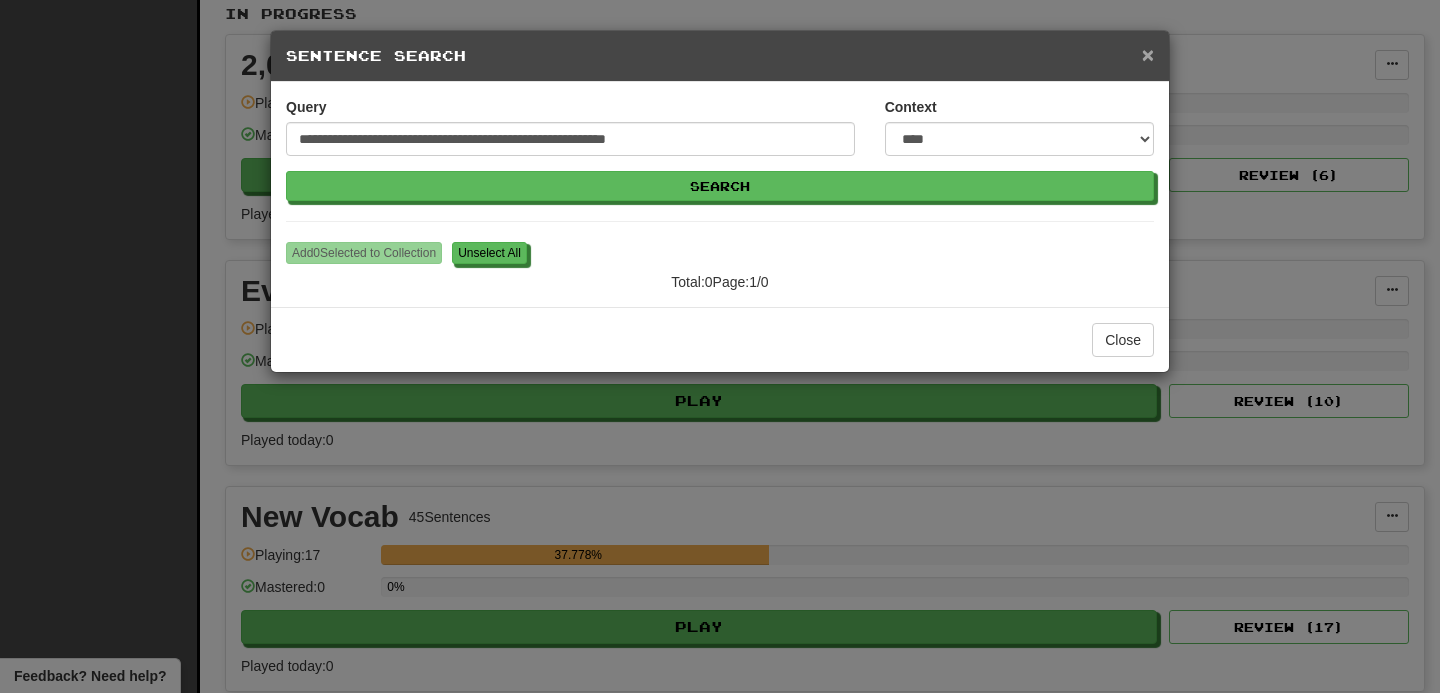 click on "×" at bounding box center (1148, 54) 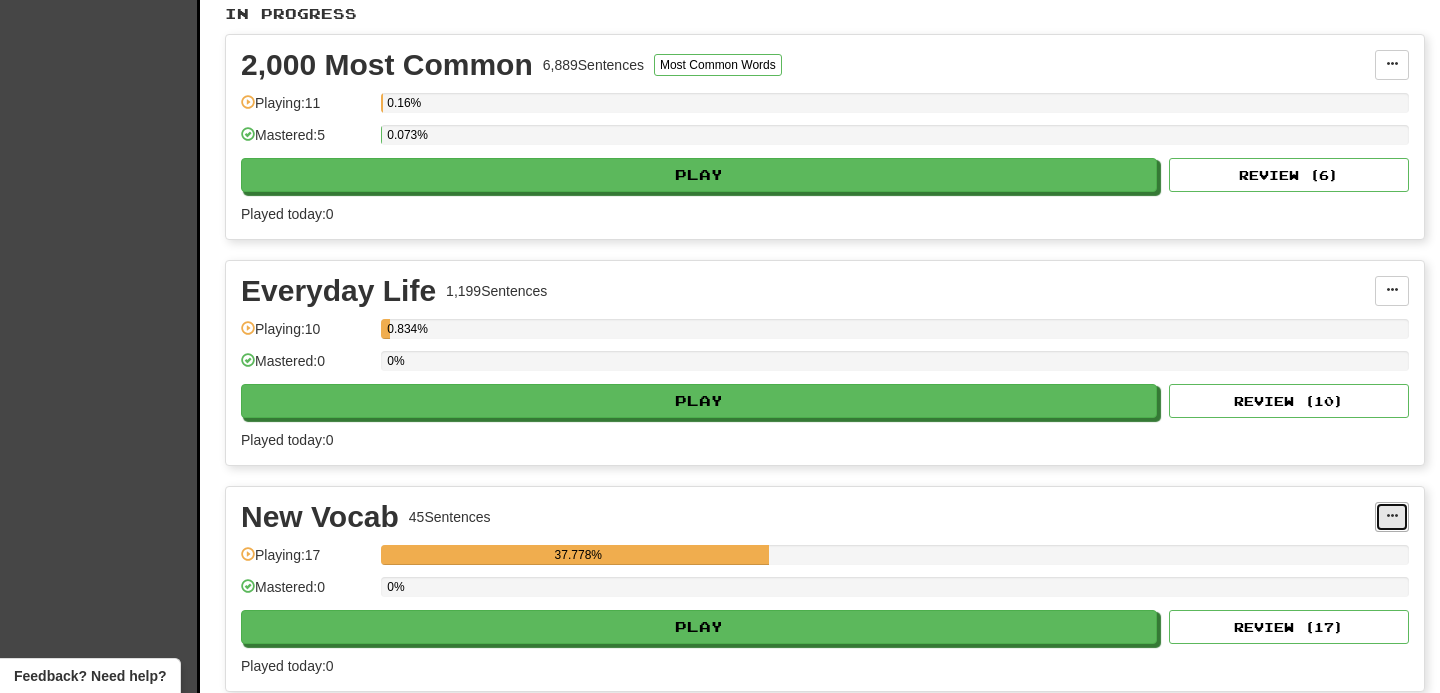 click at bounding box center (1392, 516) 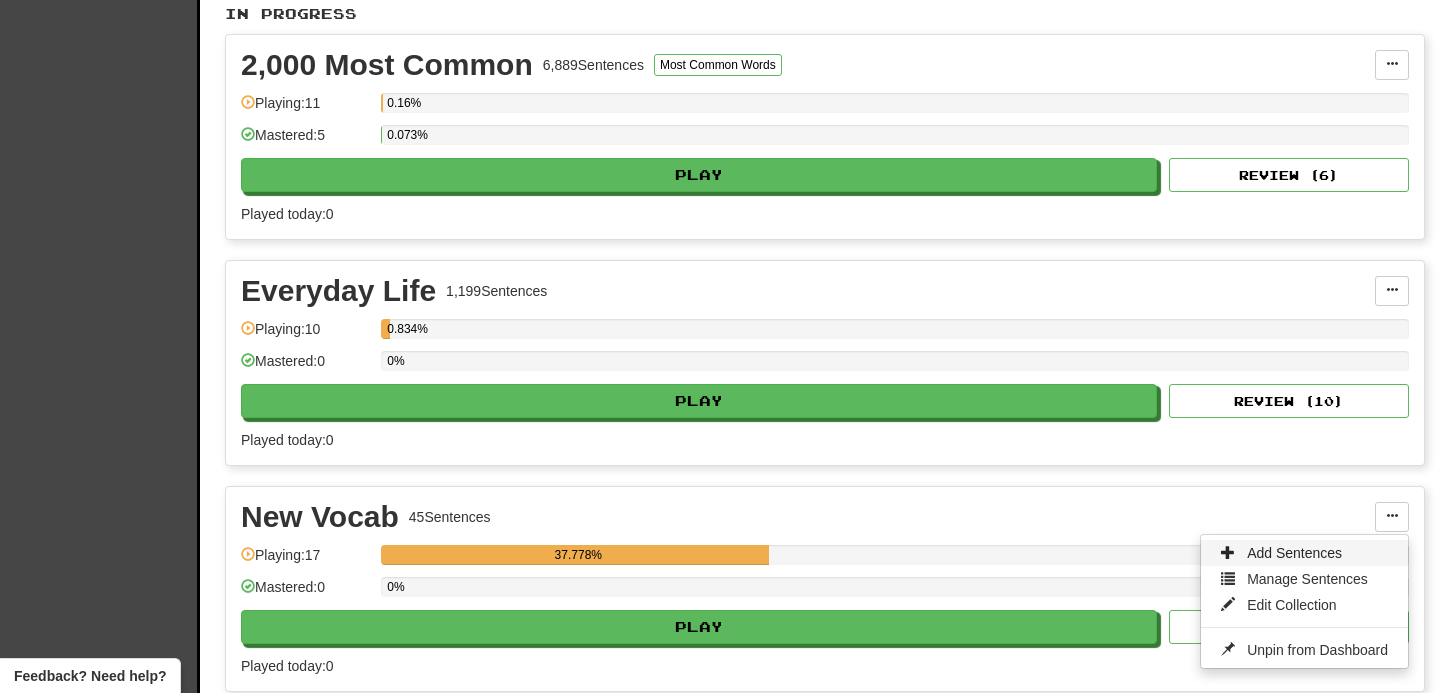 click on "Add Sentences" at bounding box center (1294, 553) 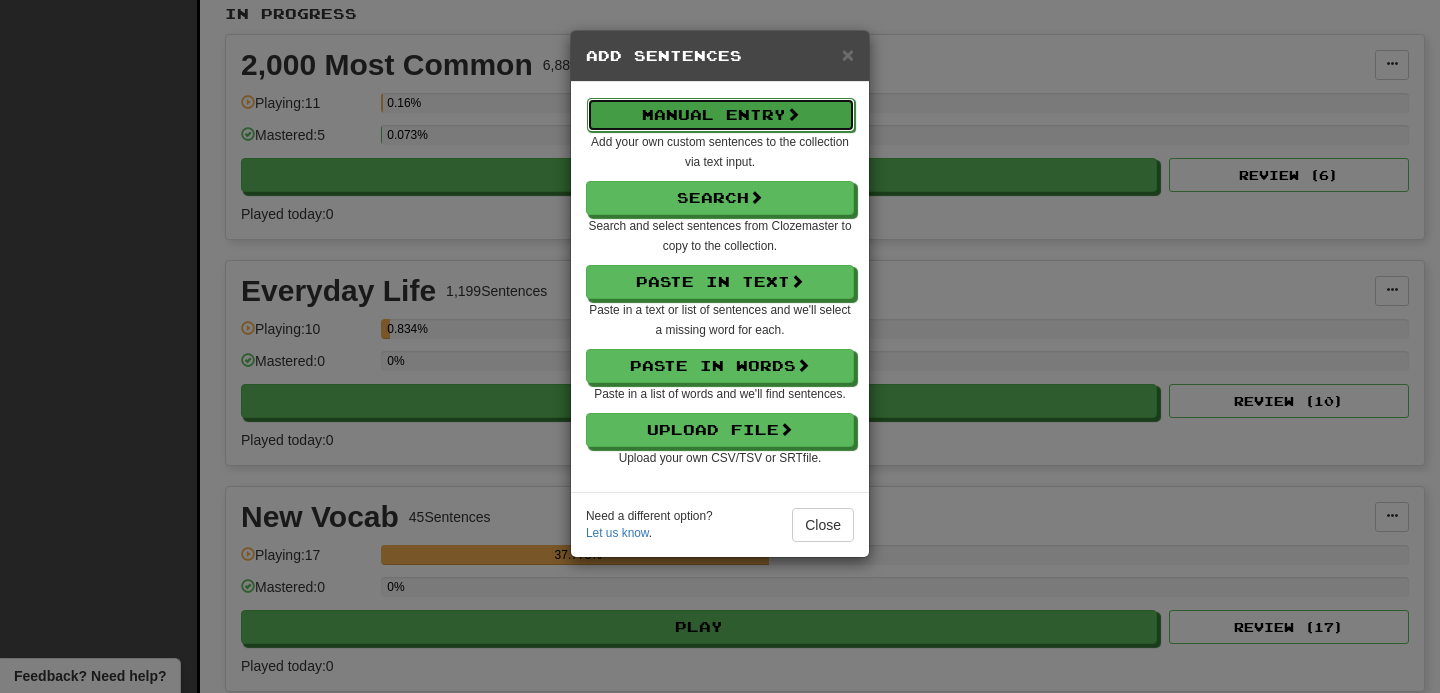 click on "Manual Entry" at bounding box center [721, 115] 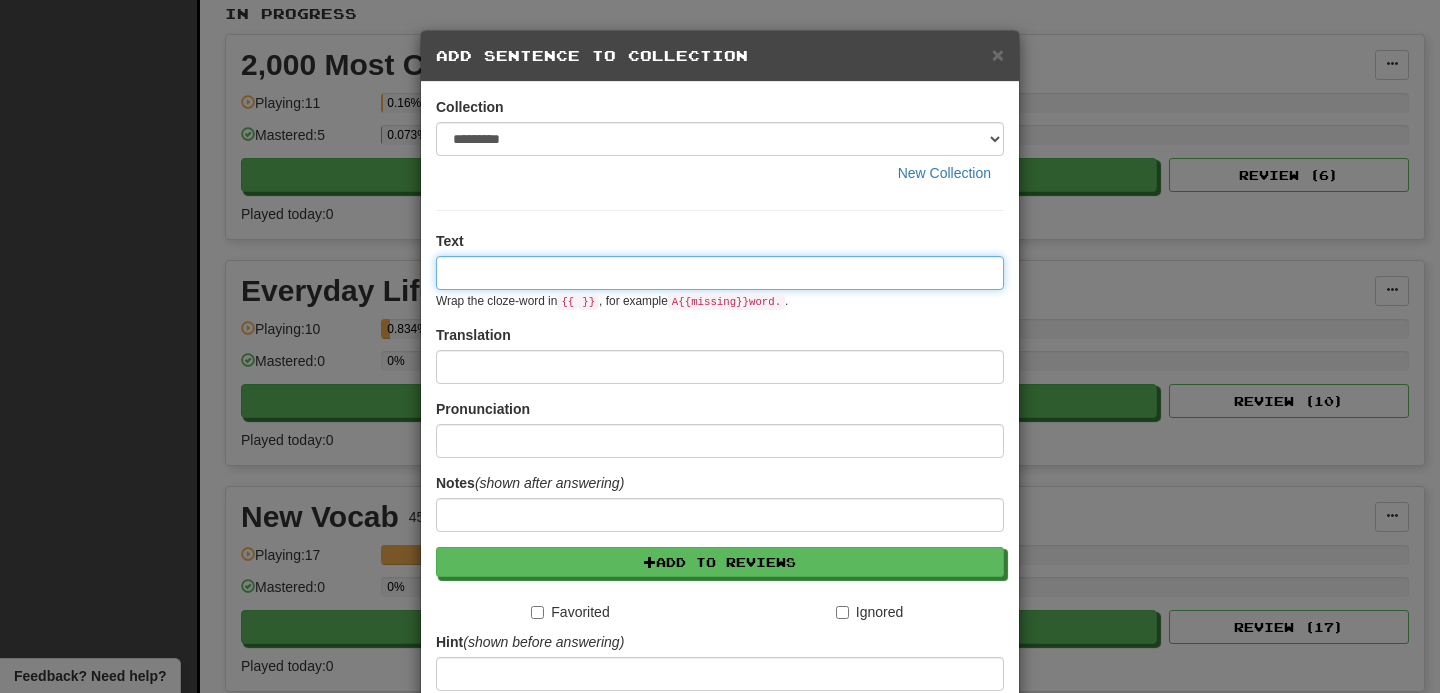 paste on "**********" 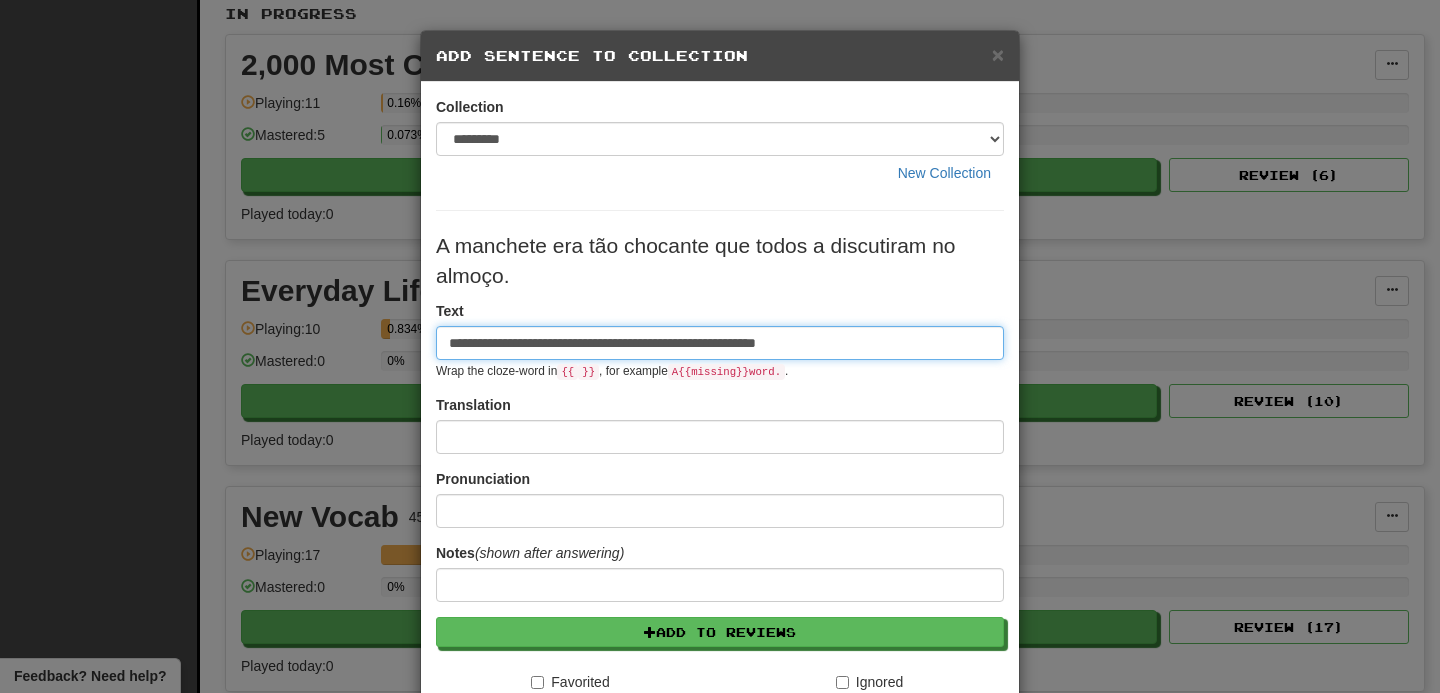 click on "**********" at bounding box center [720, 343] 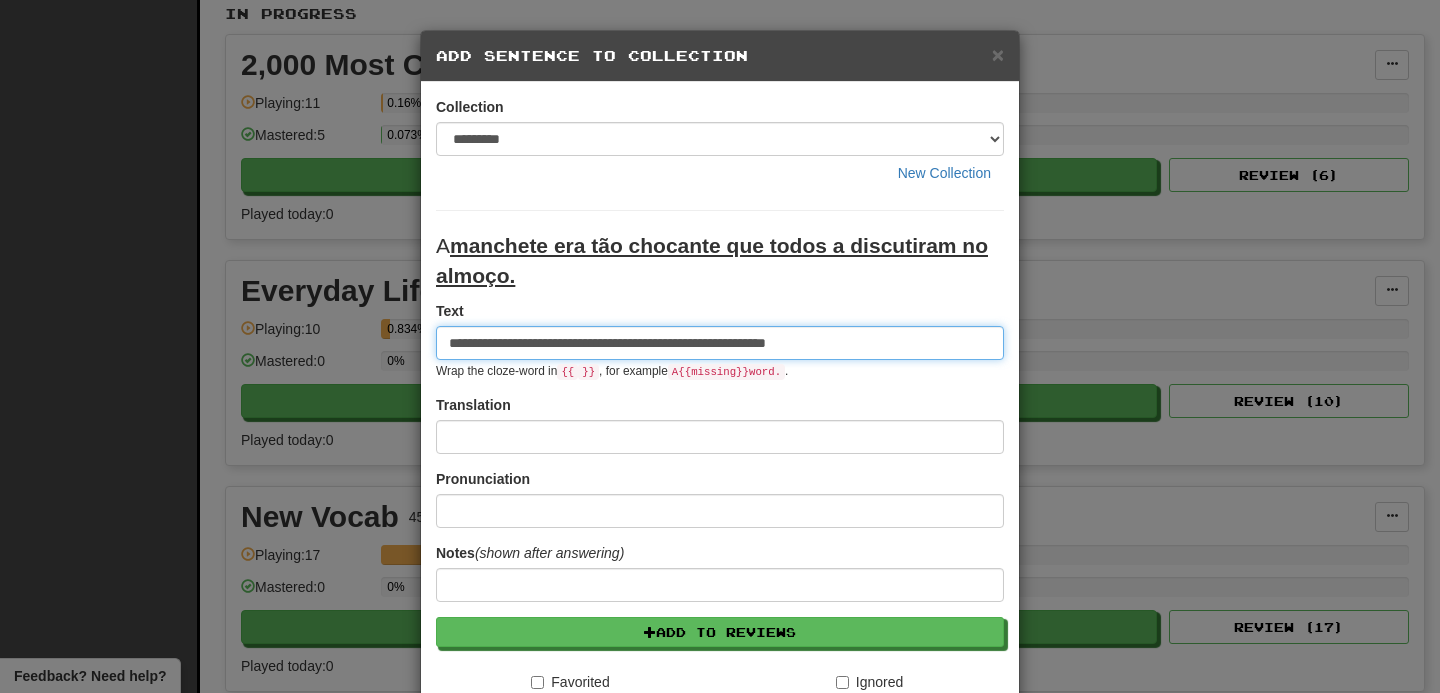 click on "**********" at bounding box center [720, 343] 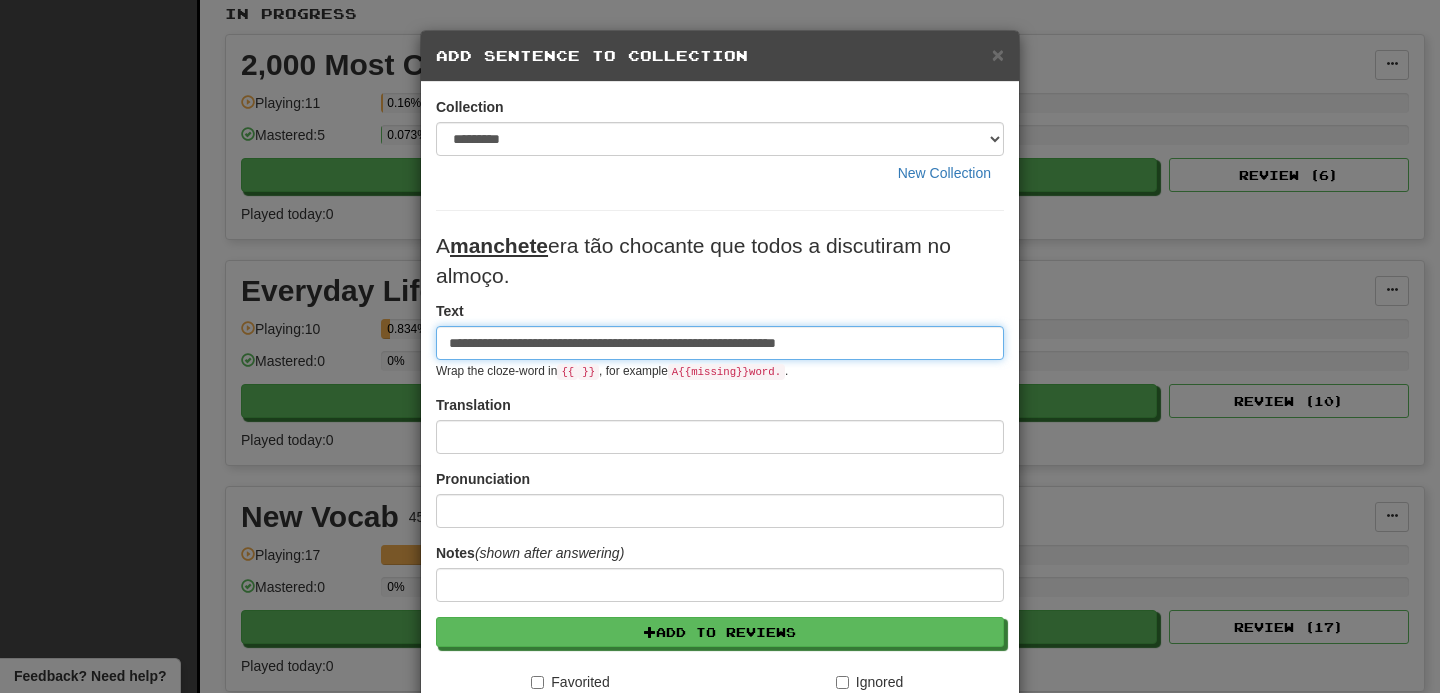 type on "**********" 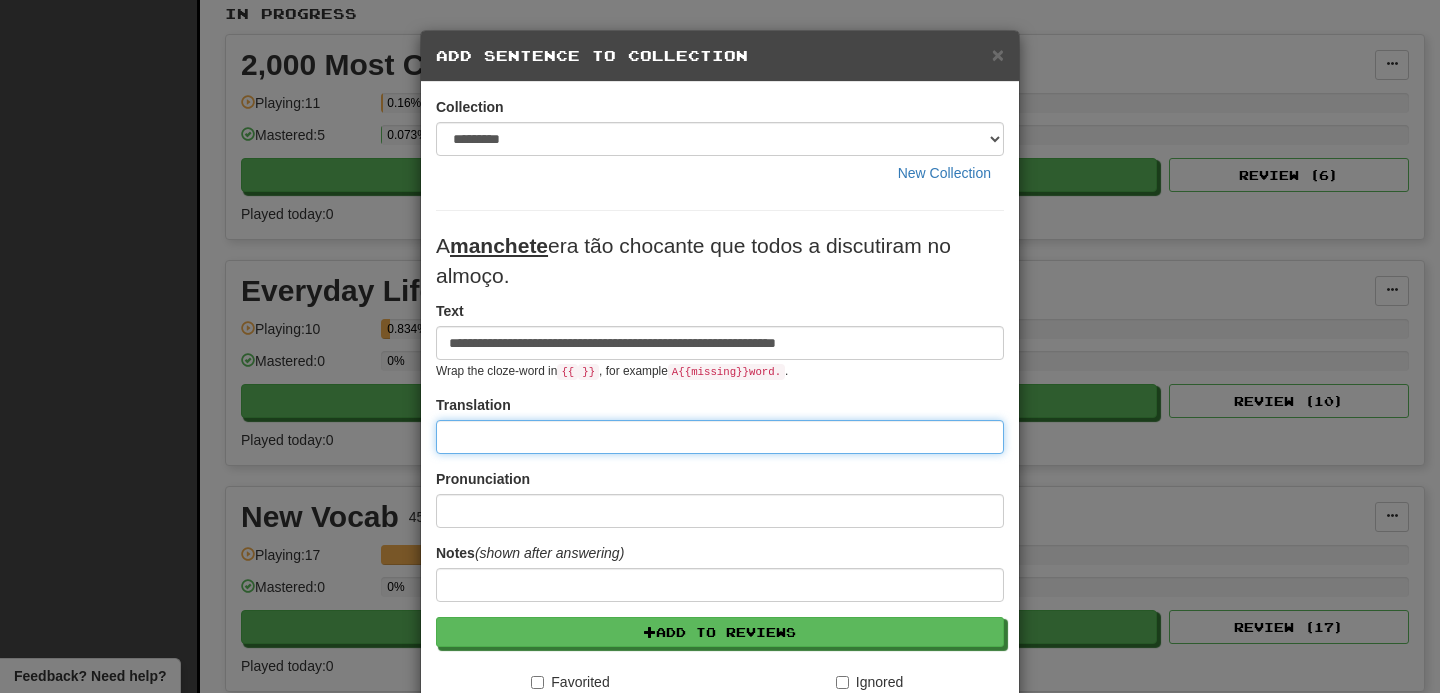 click at bounding box center [720, 437] 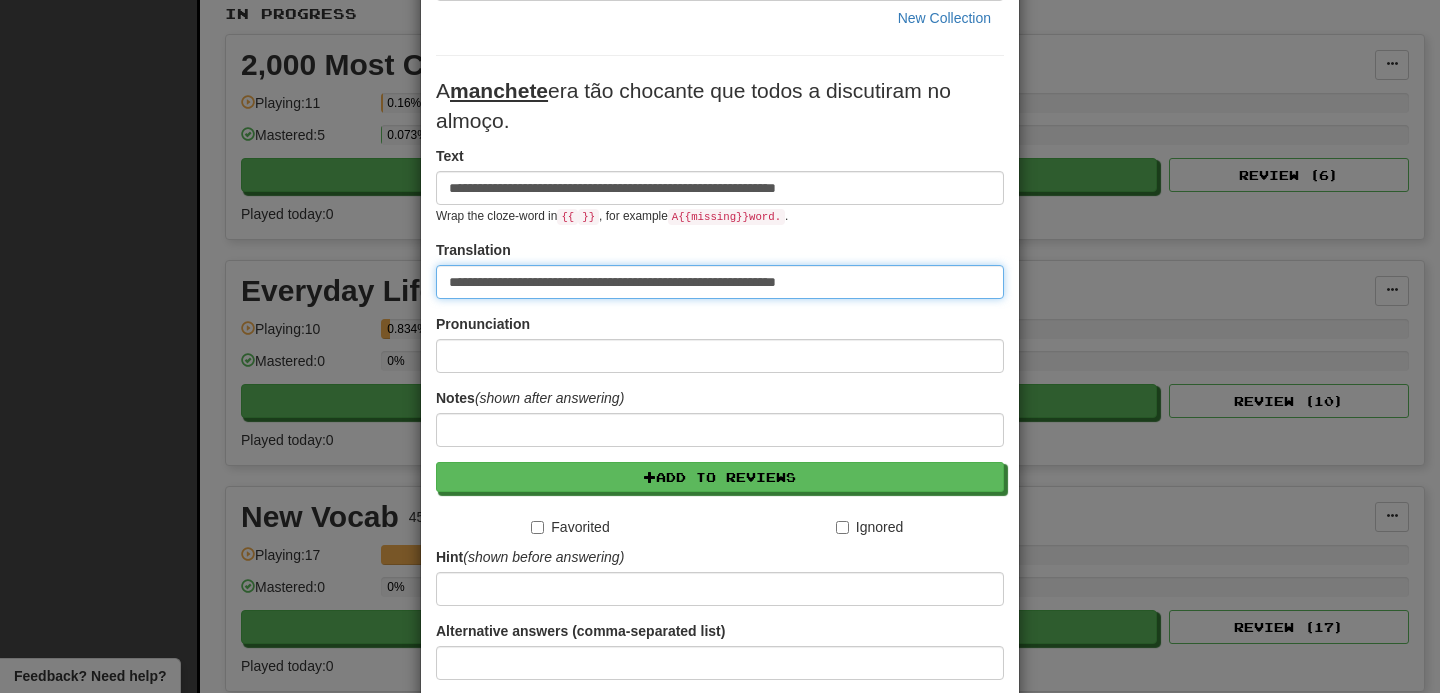 scroll, scrollTop: 314, scrollLeft: 0, axis: vertical 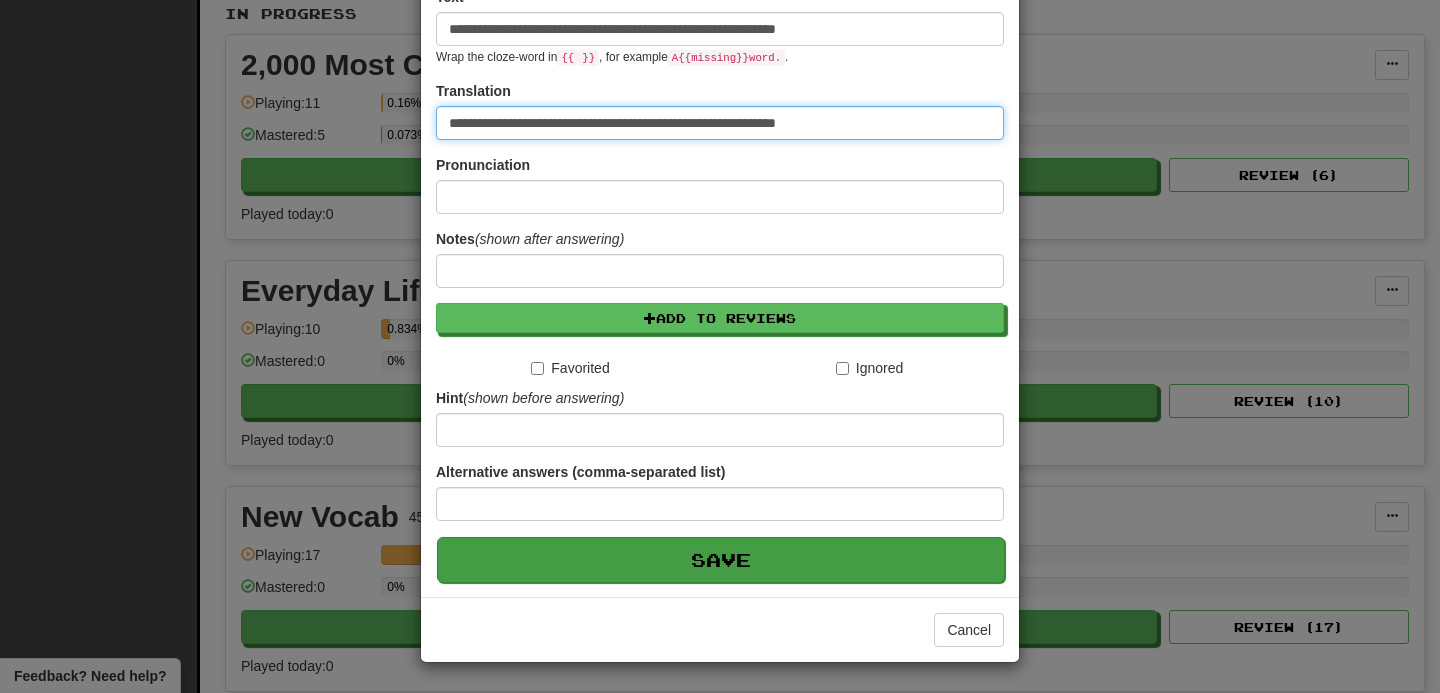 type on "**********" 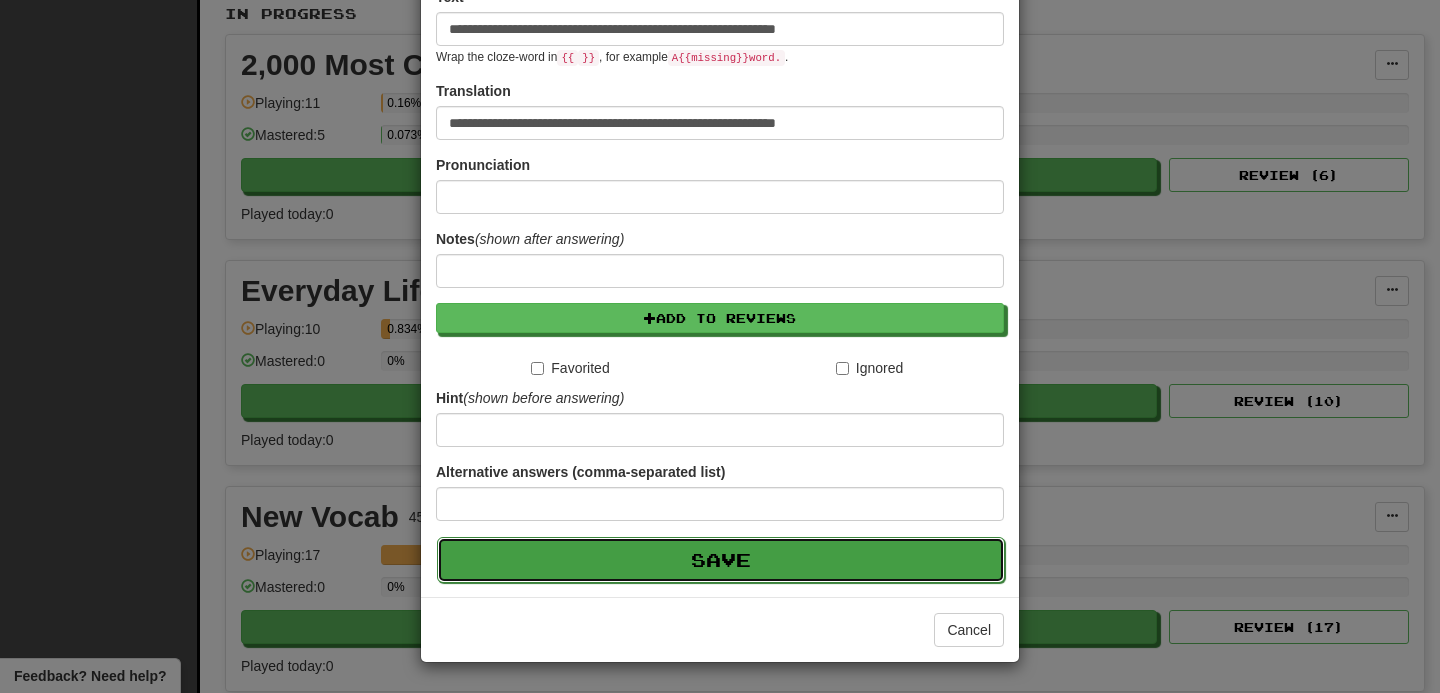click on "Save" at bounding box center (721, 560) 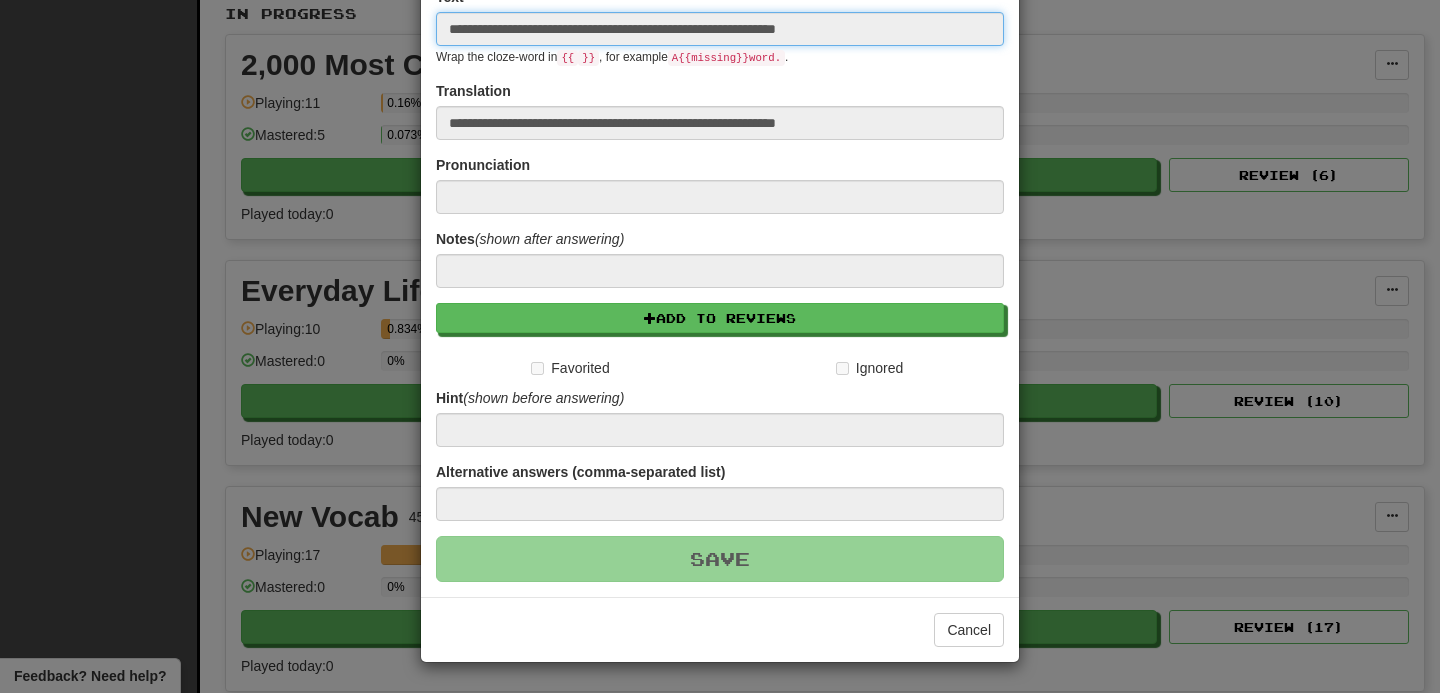 type 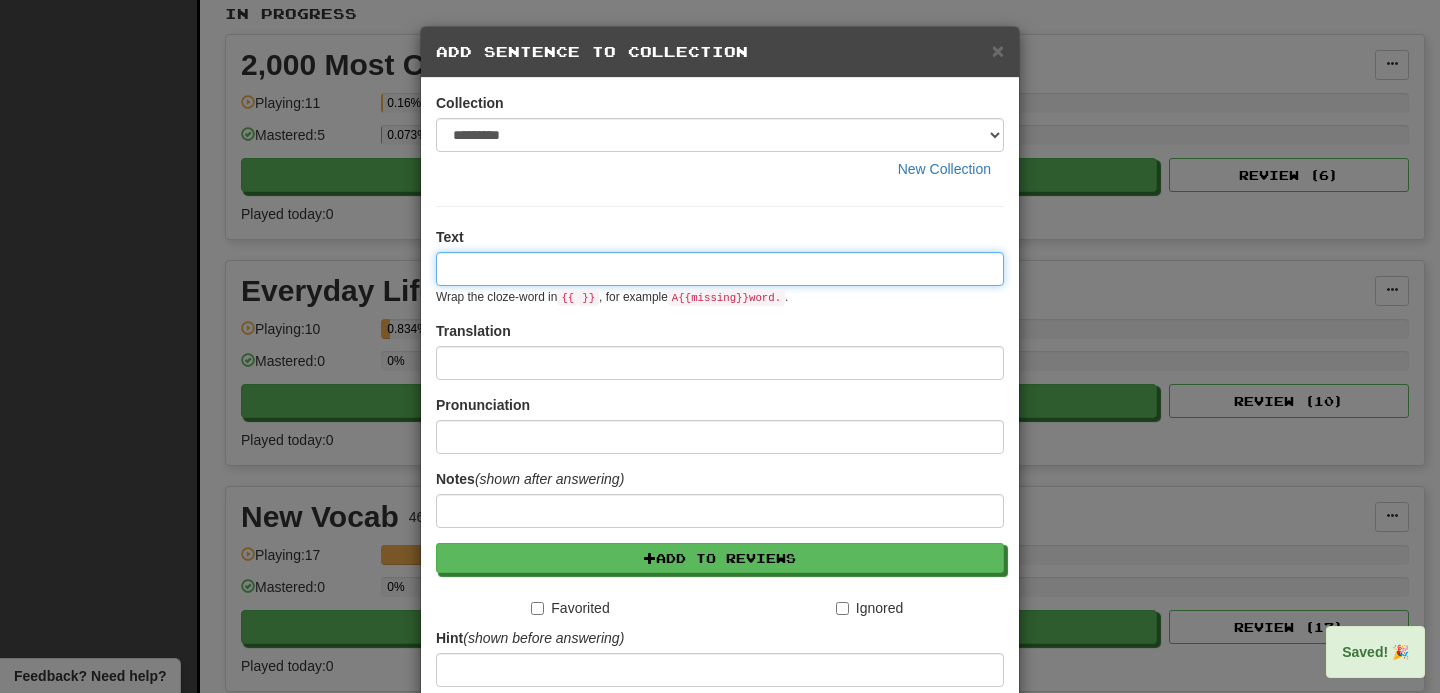 scroll, scrollTop: 0, scrollLeft: 0, axis: both 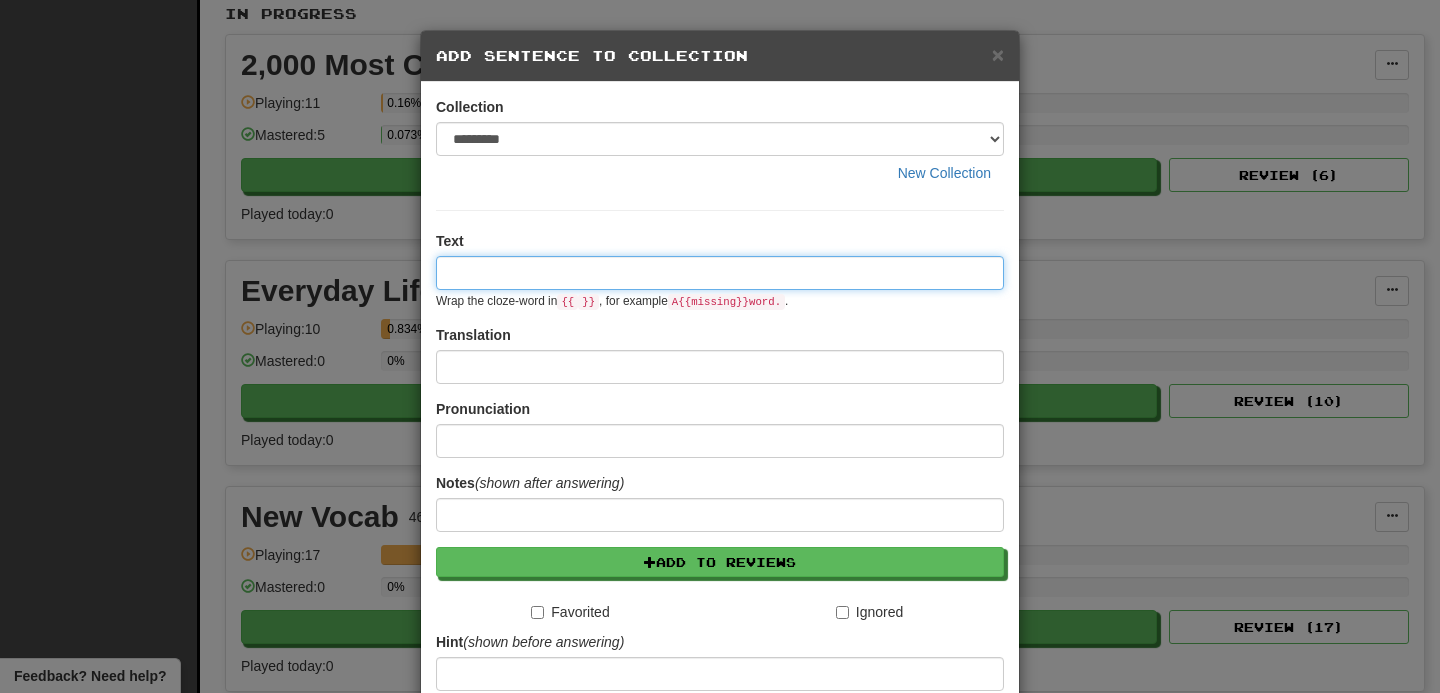 paste on "**********" 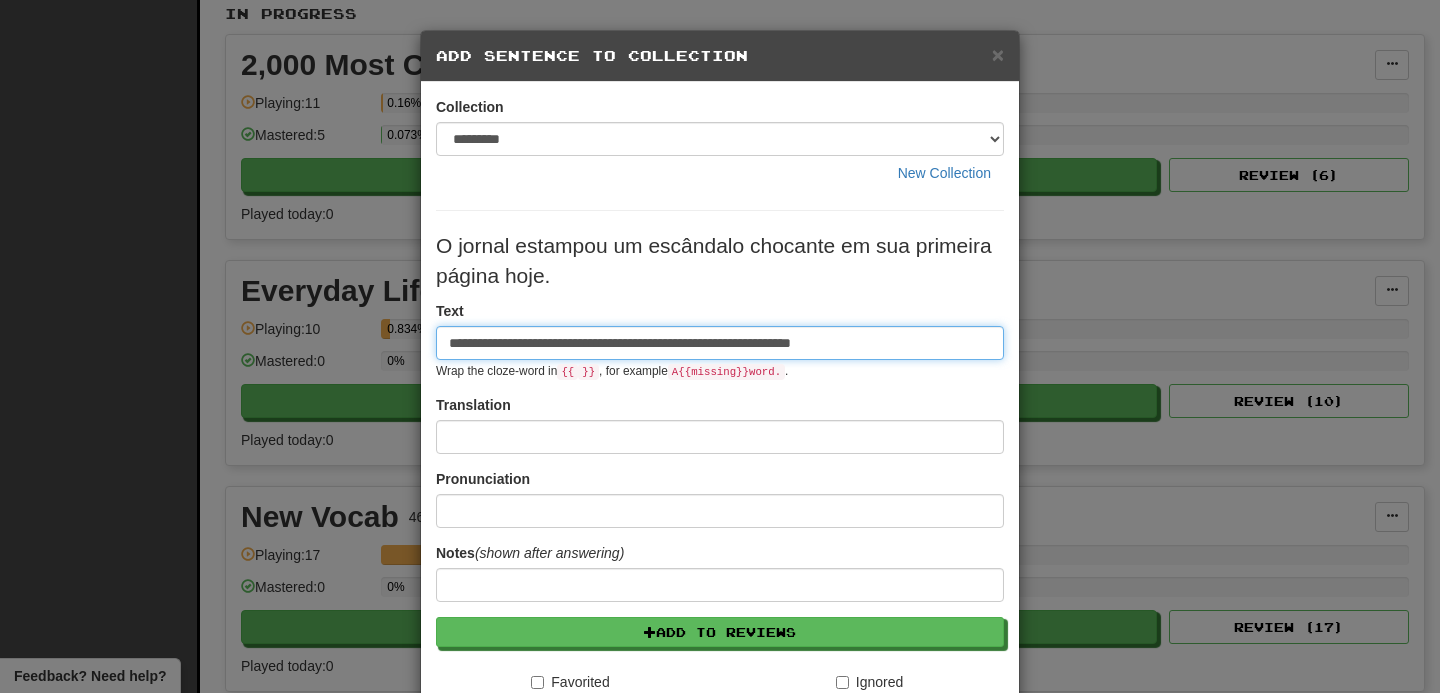 click on "**********" at bounding box center (720, 343) 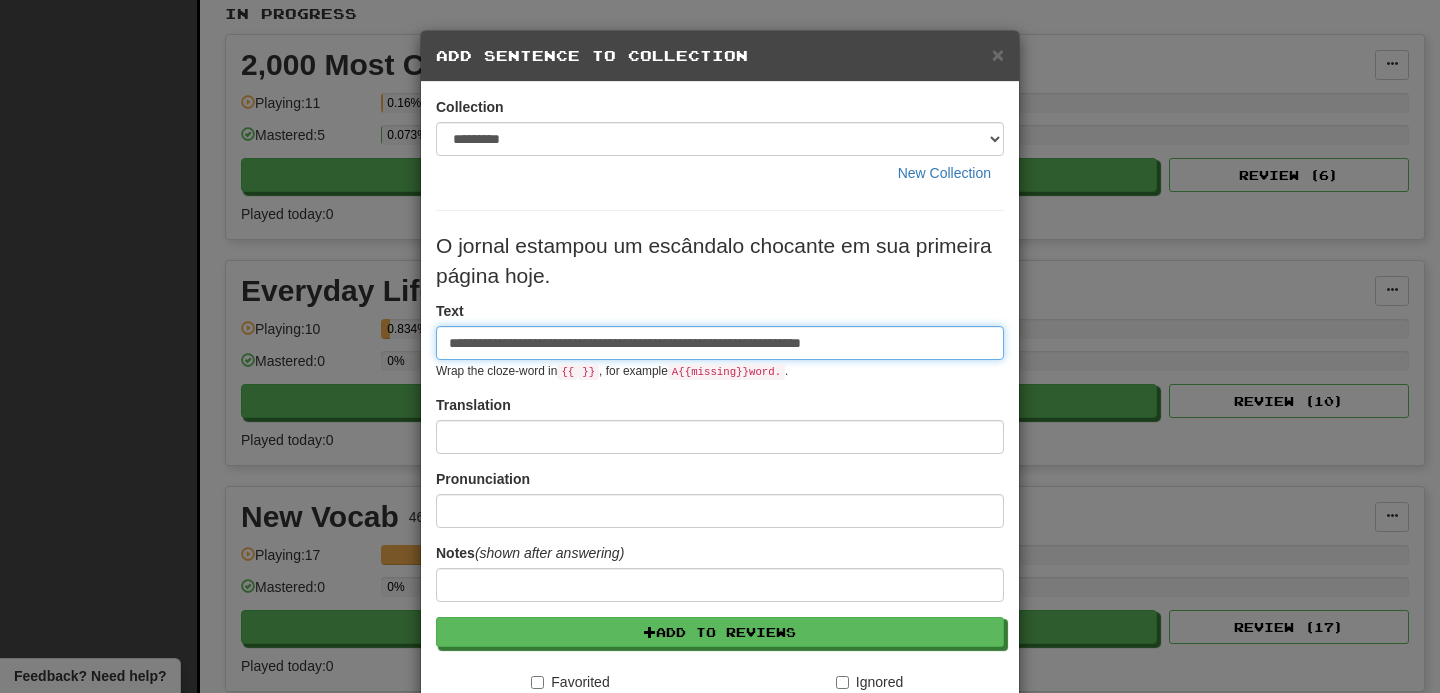 click on "**********" at bounding box center (720, 343) 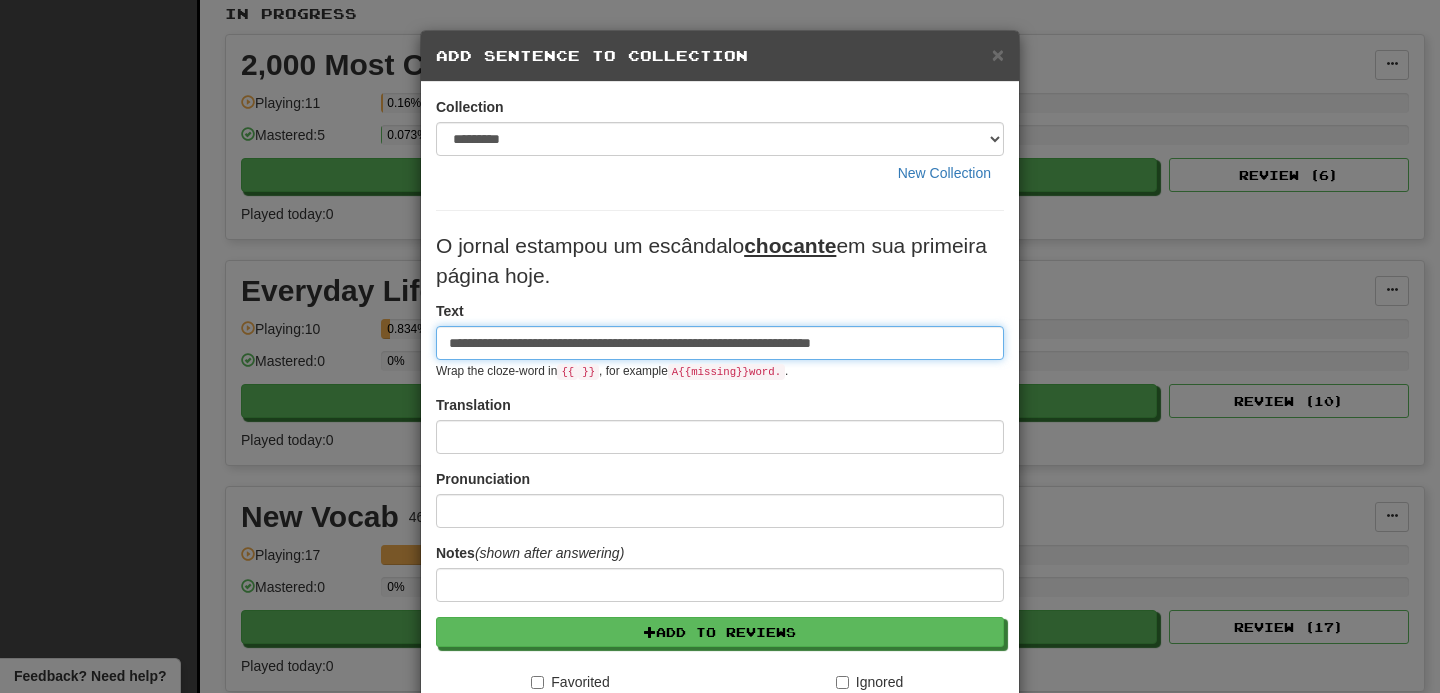 type on "**********" 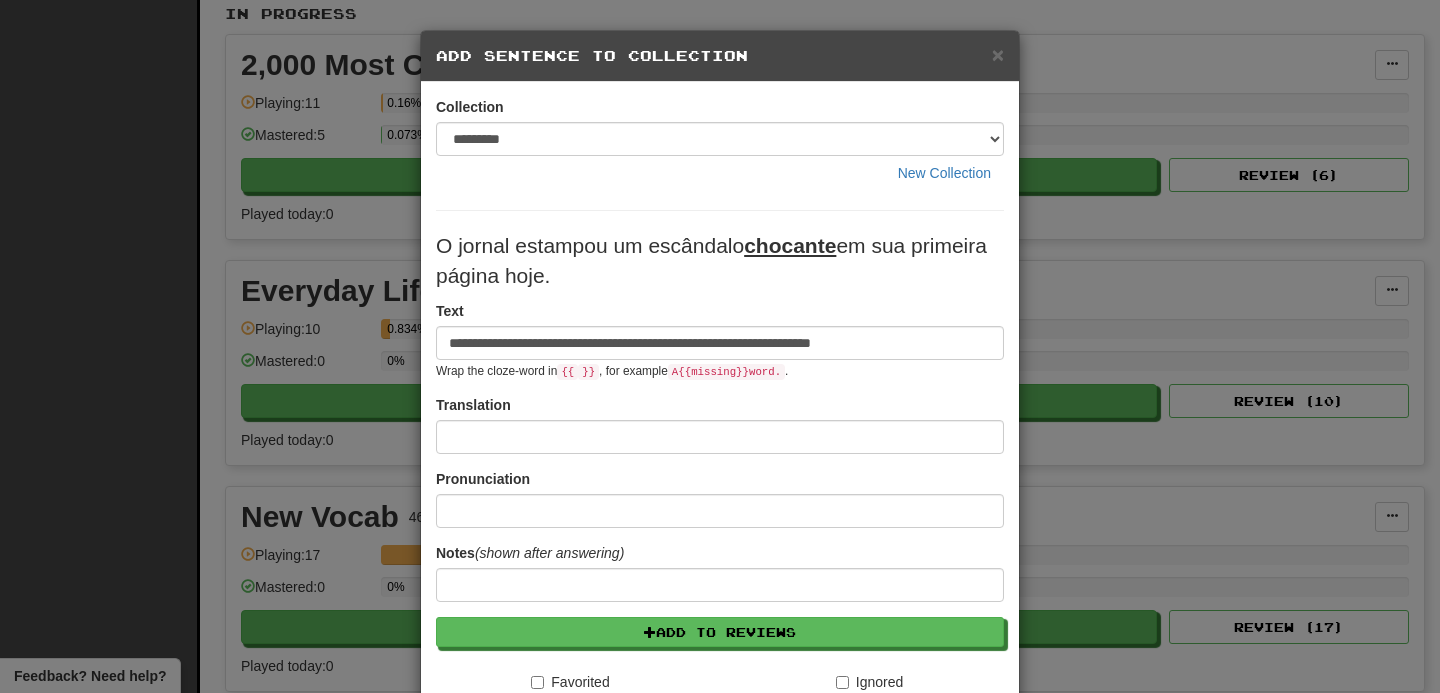 click on "Translation" at bounding box center (720, 424) 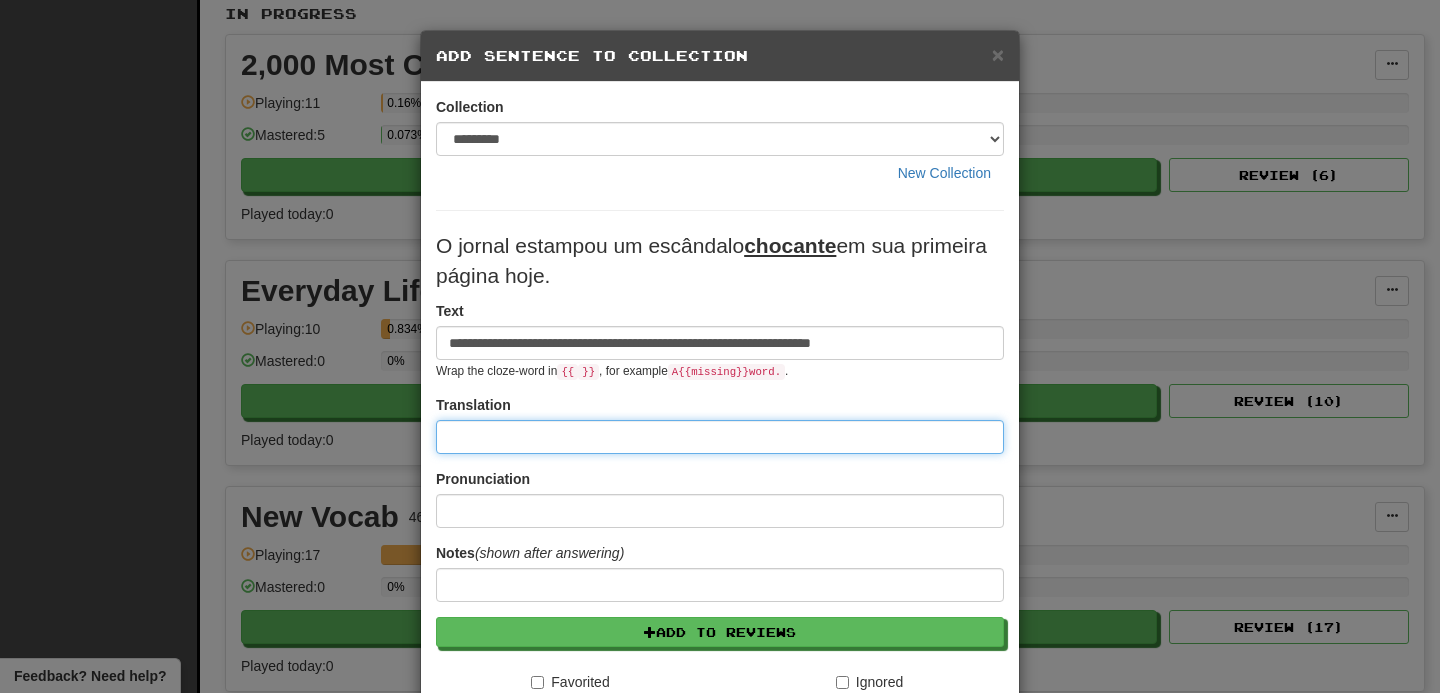 click at bounding box center (720, 437) 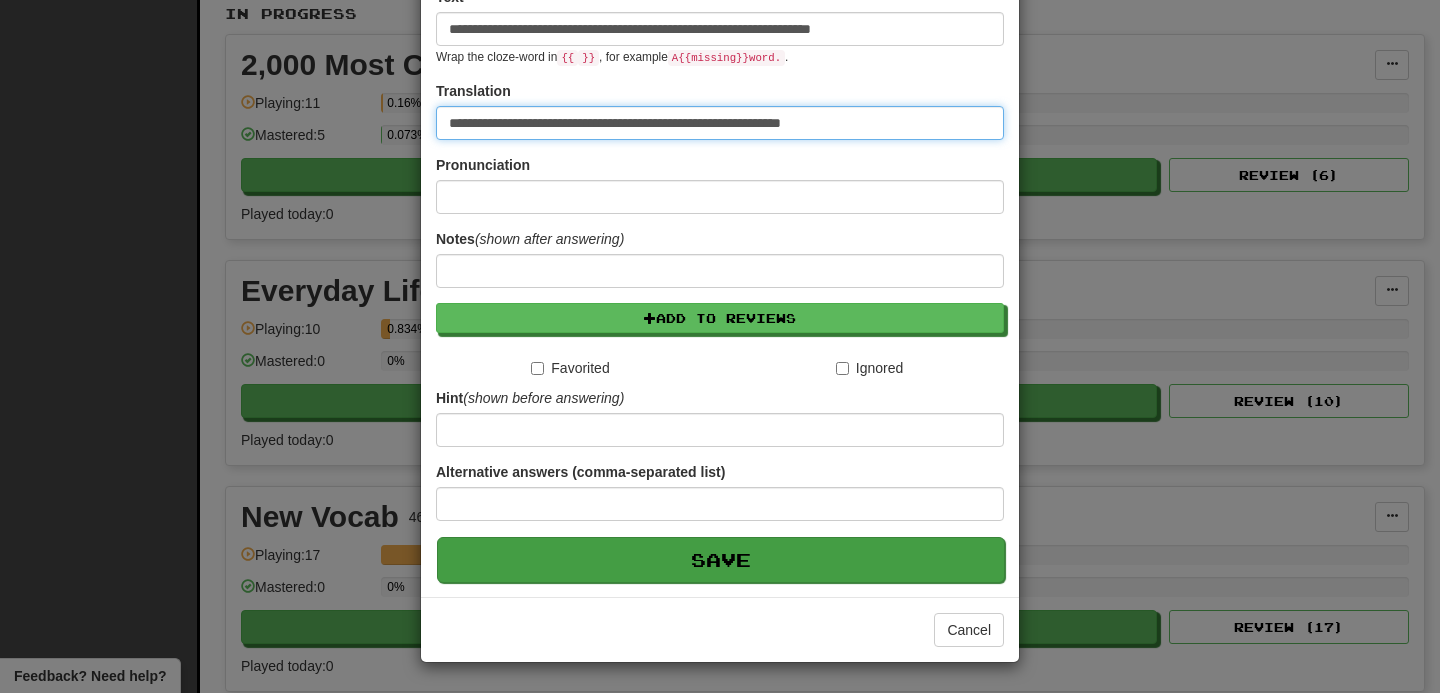 scroll, scrollTop: 314, scrollLeft: 0, axis: vertical 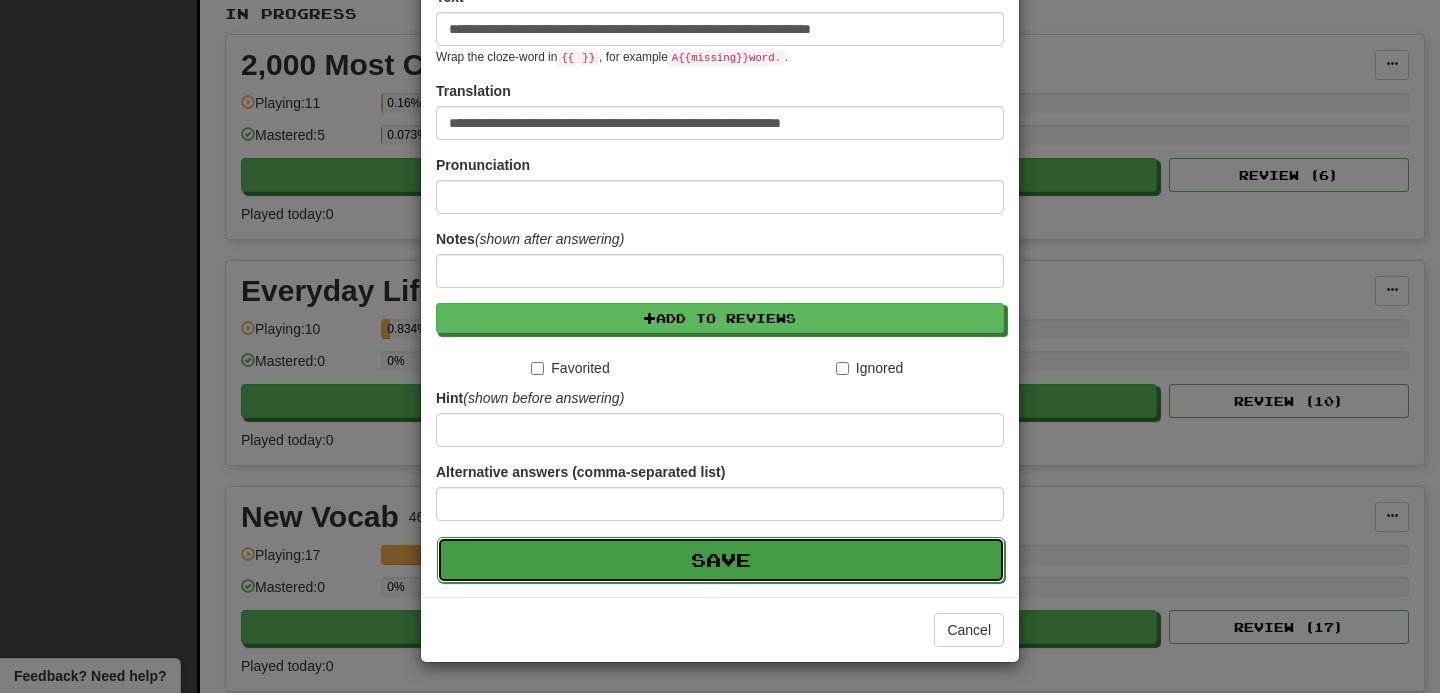 click on "Save" at bounding box center [721, 560] 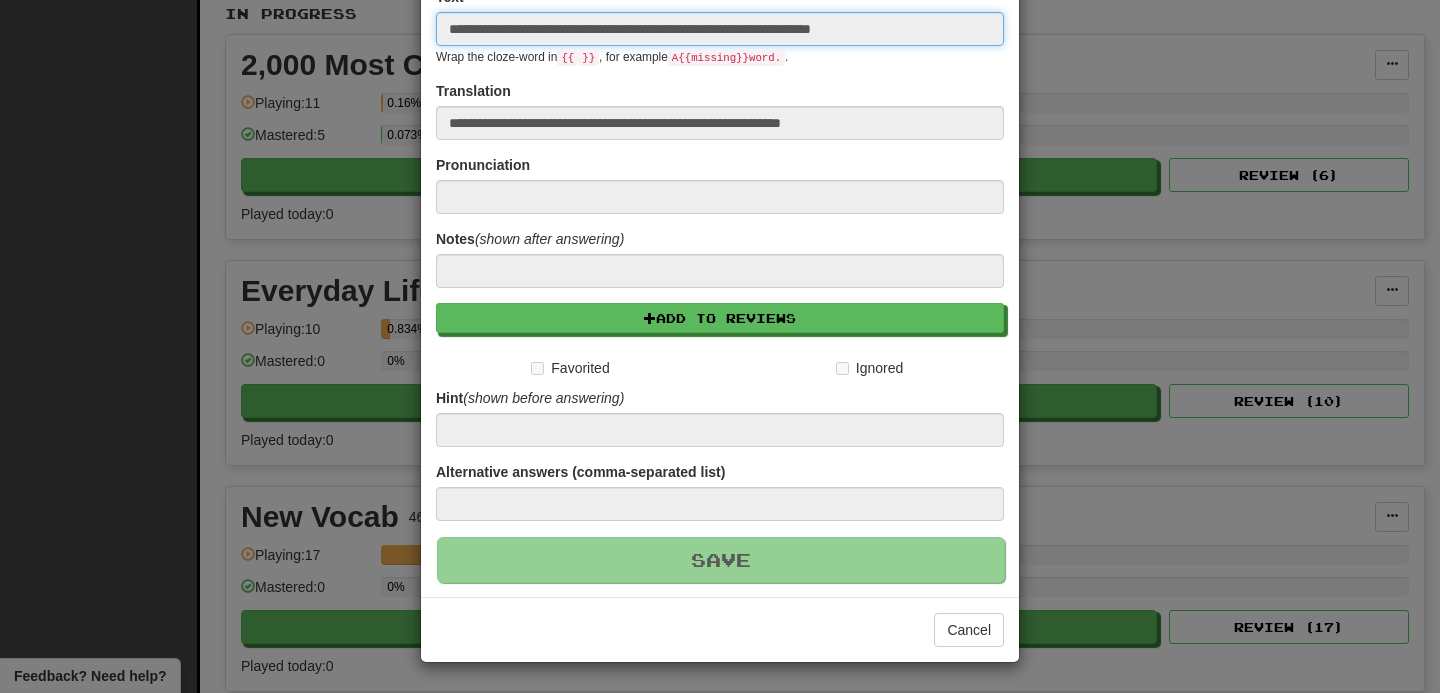 type 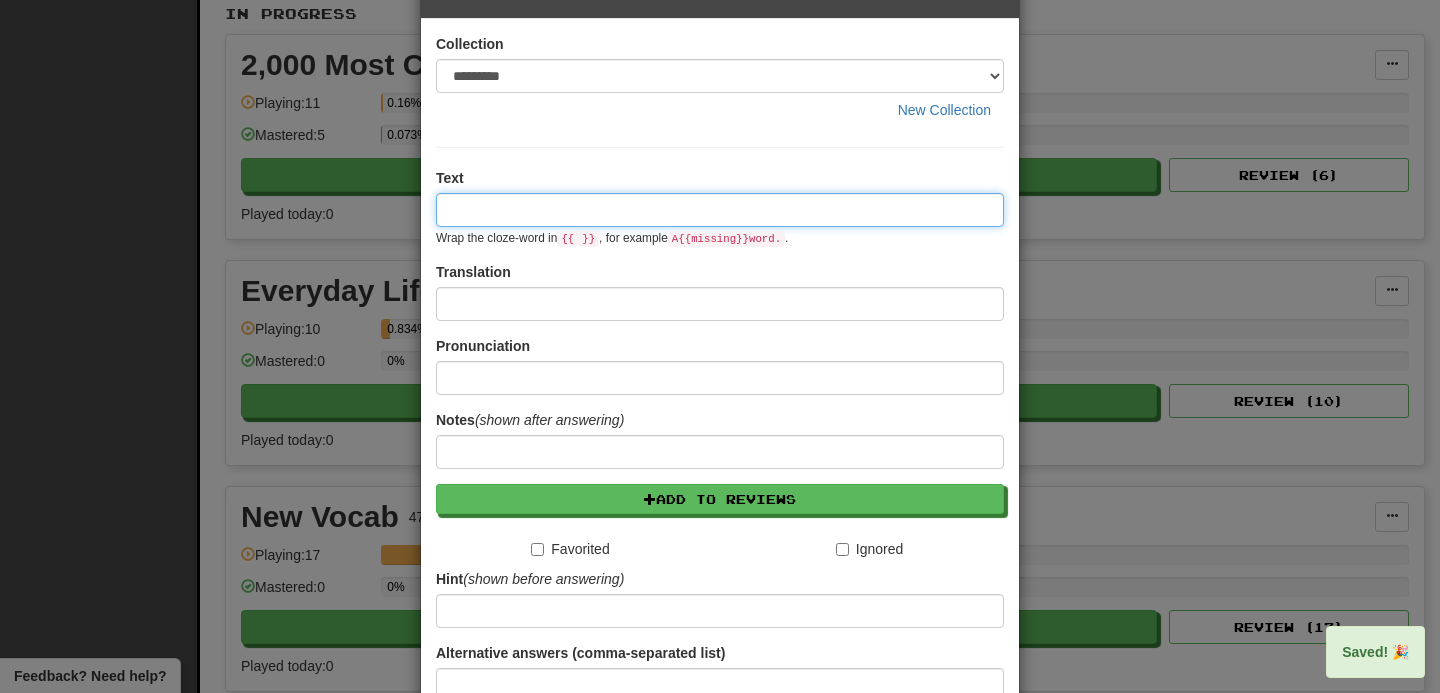 scroll, scrollTop: 0, scrollLeft: 0, axis: both 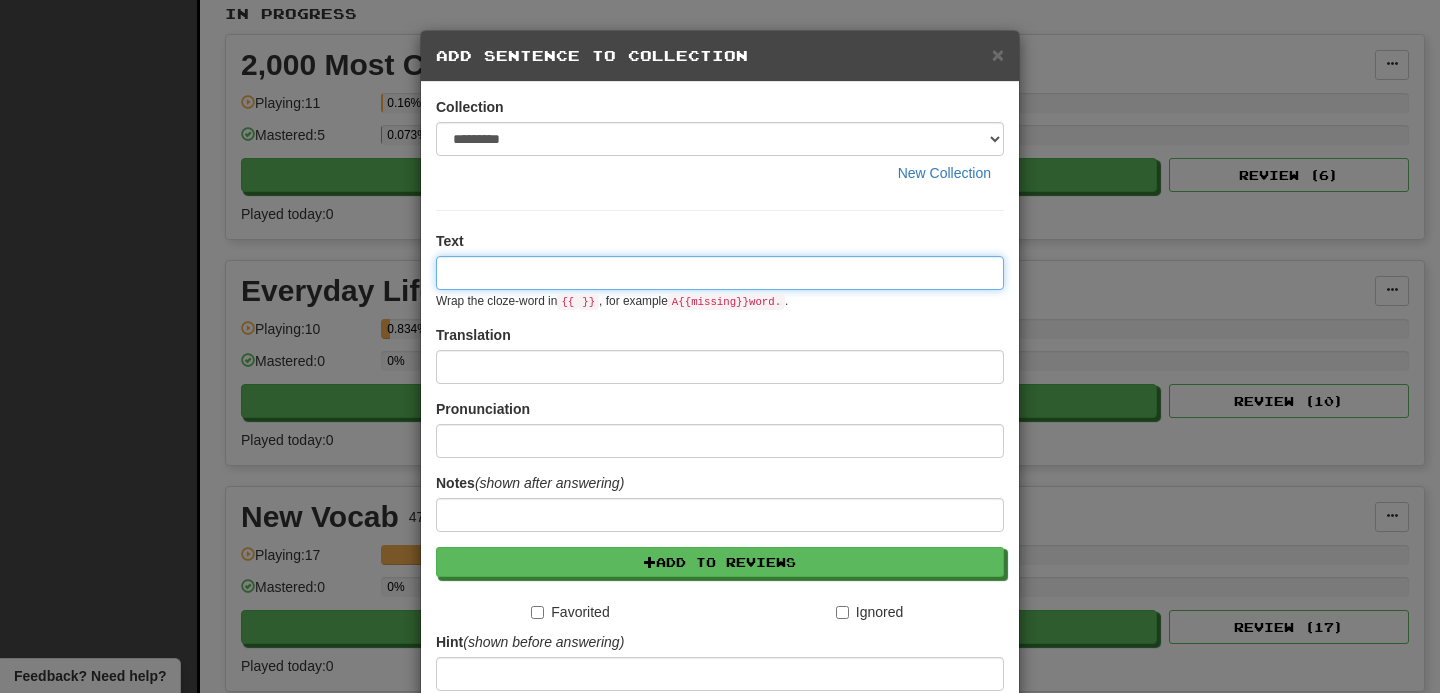 paste on "**********" 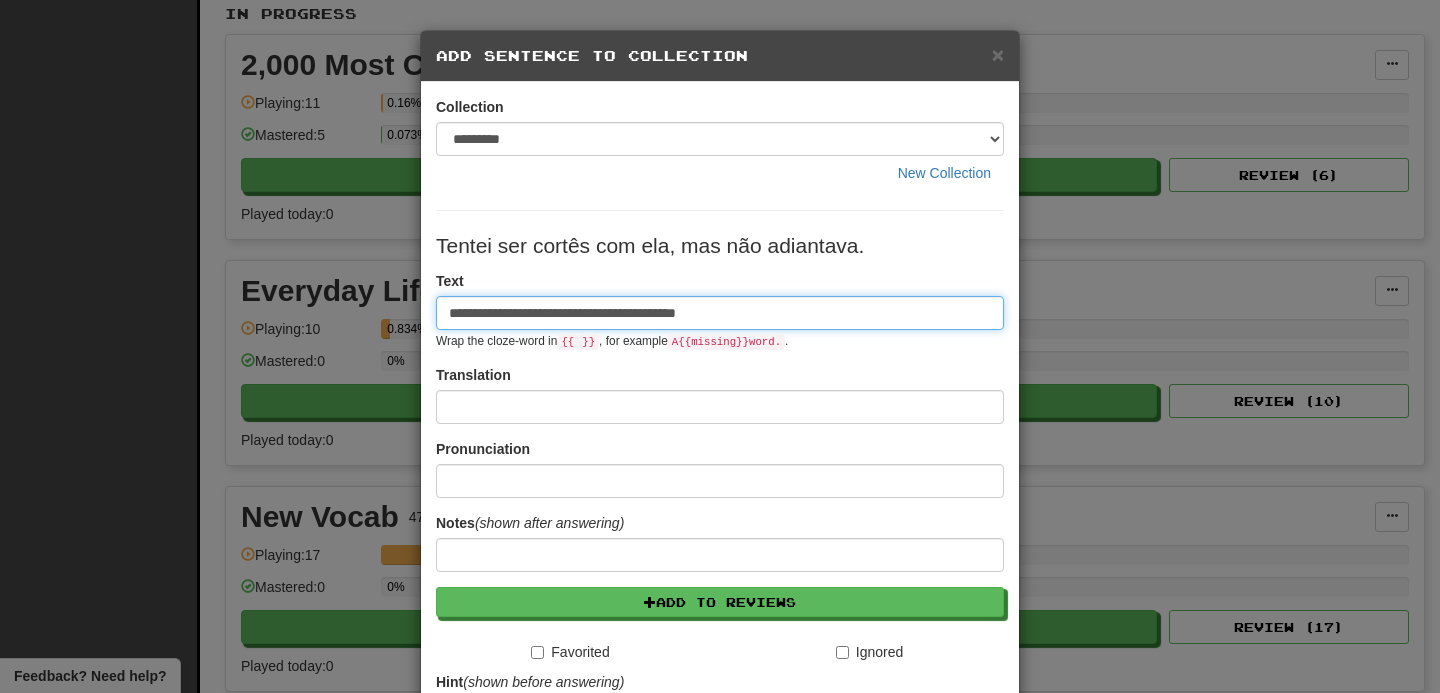 type on "**********" 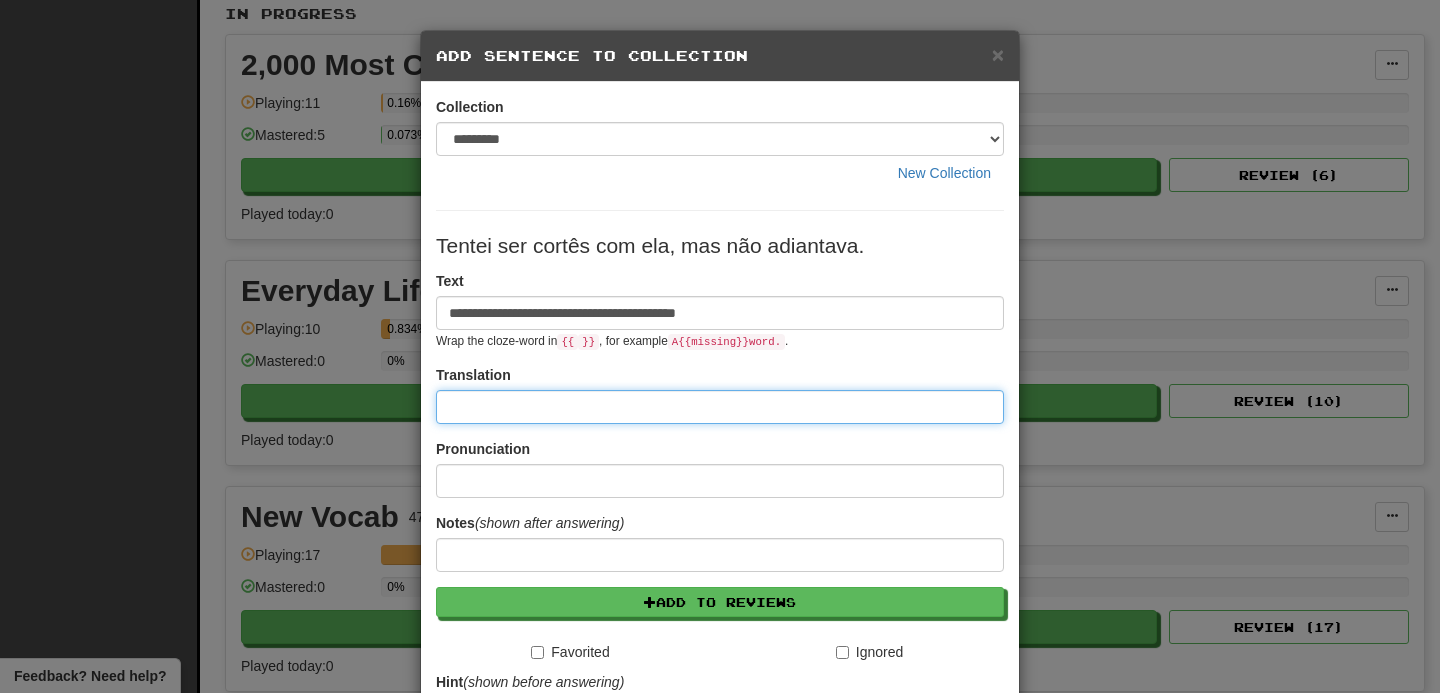 click at bounding box center [720, 407] 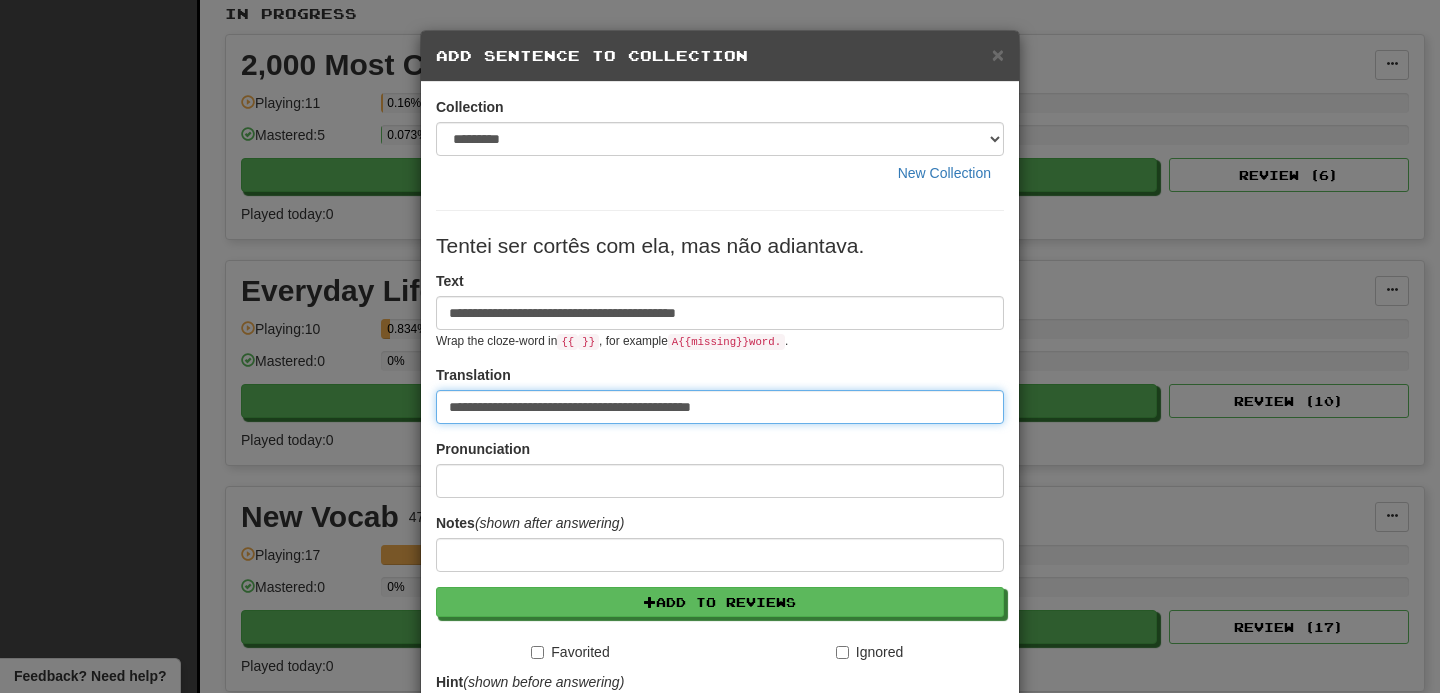 click on "**********" at bounding box center (720, 407) 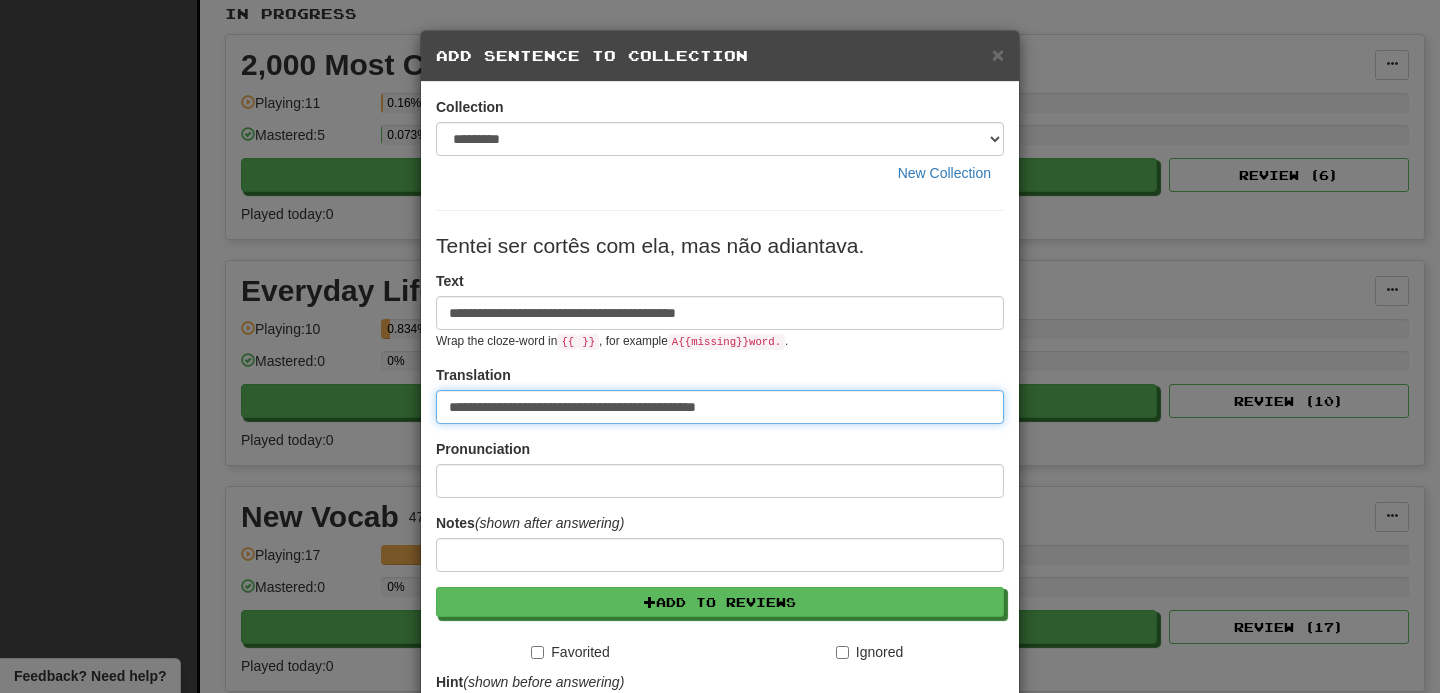 type on "**********" 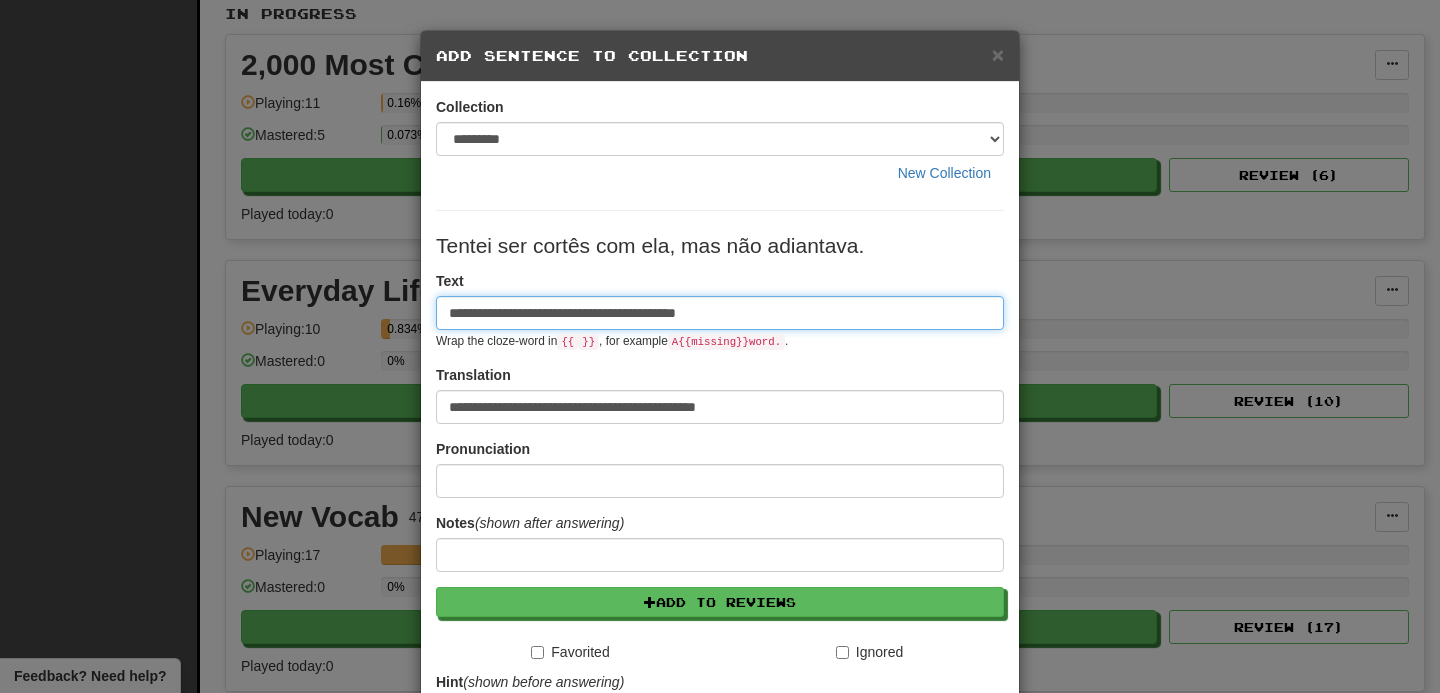 click on "**********" at bounding box center [720, 313] 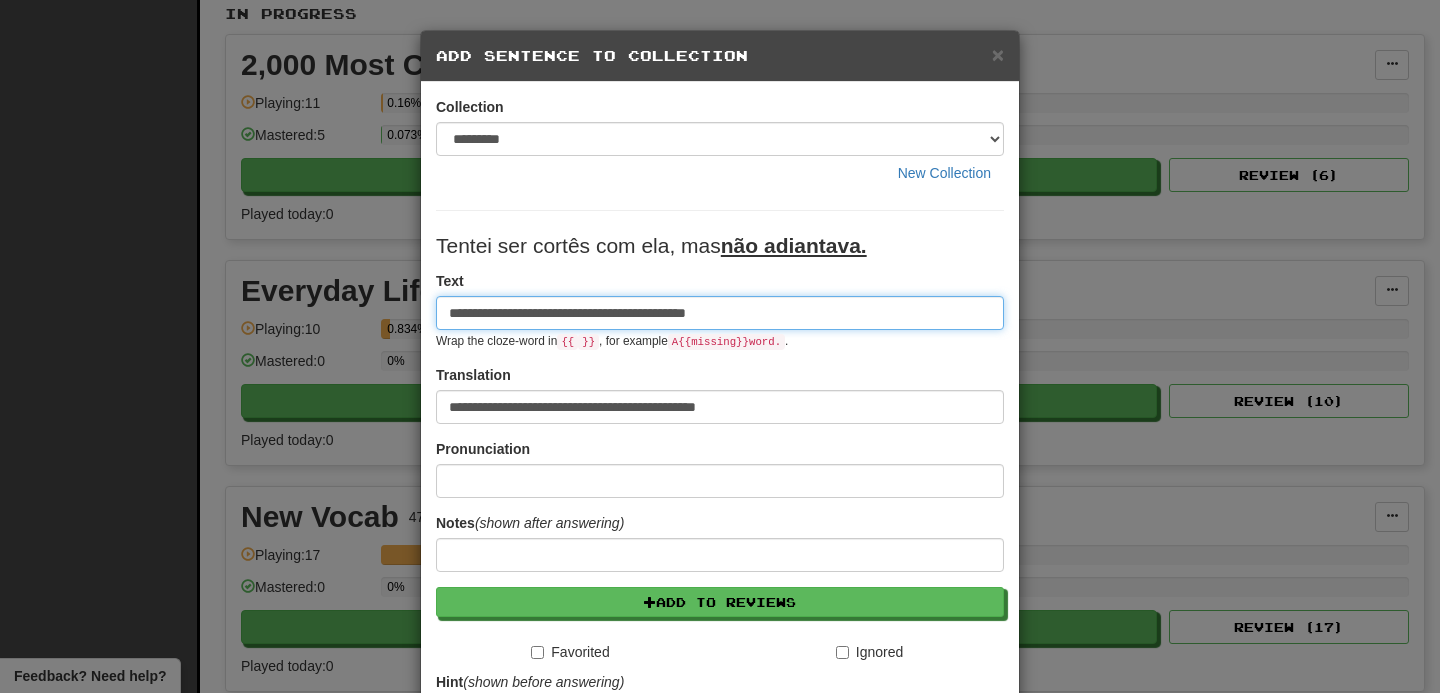click on "**********" at bounding box center (720, 313) 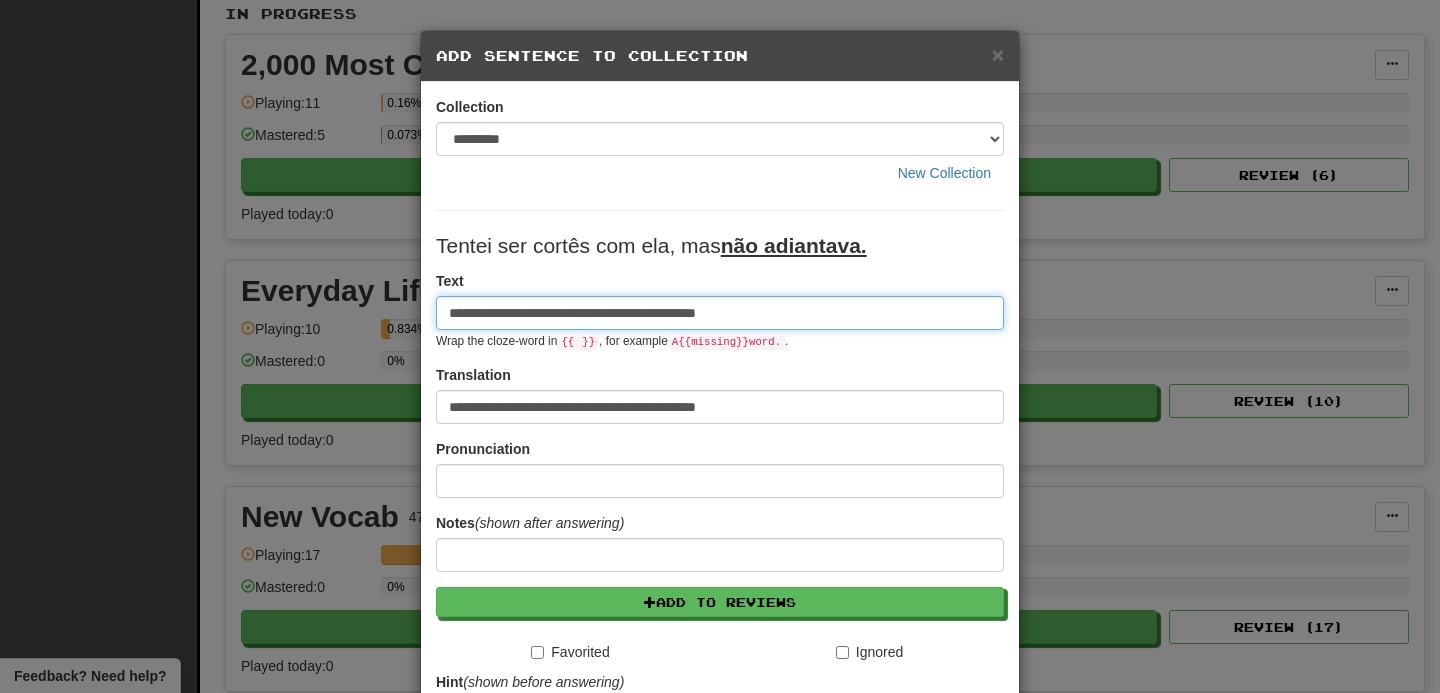 type on "**********" 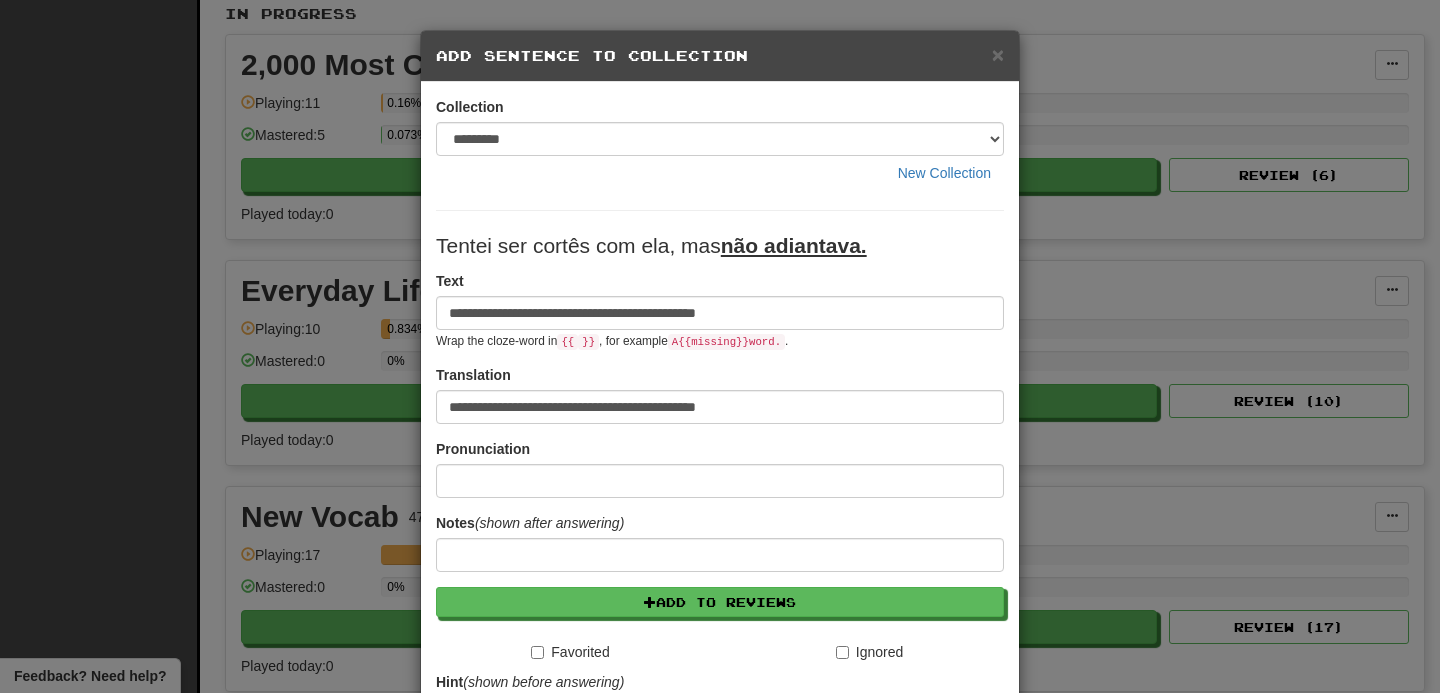 click on "Pronunciation" at bounding box center (720, 468) 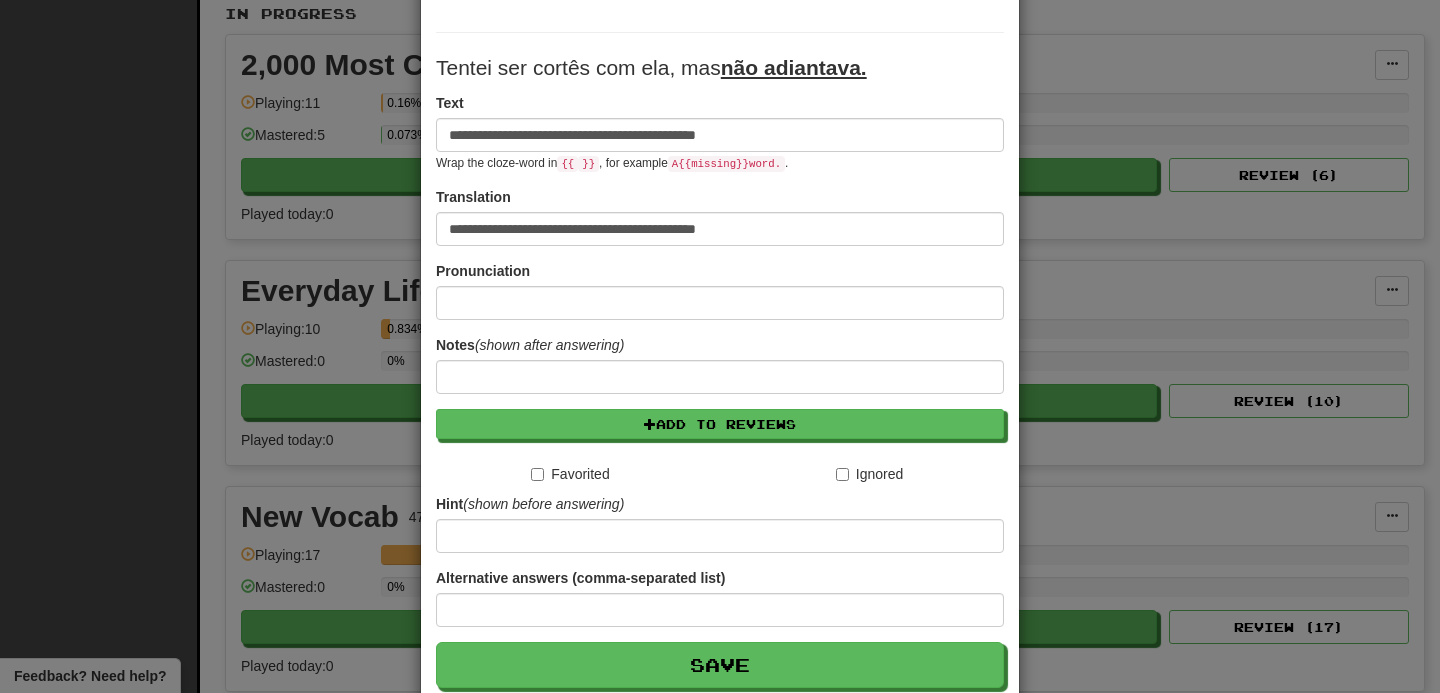 scroll, scrollTop: 225, scrollLeft: 0, axis: vertical 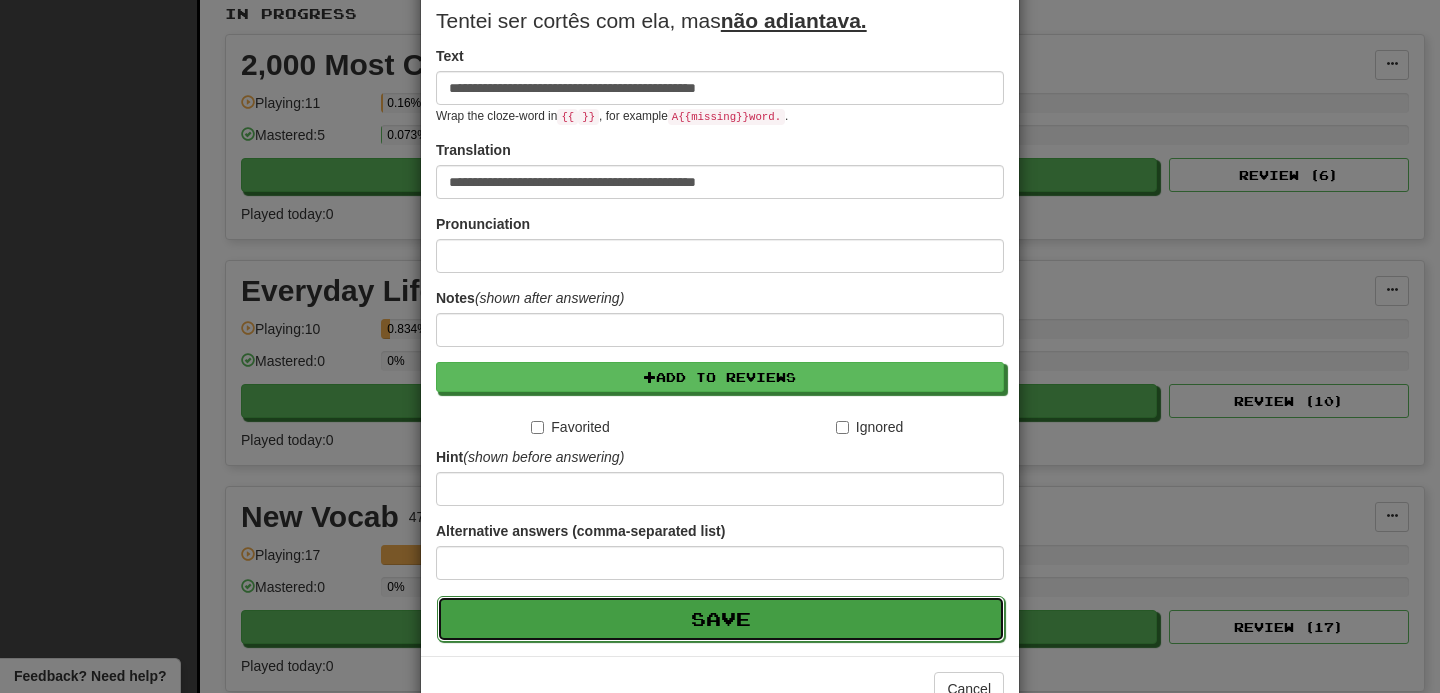 click on "Save" at bounding box center [721, 619] 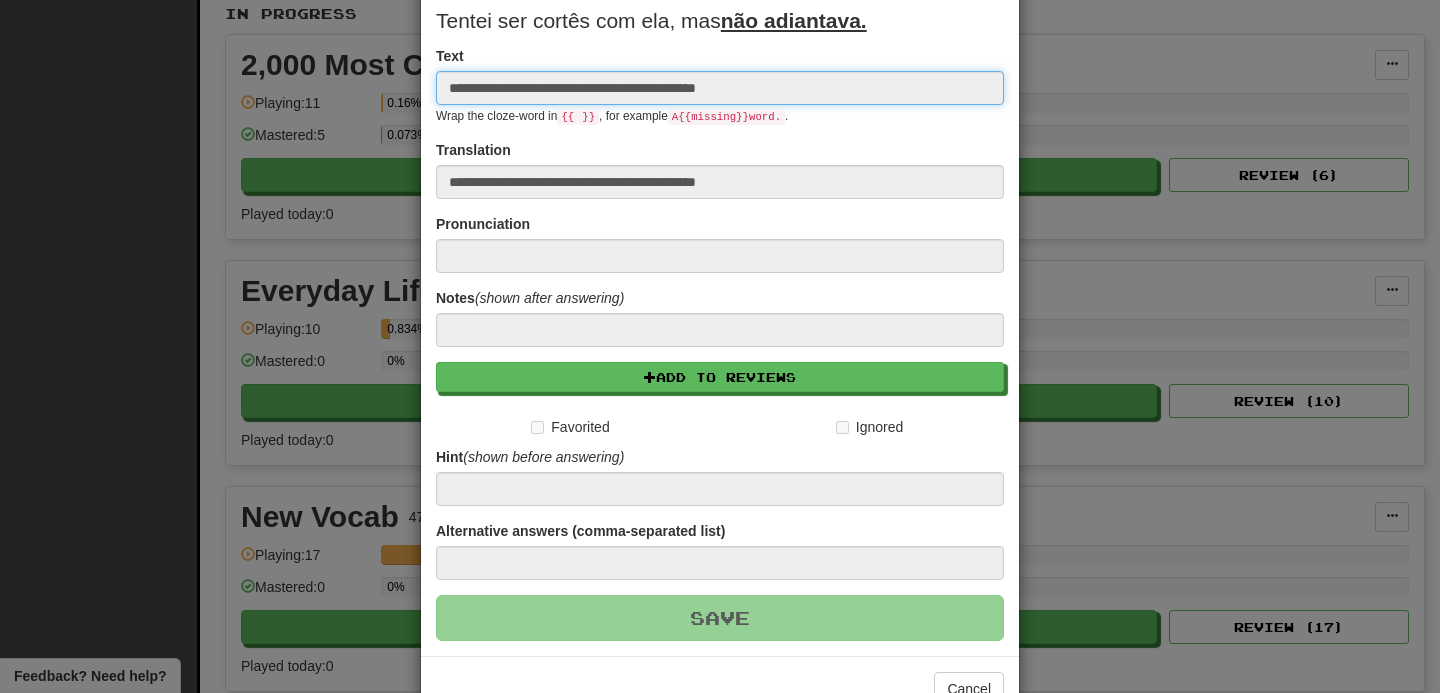 type 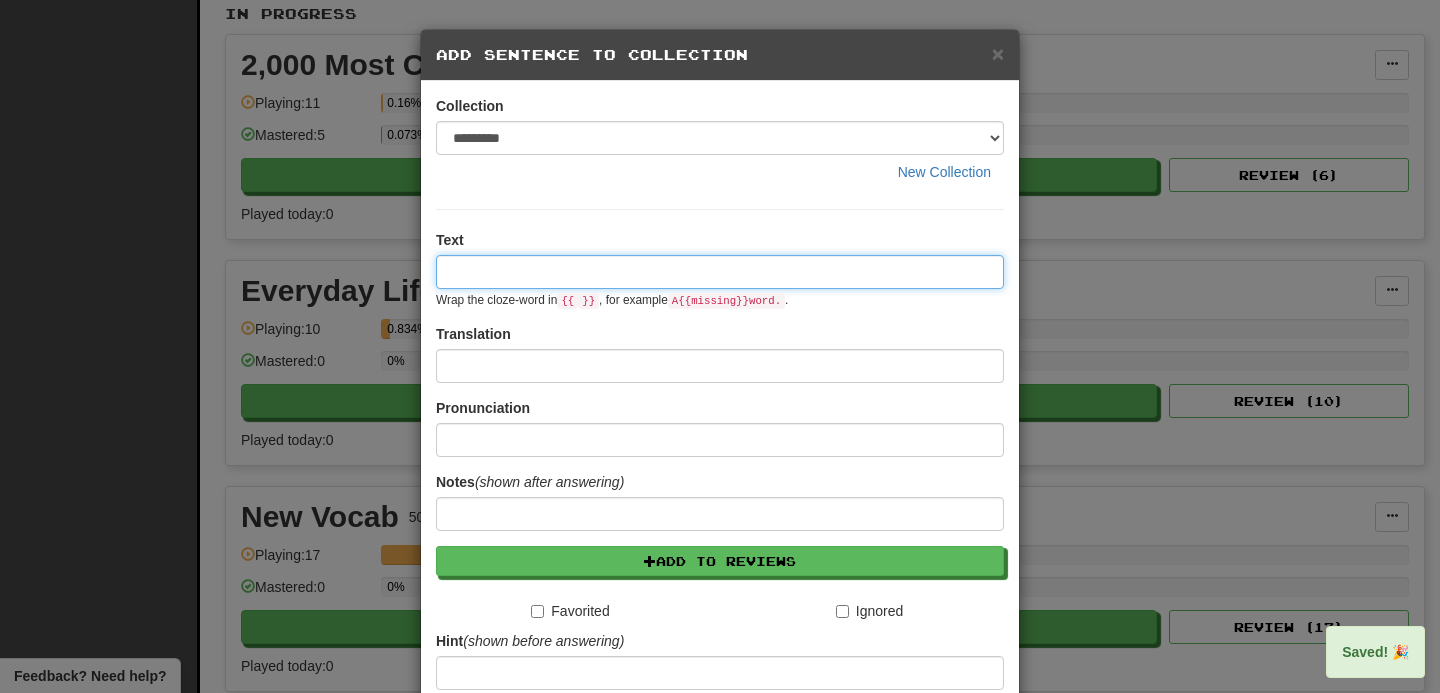 scroll, scrollTop: 0, scrollLeft: 0, axis: both 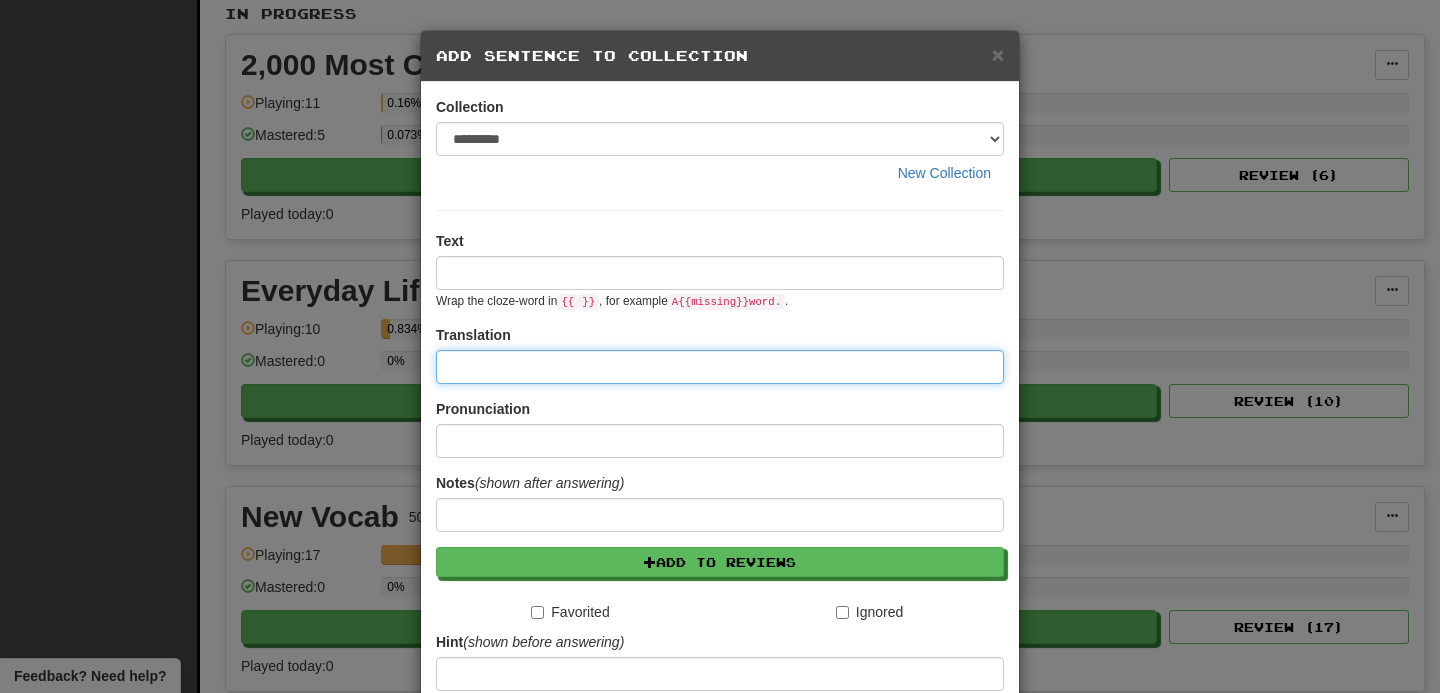 click at bounding box center [720, 367] 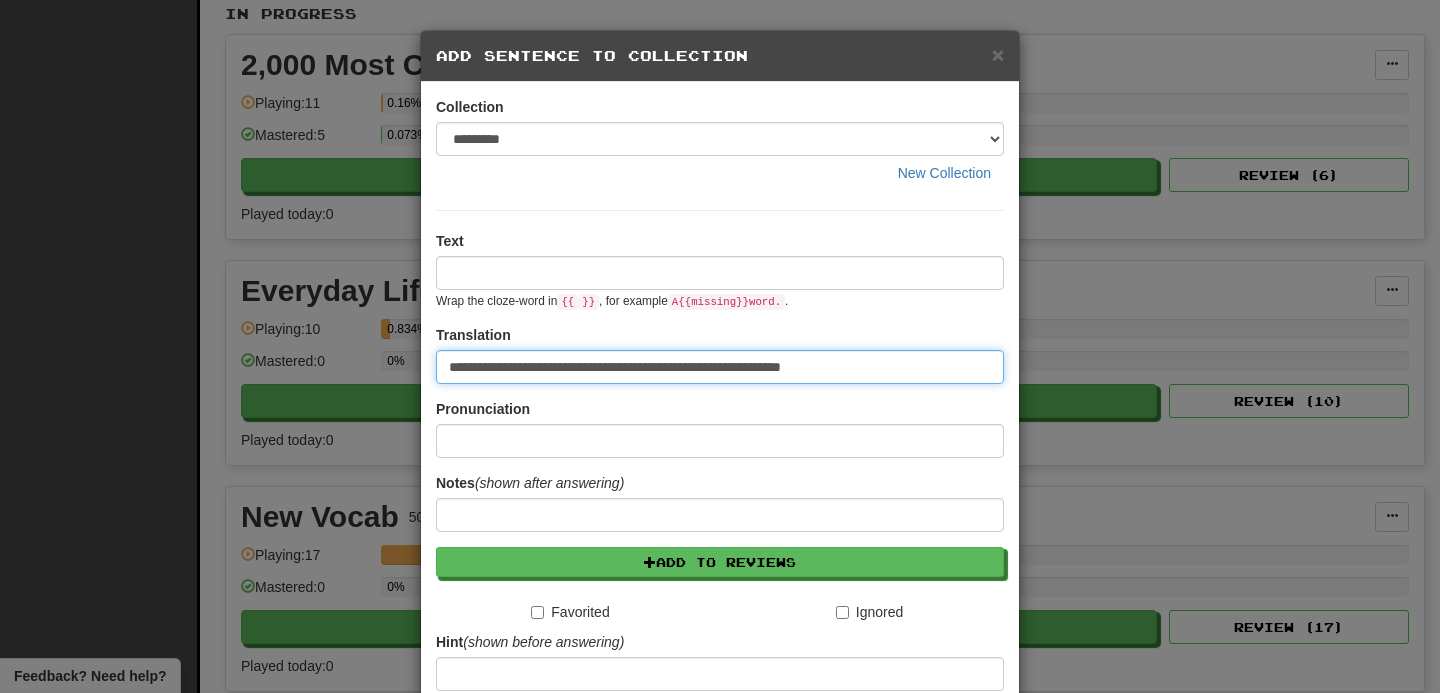 type on "**********" 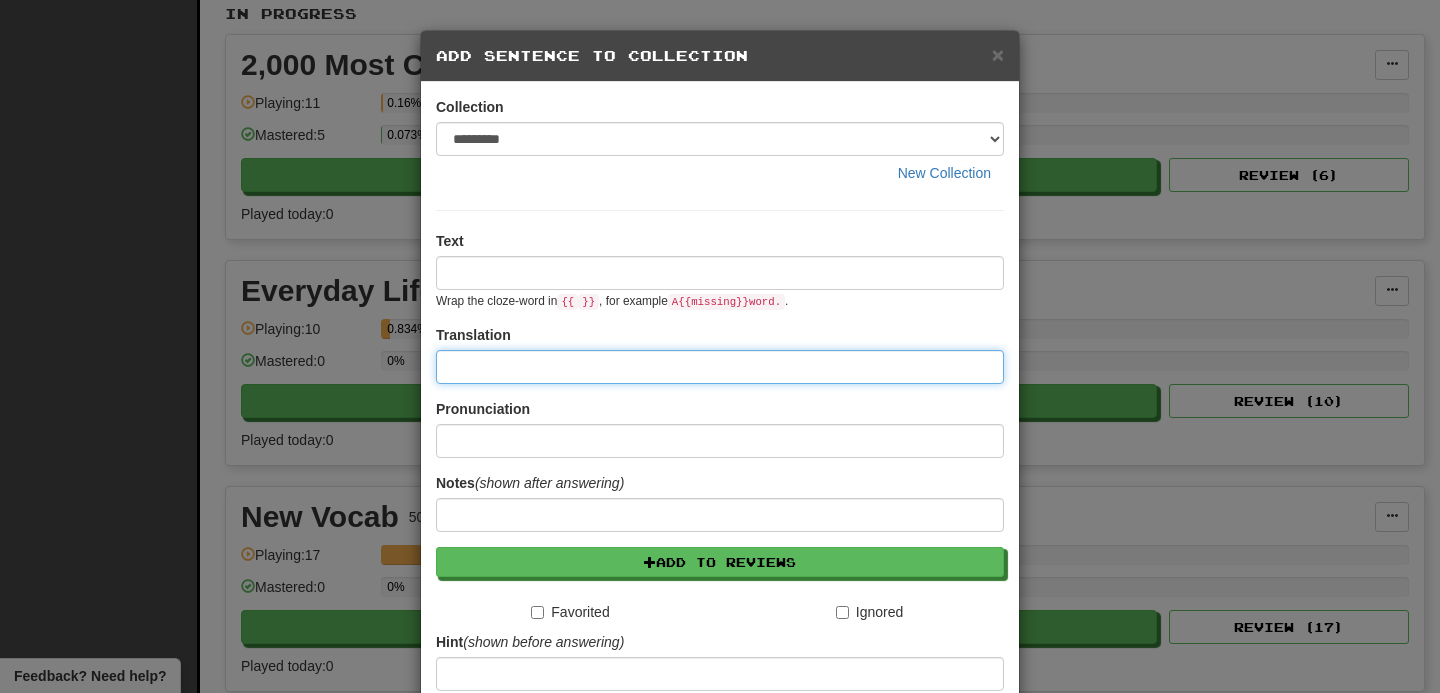paste on "**********" 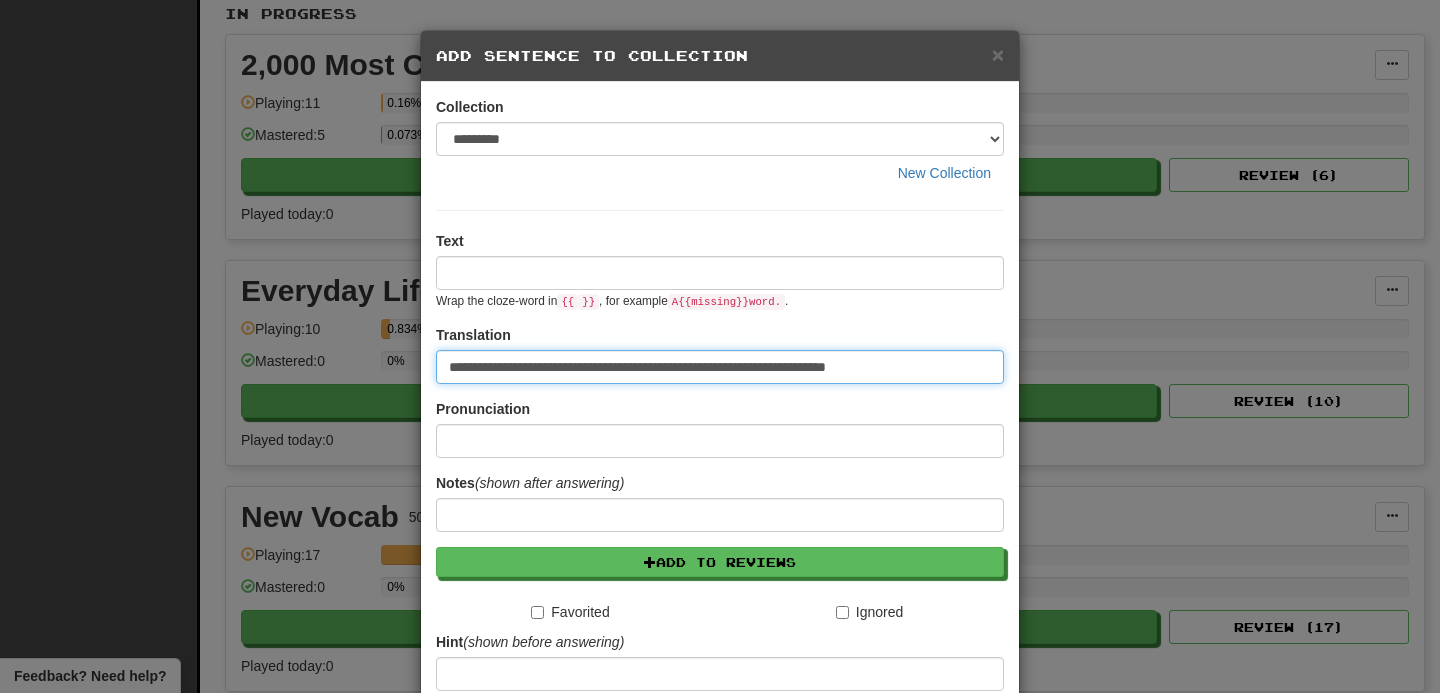 drag, startPoint x: 948, startPoint y: 365, endPoint x: 323, endPoint y: 257, distance: 634.2626 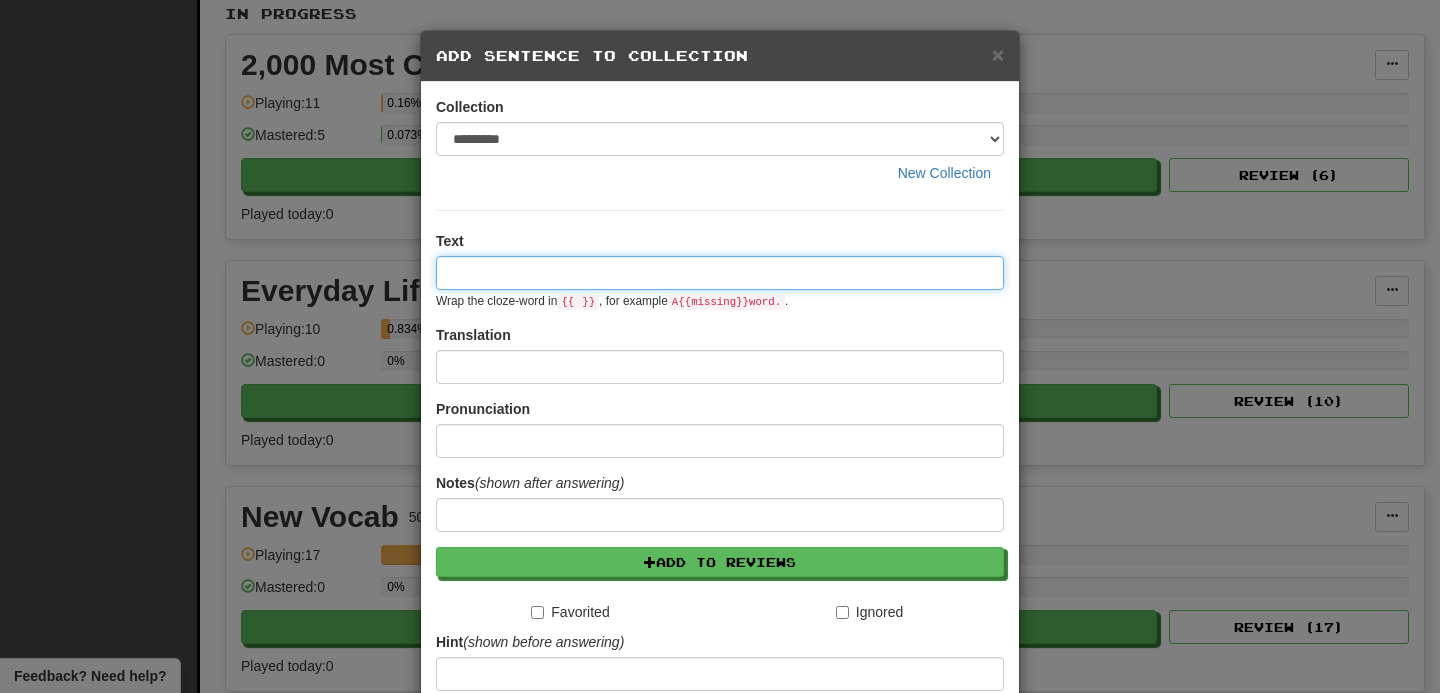 click at bounding box center [720, 273] 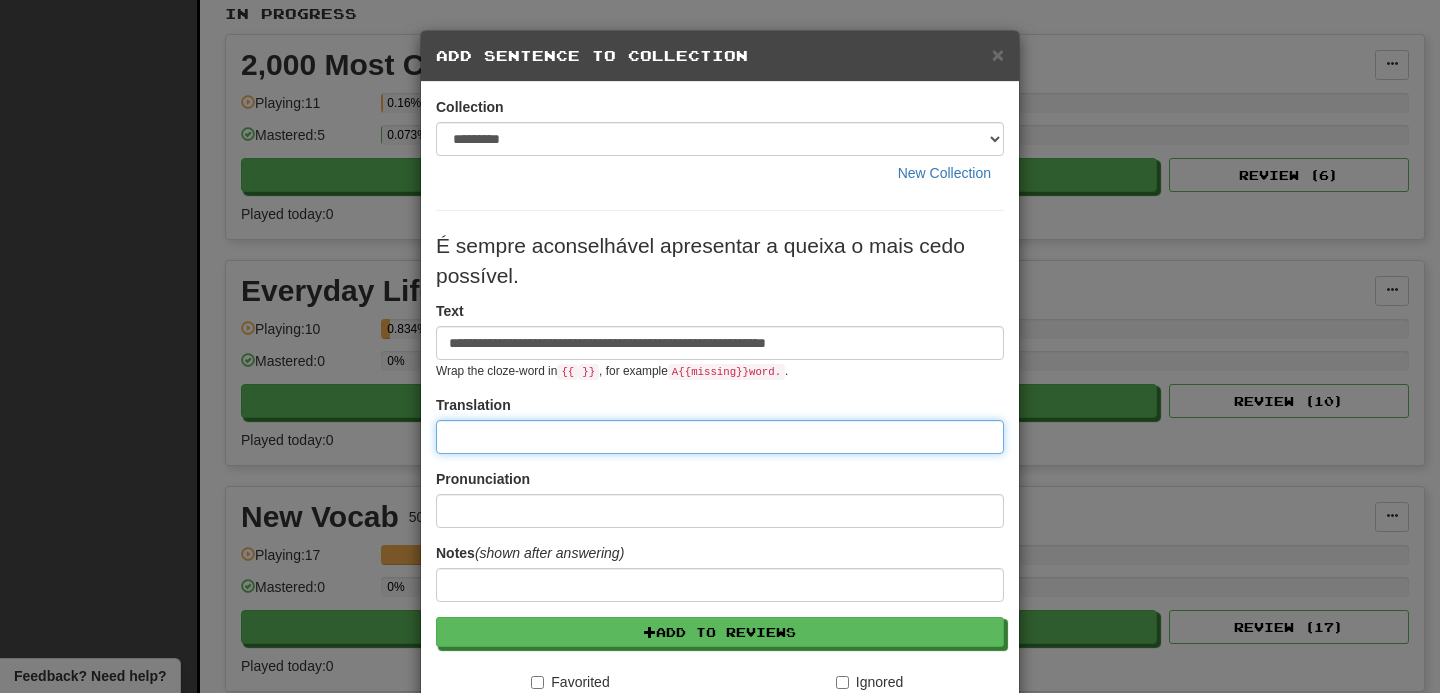 click at bounding box center [720, 437] 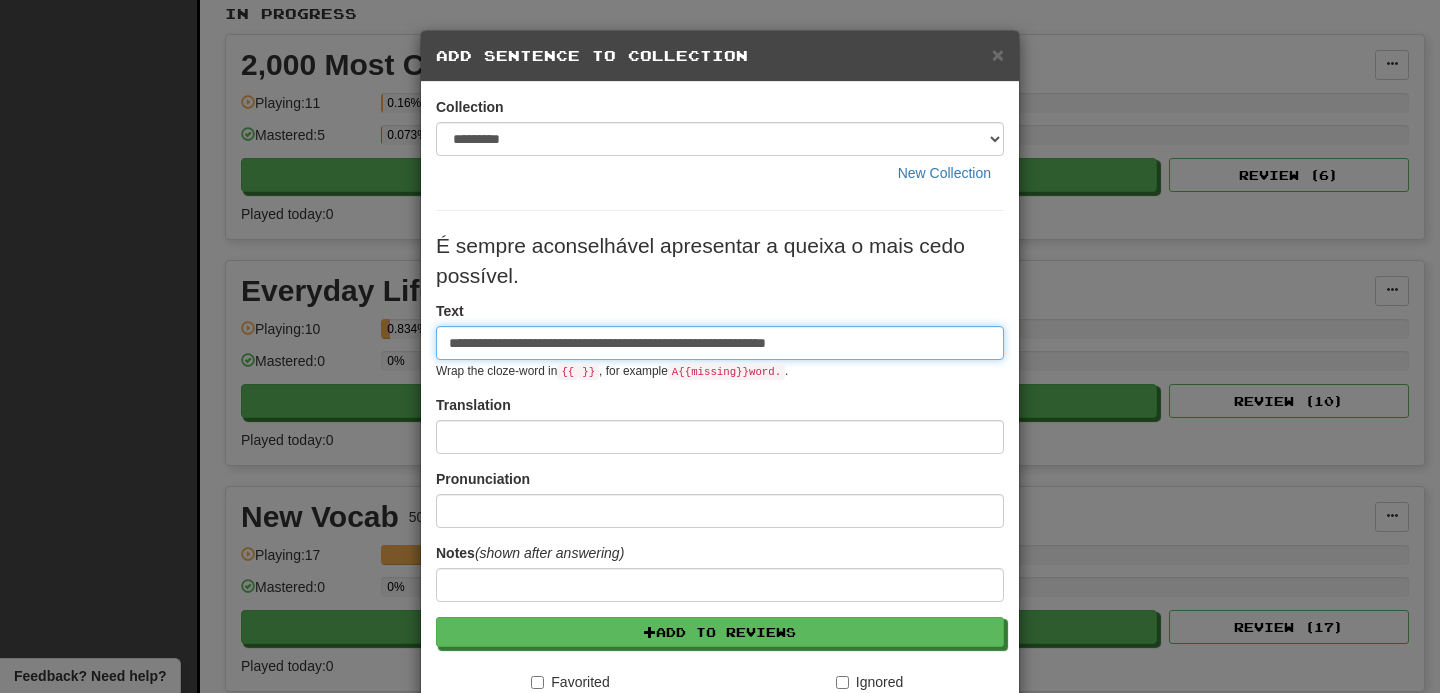 click on "**********" at bounding box center [720, 343] 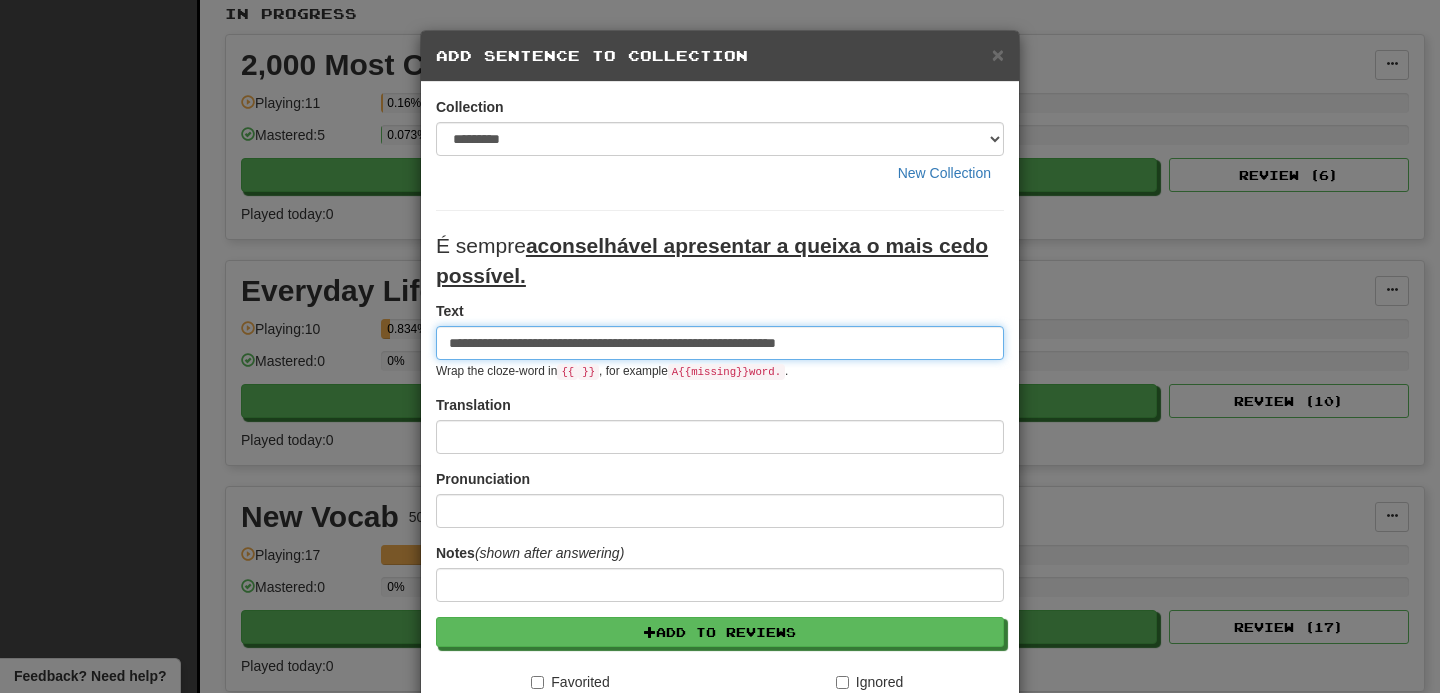 click on "**********" at bounding box center (720, 343) 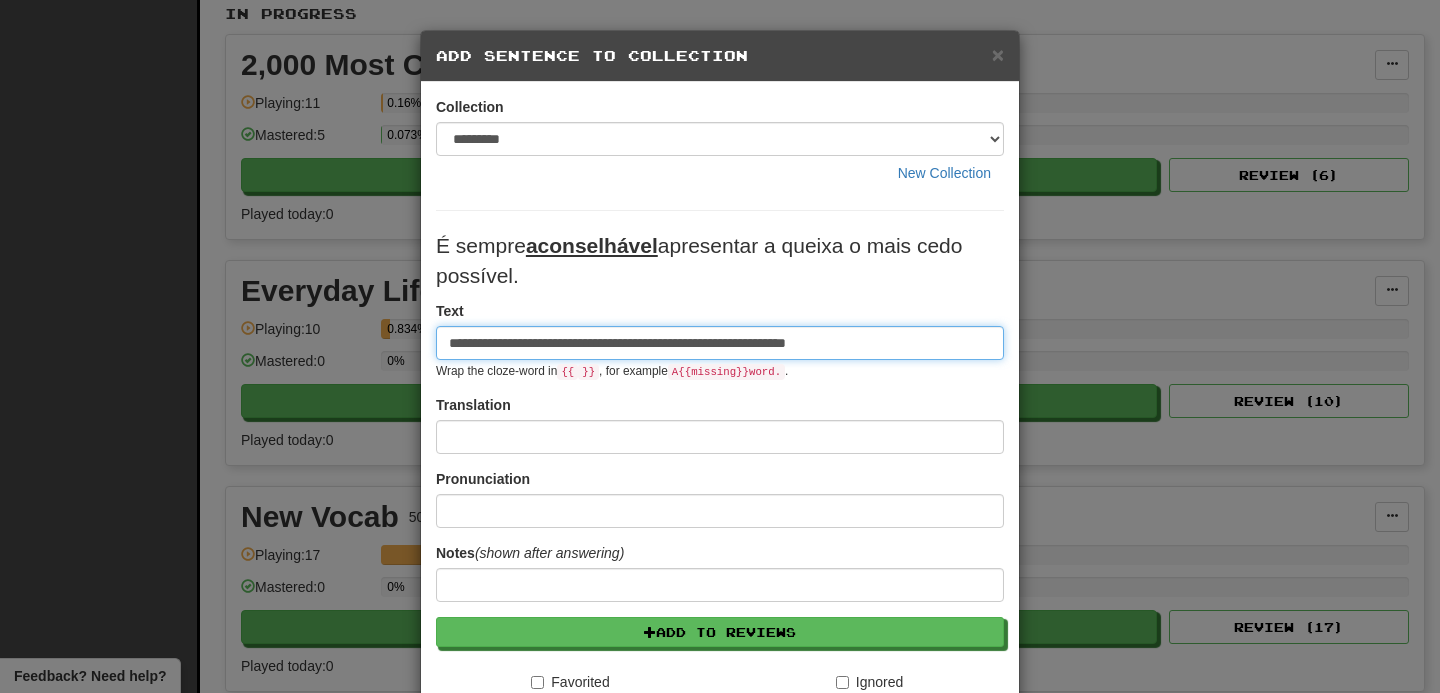 type on "**********" 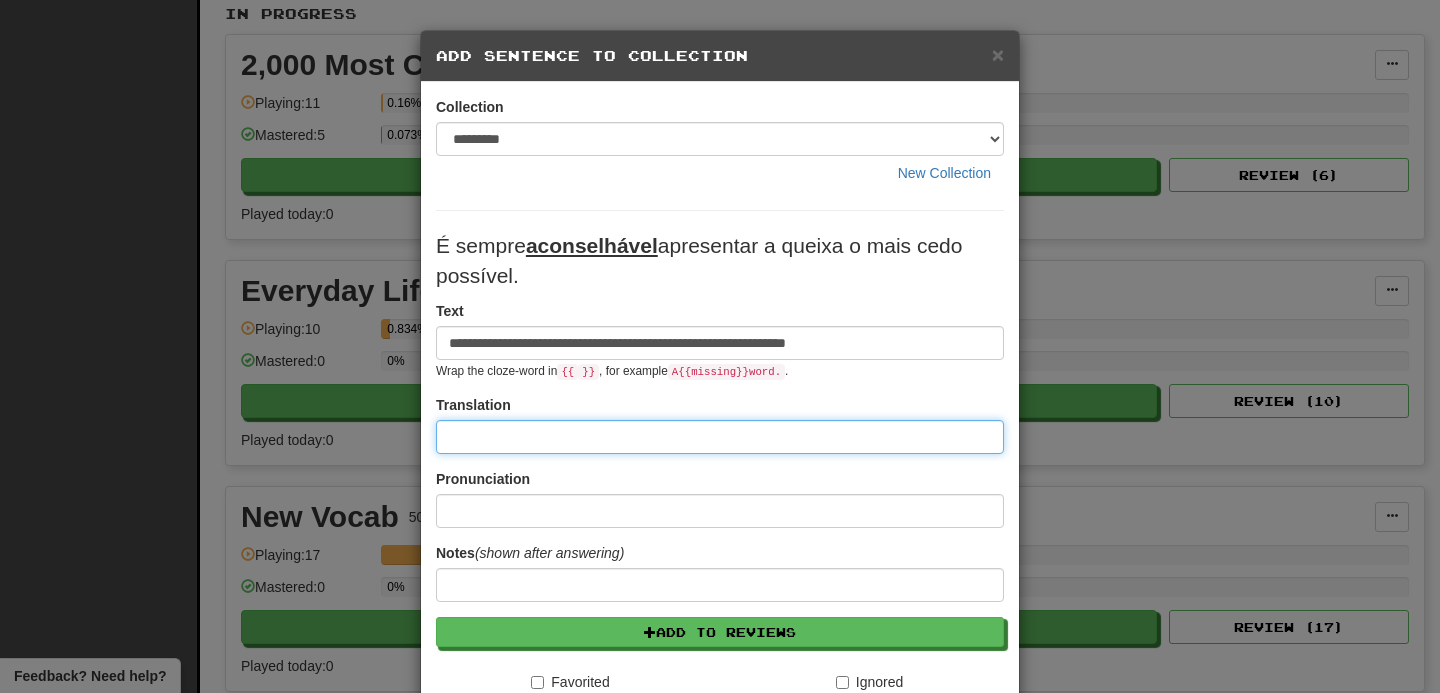 click at bounding box center (720, 437) 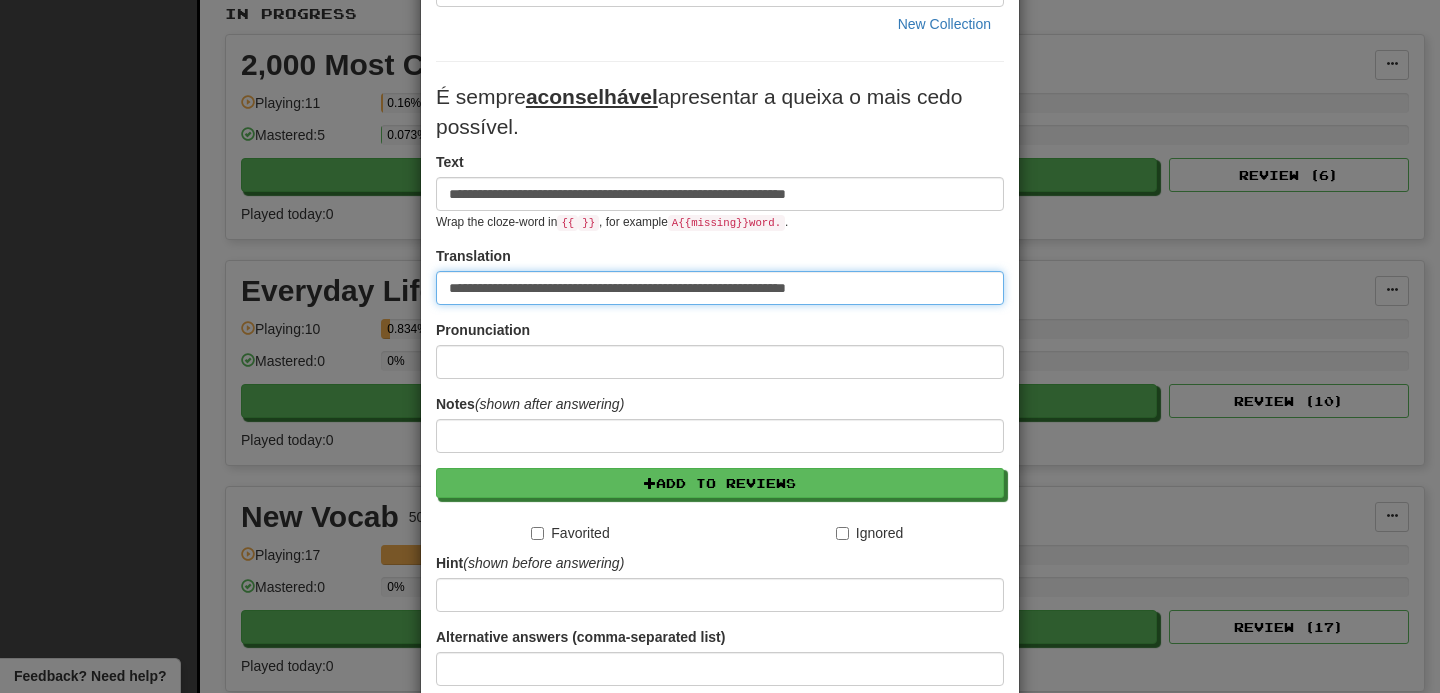 scroll, scrollTop: 314, scrollLeft: 0, axis: vertical 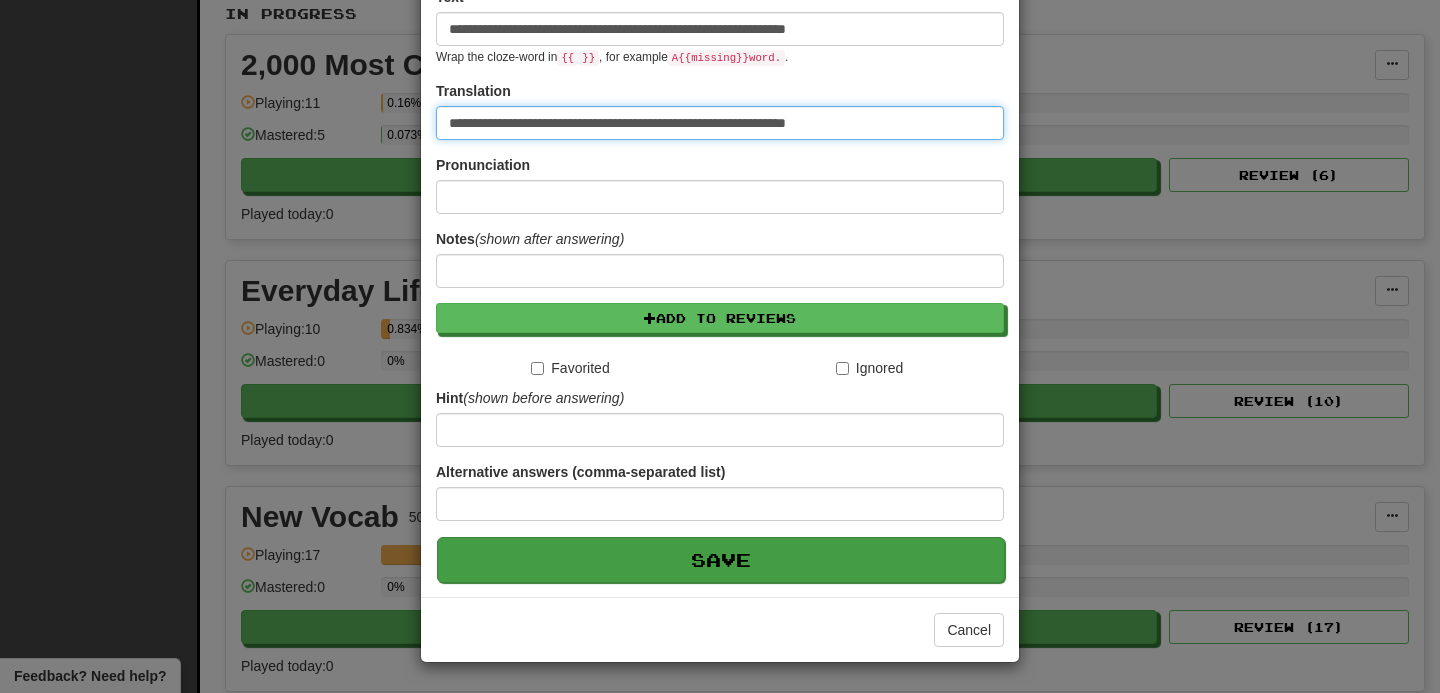 type on "**********" 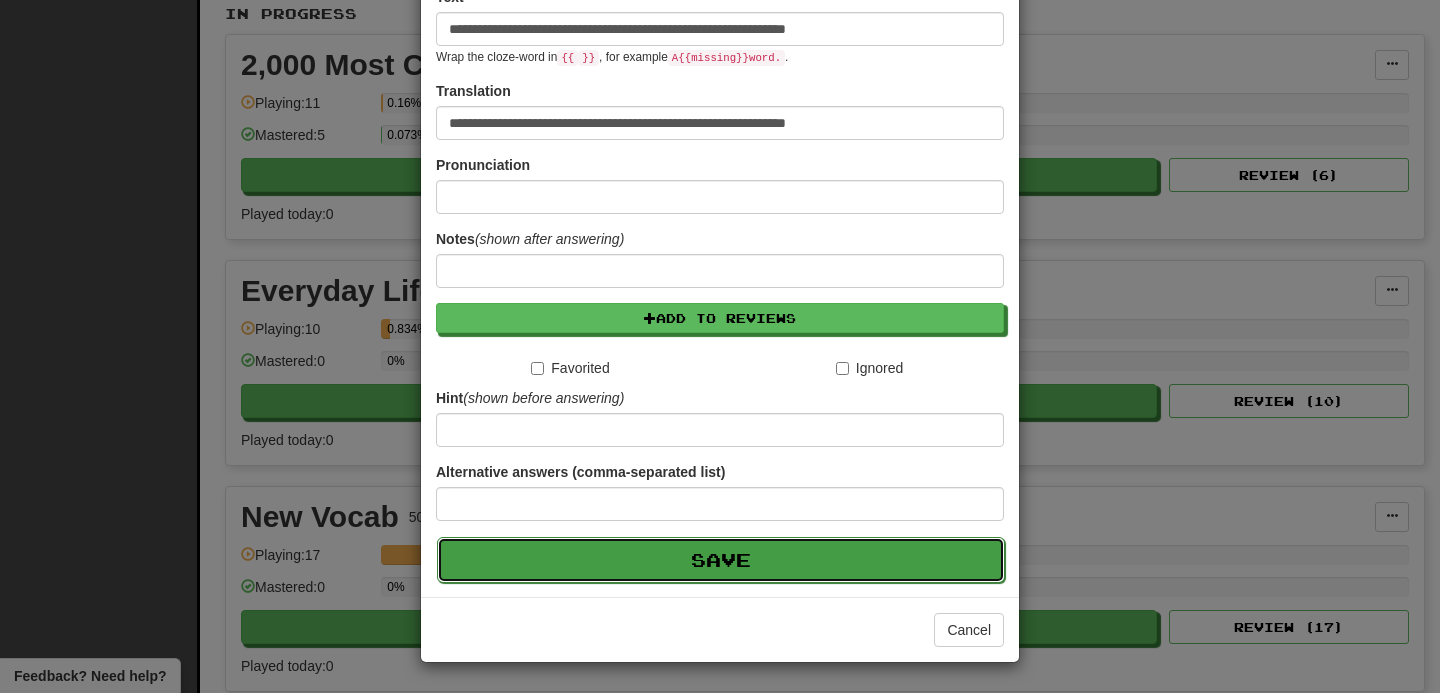 click on "Save" at bounding box center [721, 560] 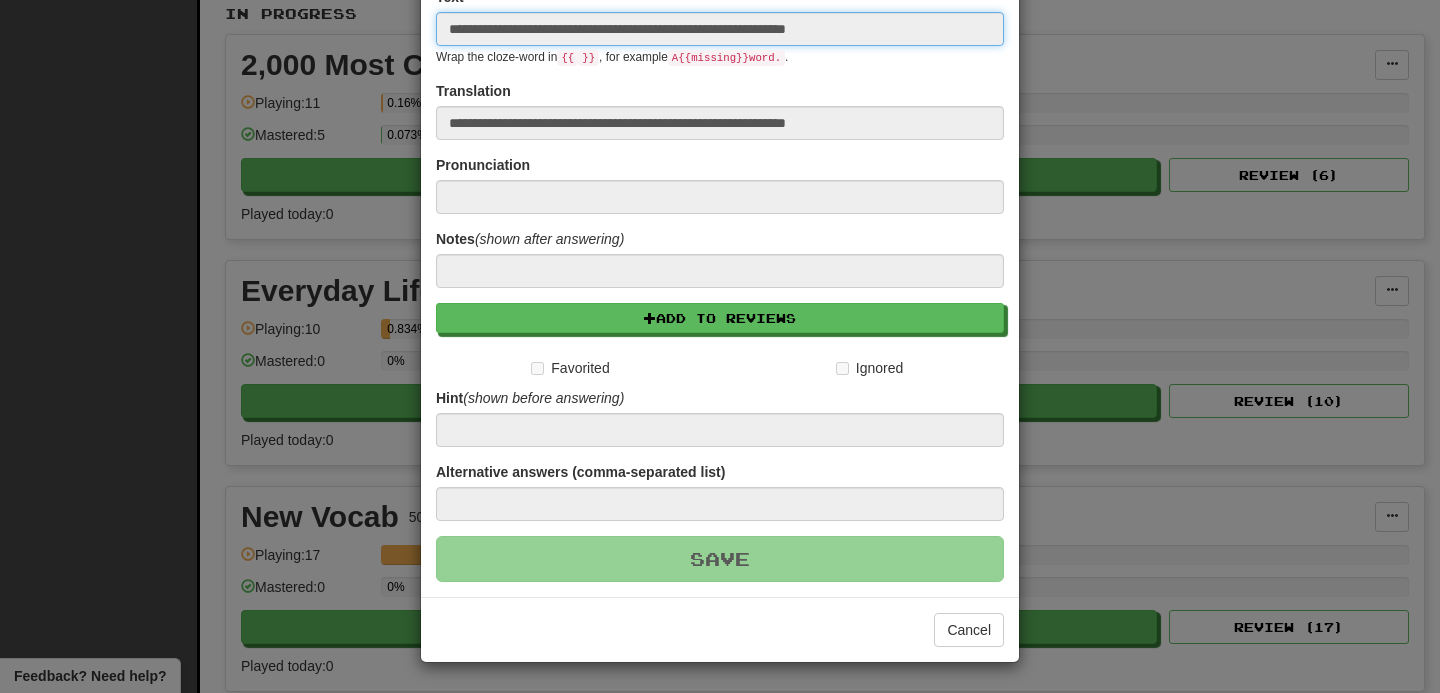 type 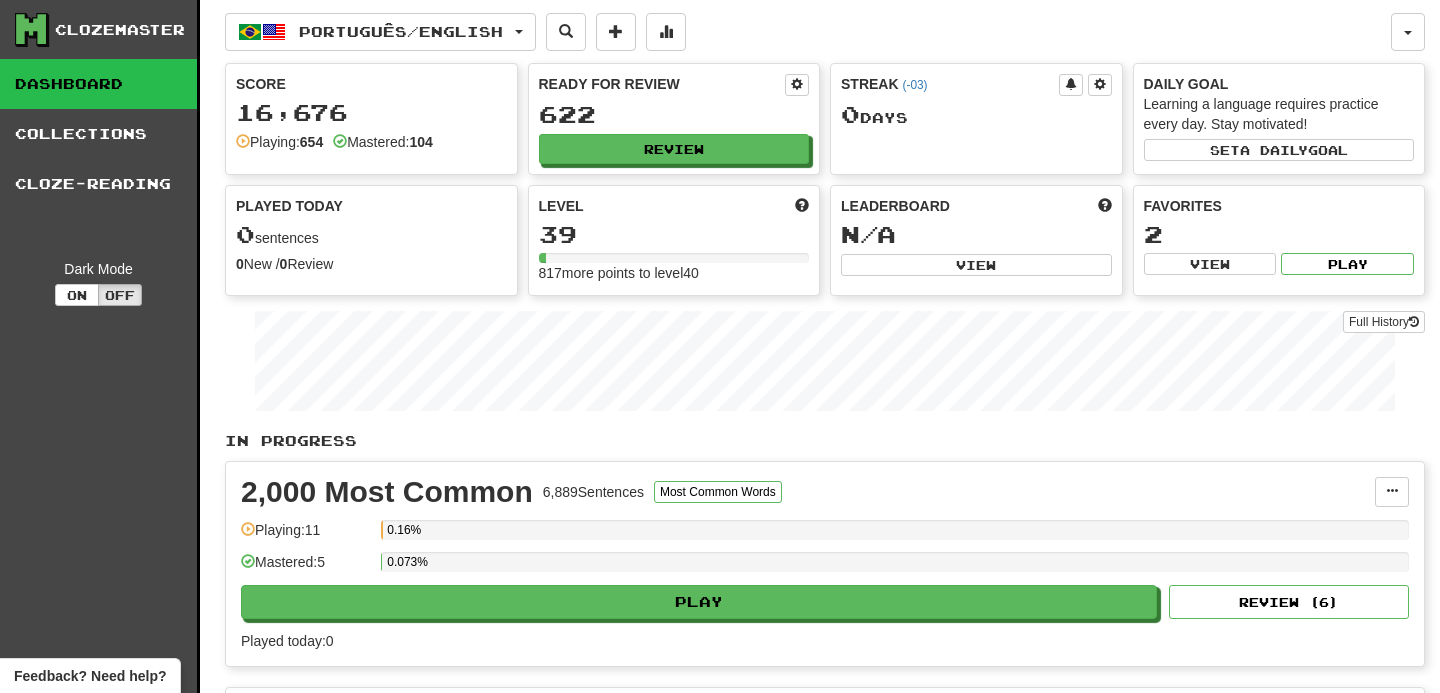 scroll, scrollTop: 729, scrollLeft: 0, axis: vertical 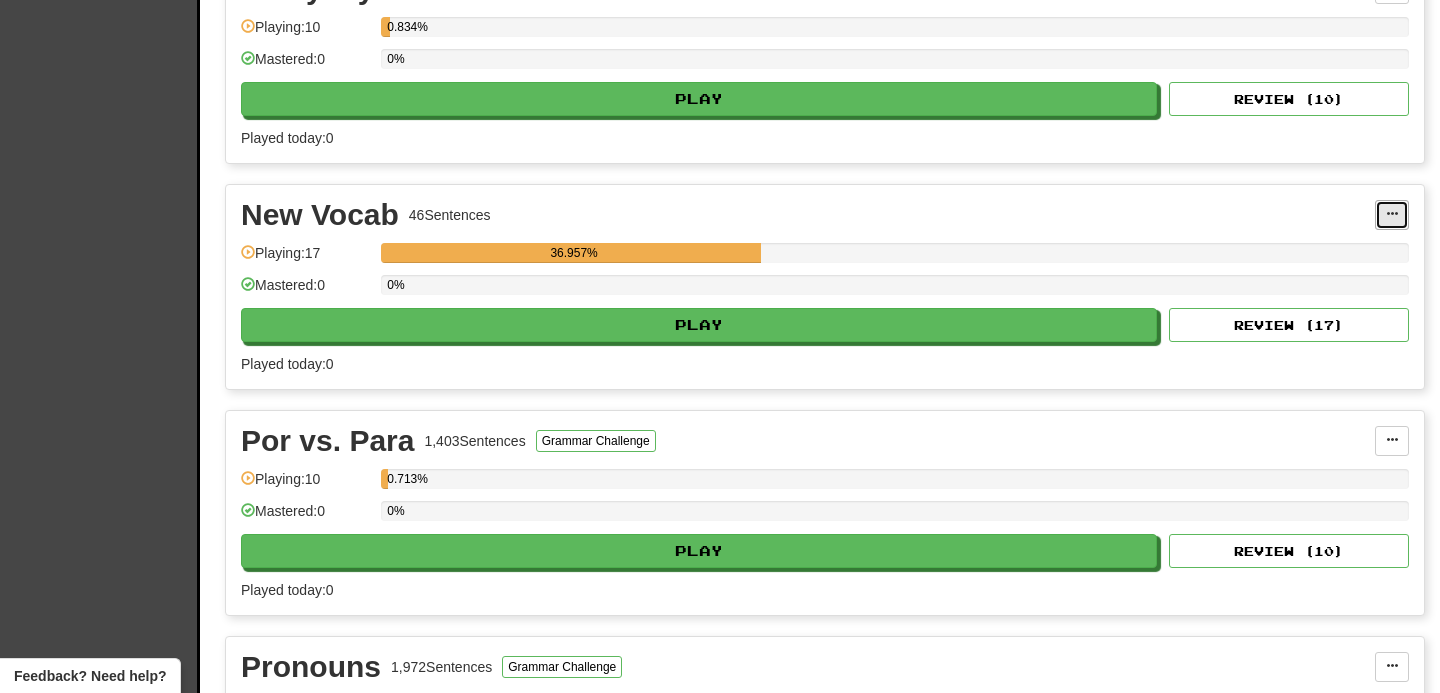 click at bounding box center [1392, 214] 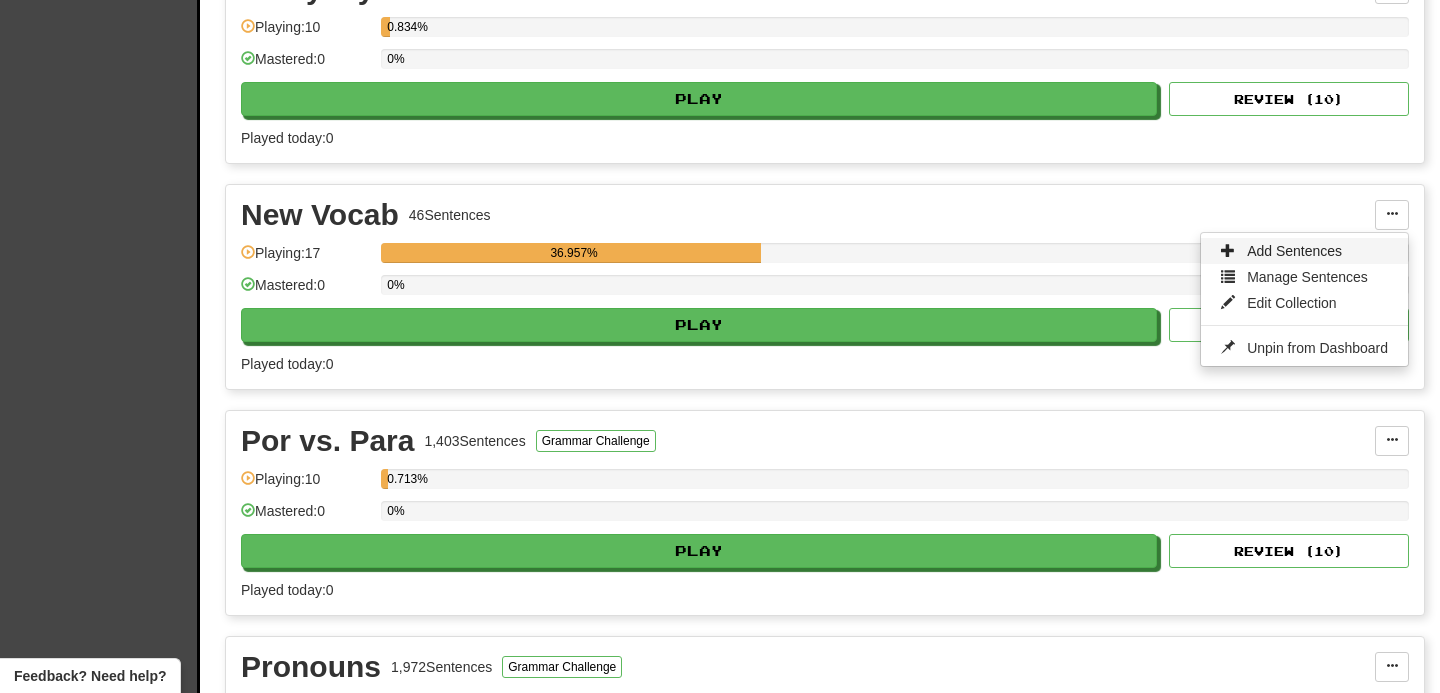 click on "Add Sentences" at bounding box center [1294, 251] 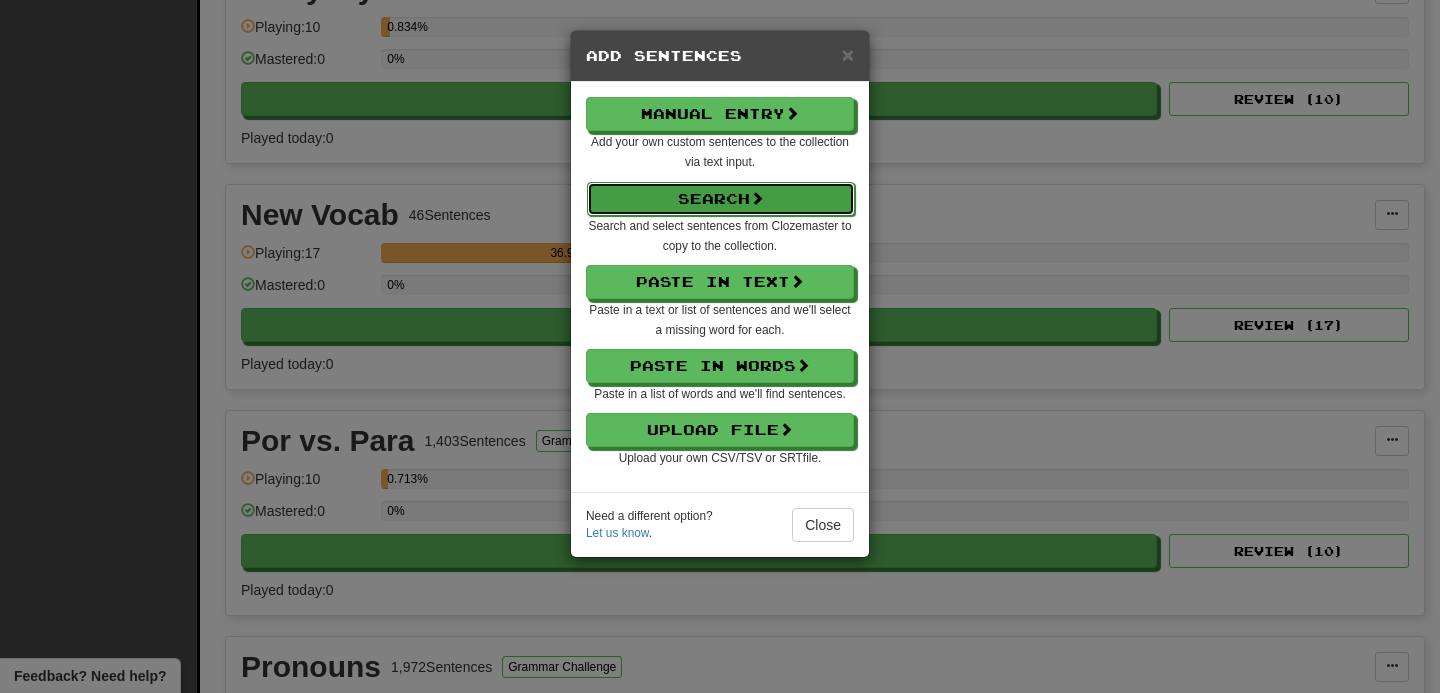 click at bounding box center (757, 198) 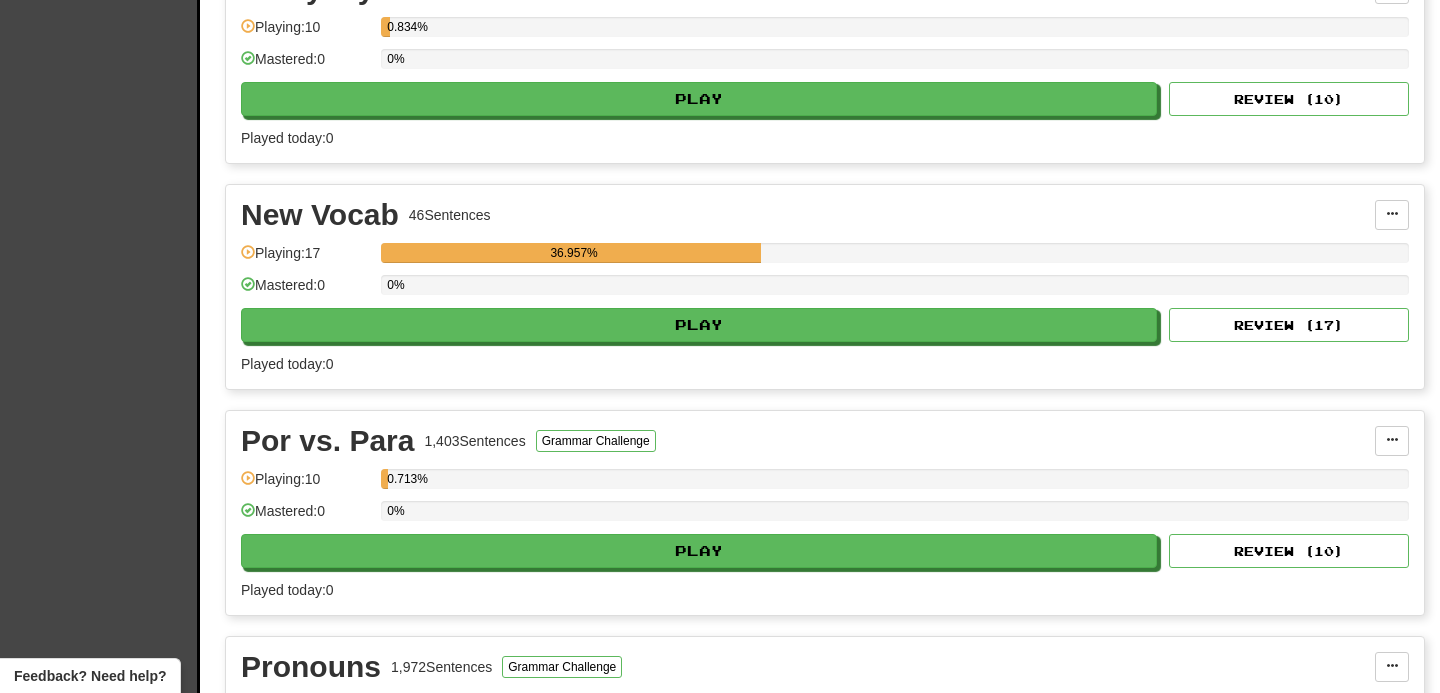 select on "****" 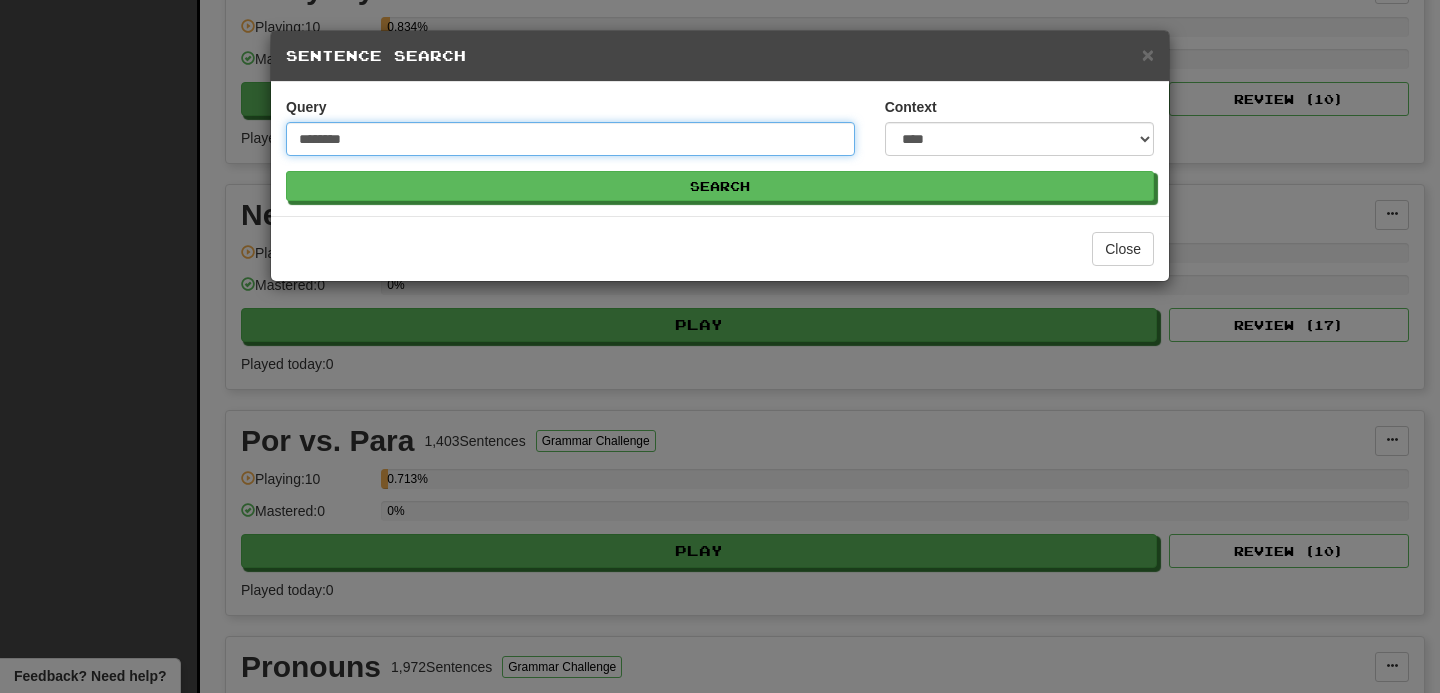 click on "Search" at bounding box center [720, 186] 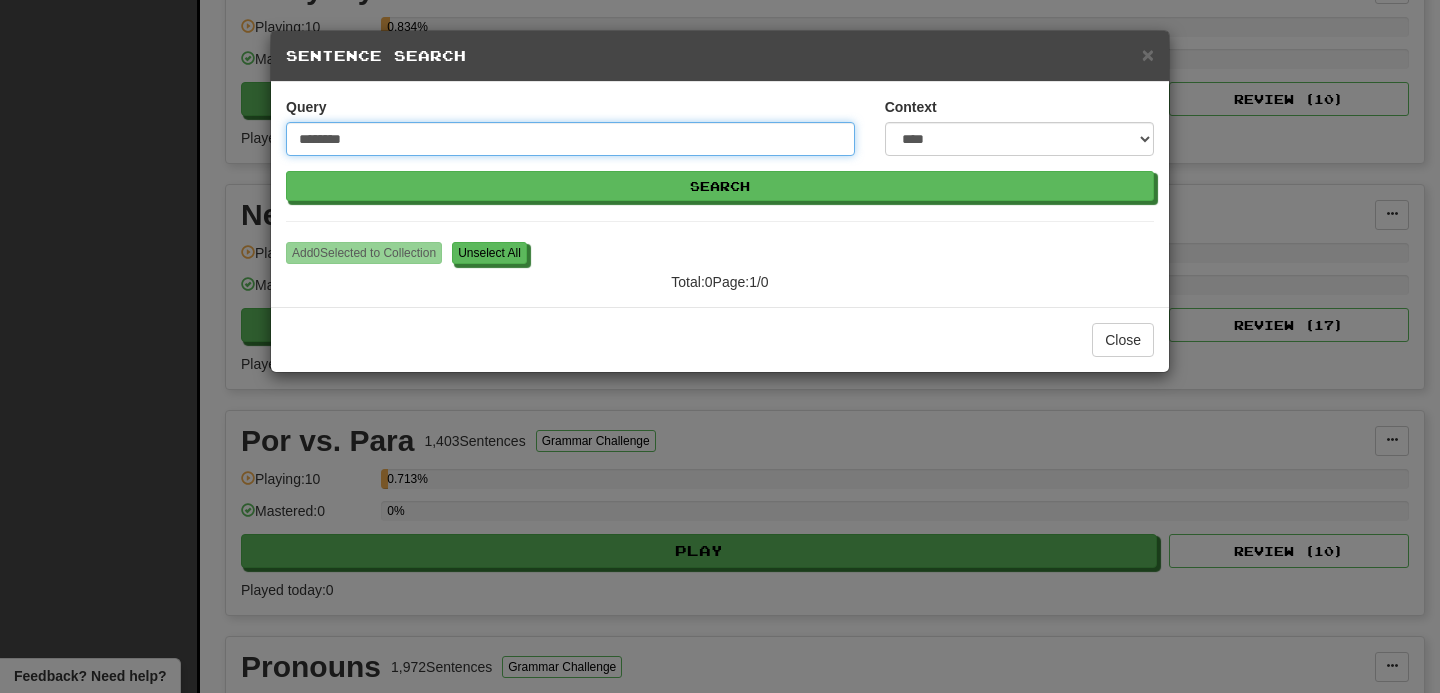 drag, startPoint x: 493, startPoint y: 140, endPoint x: 256, endPoint y: 140, distance: 237 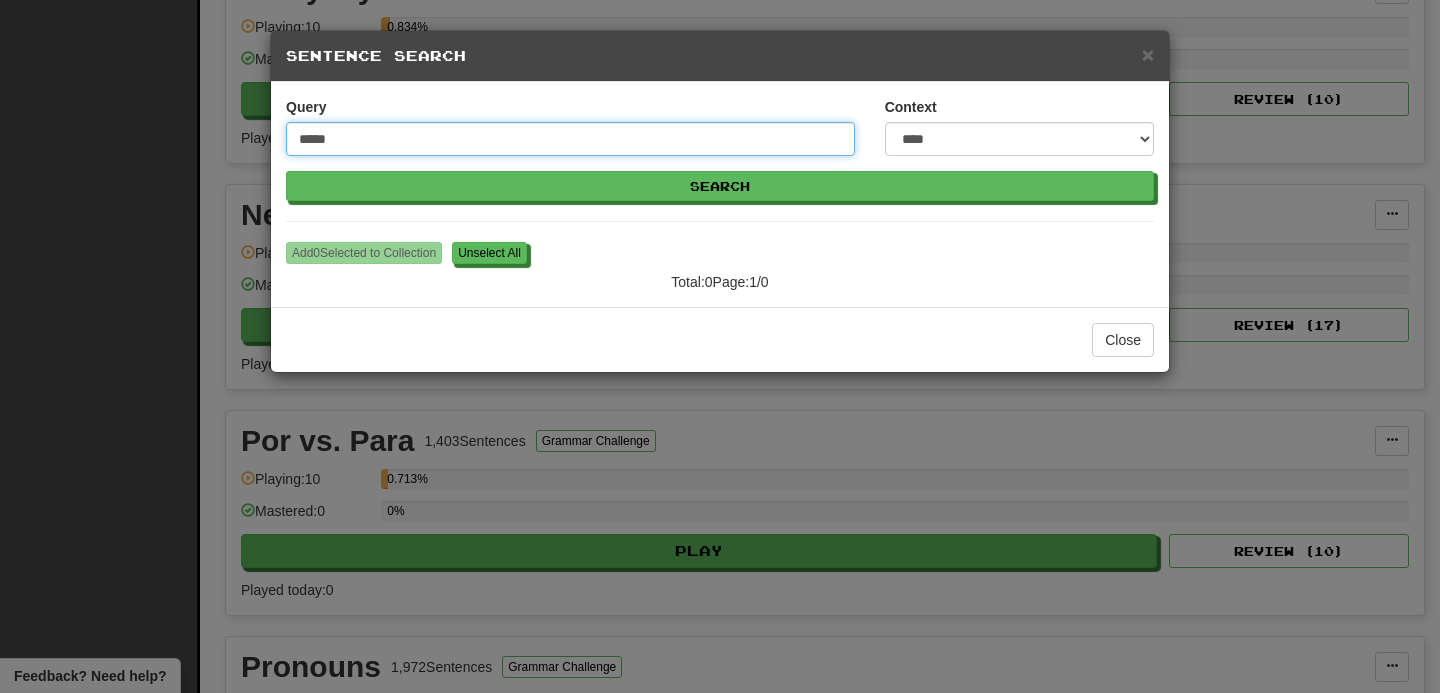 type on "*****" 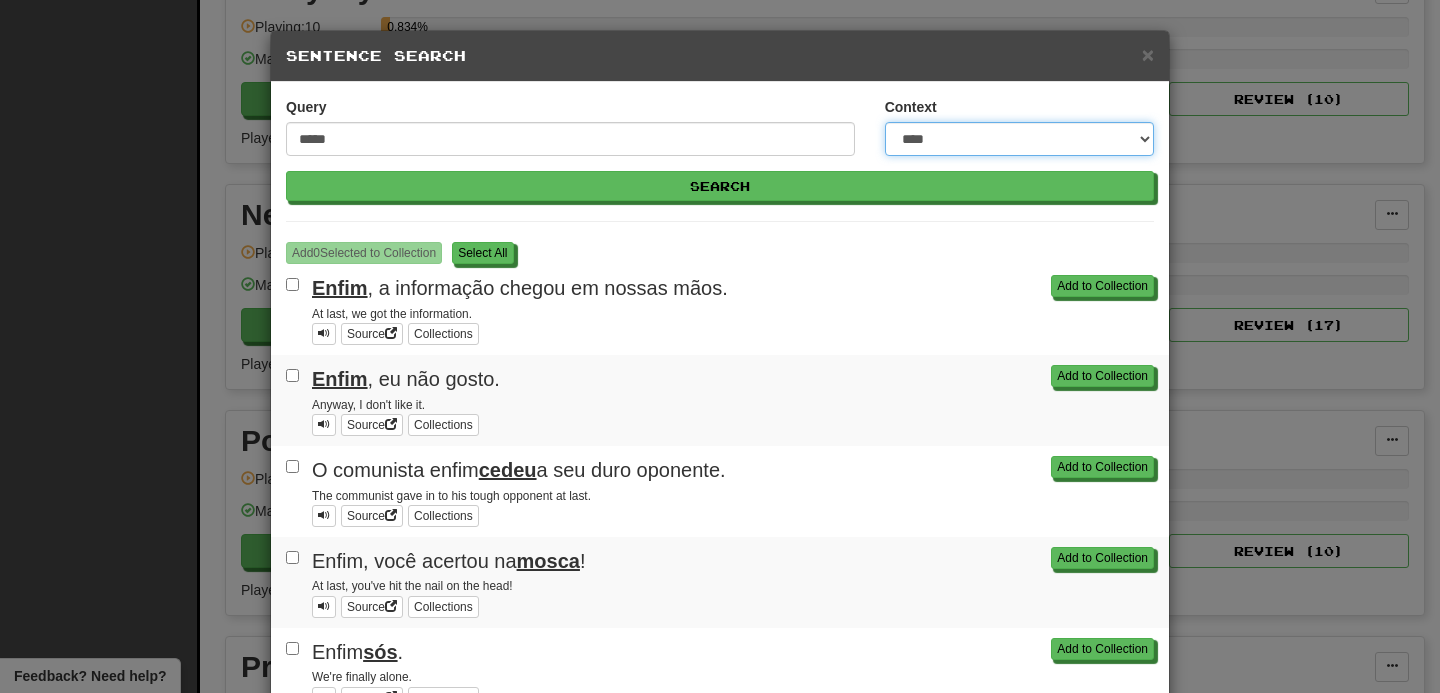 click on "**********" at bounding box center [1019, 139] 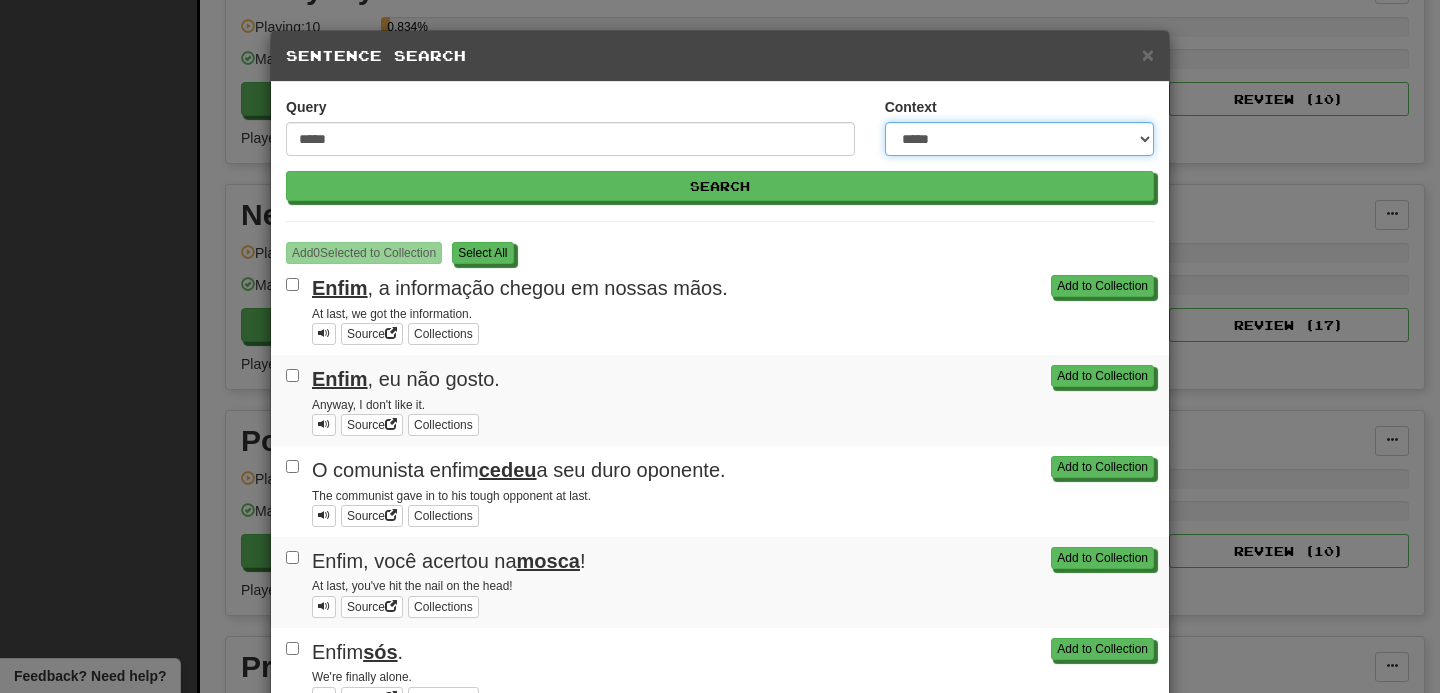 click on "Search" at bounding box center (720, 186) 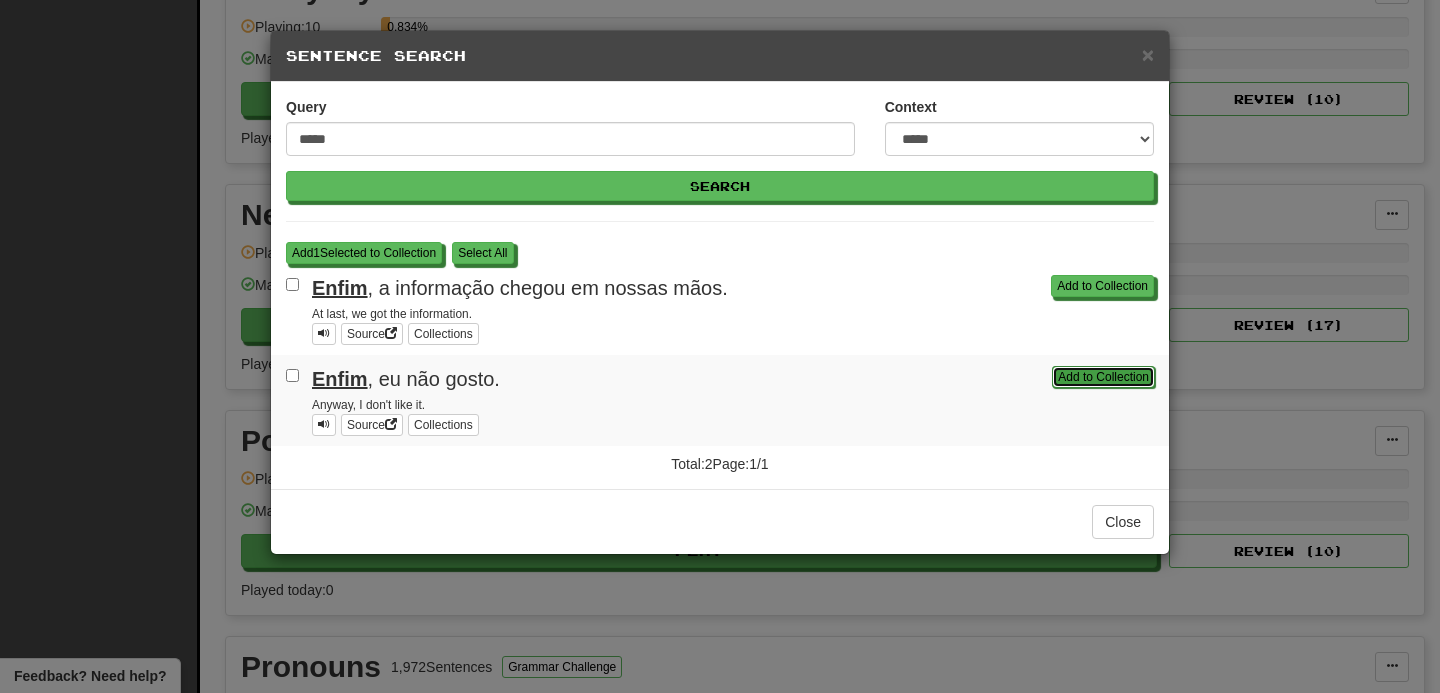 click on "Add to Collection" at bounding box center (1103, 377) 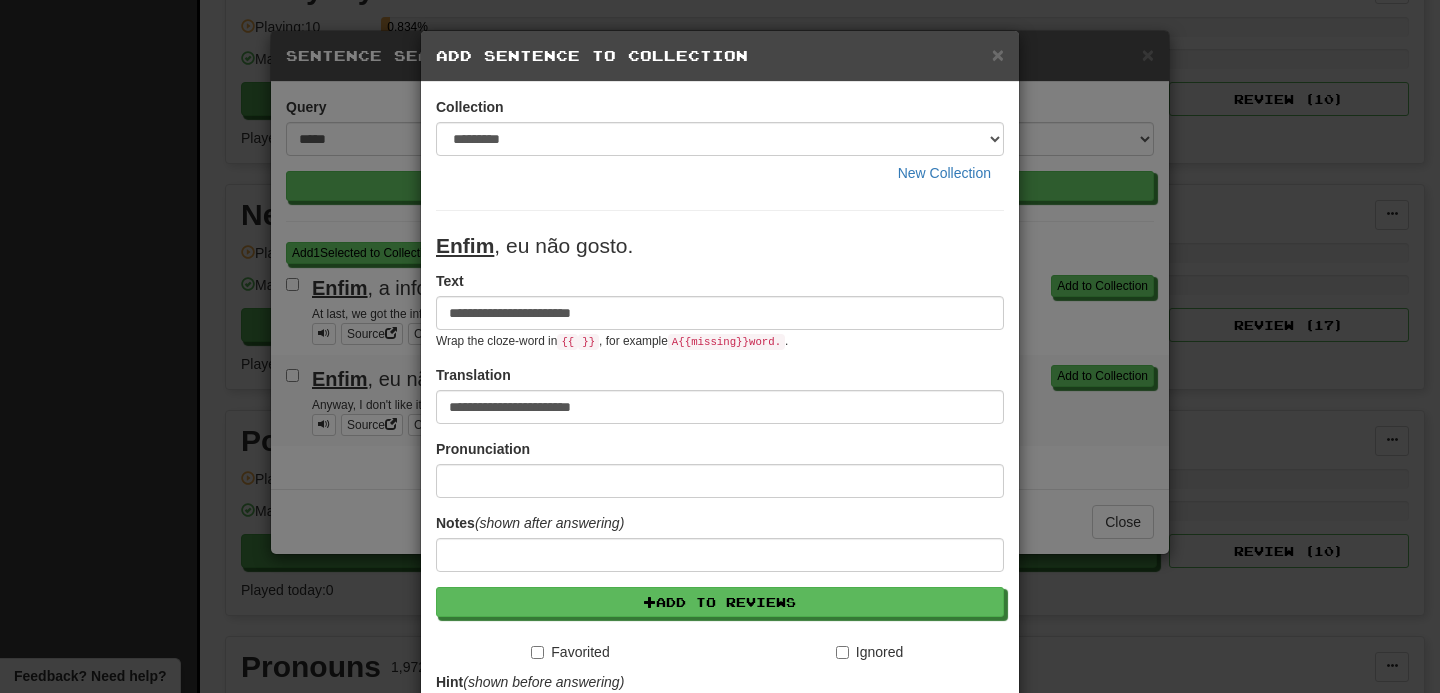 scroll, scrollTop: 284, scrollLeft: 0, axis: vertical 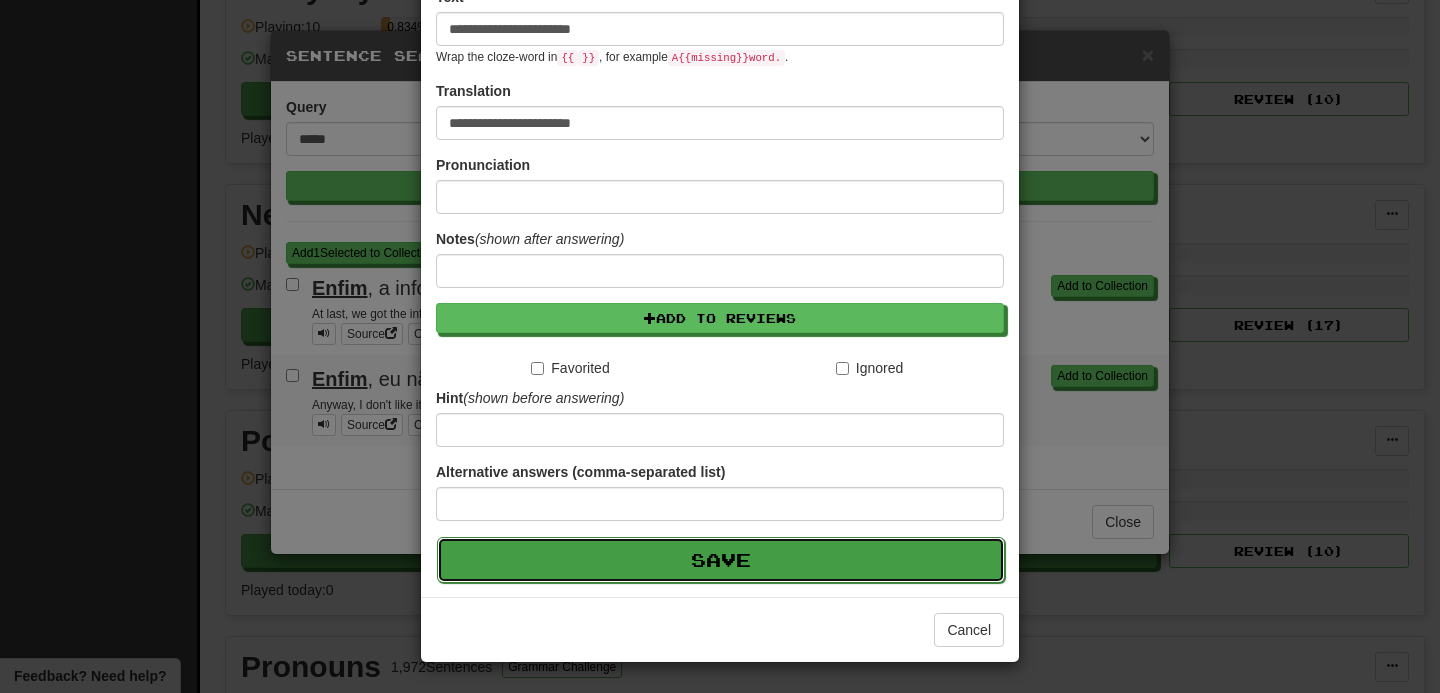click on "Save" at bounding box center [721, 560] 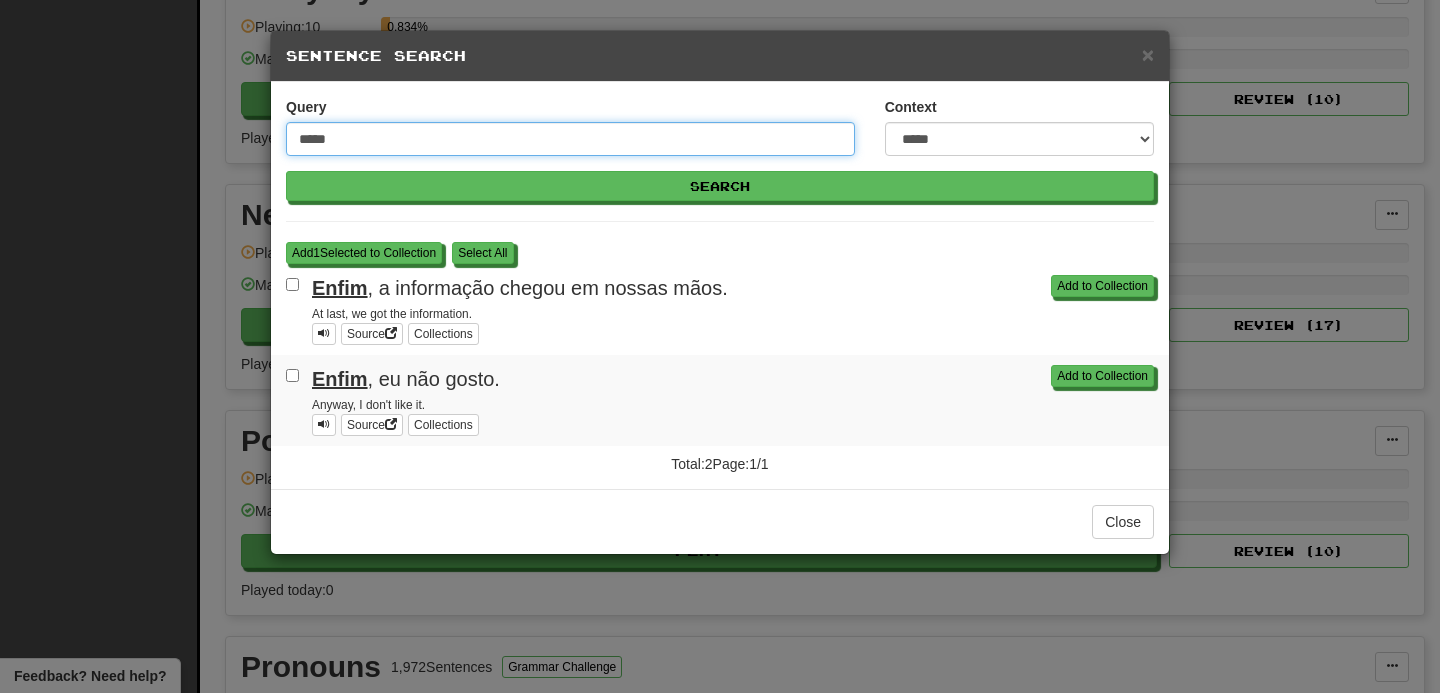 drag, startPoint x: 380, startPoint y: 137, endPoint x: 232, endPoint y: 126, distance: 148.40822 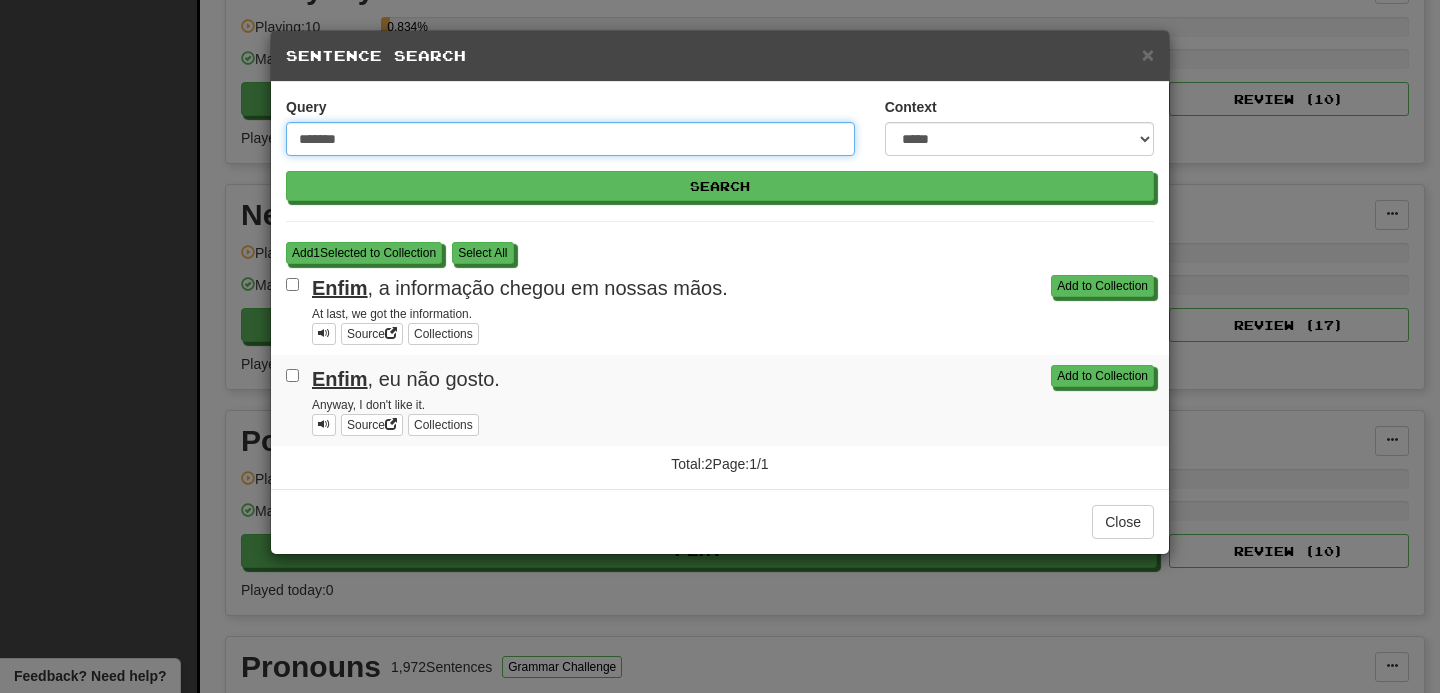 click on "Search" at bounding box center (720, 186) 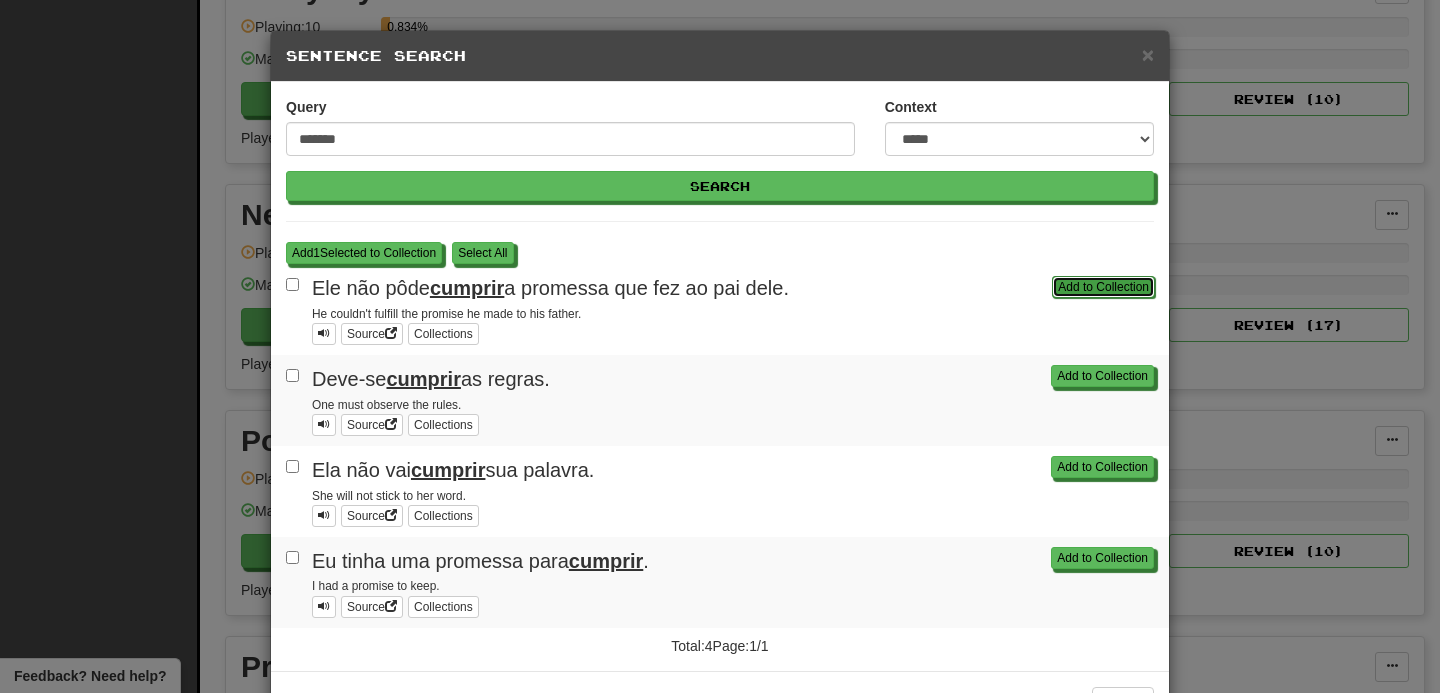 click on "Add to Collection" at bounding box center [1103, 287] 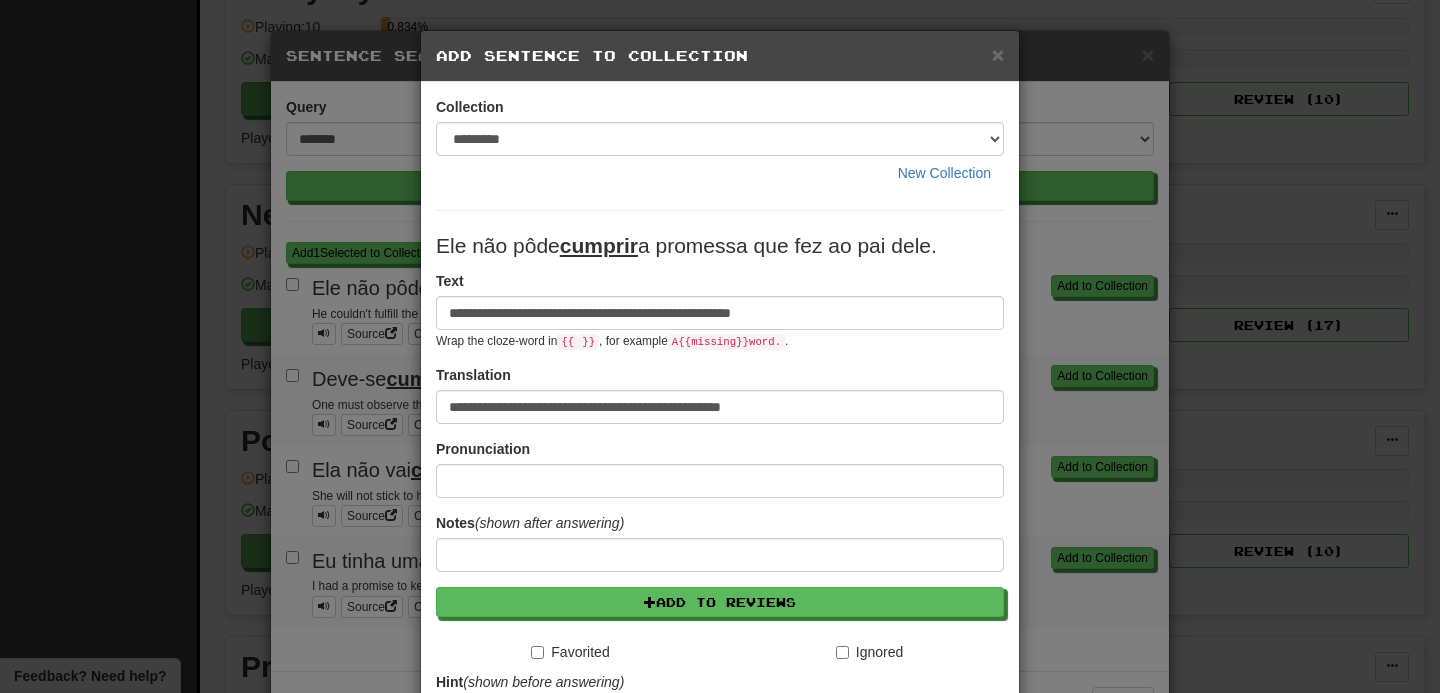 scroll, scrollTop: 284, scrollLeft: 0, axis: vertical 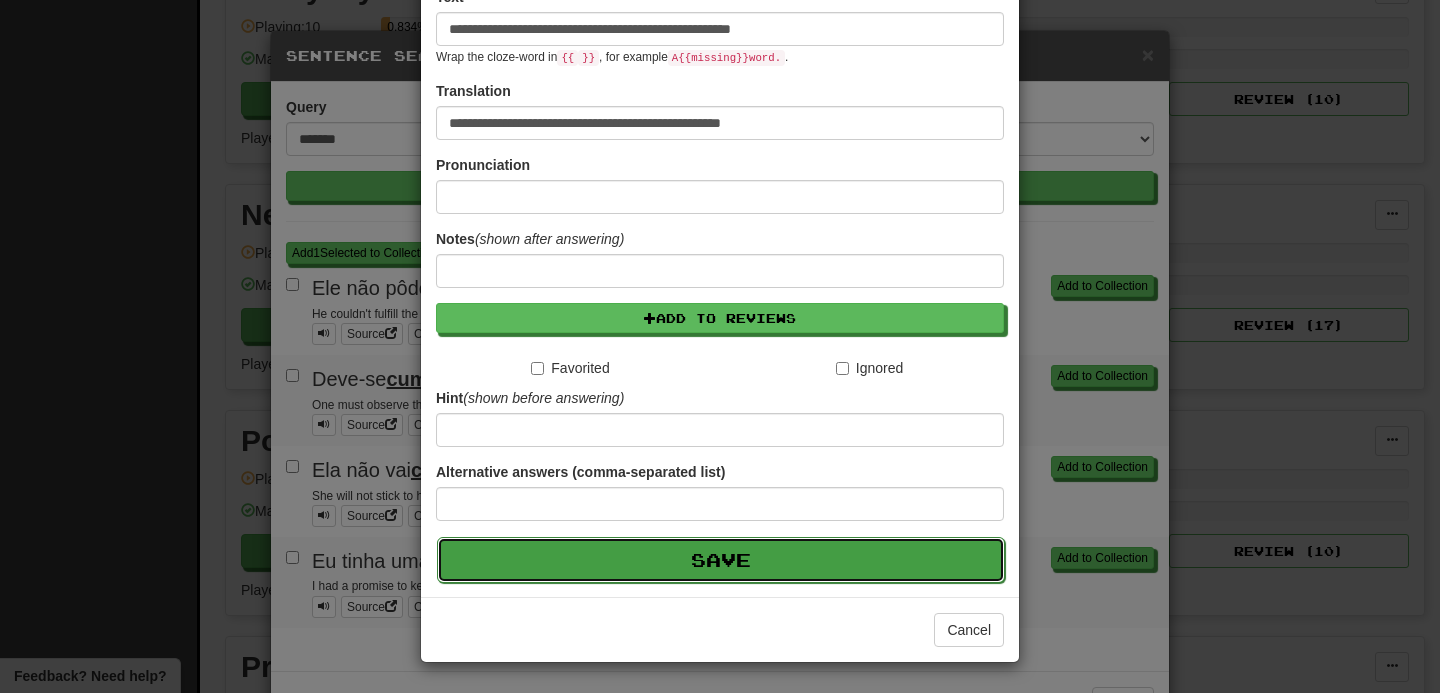 click on "Save" at bounding box center [721, 560] 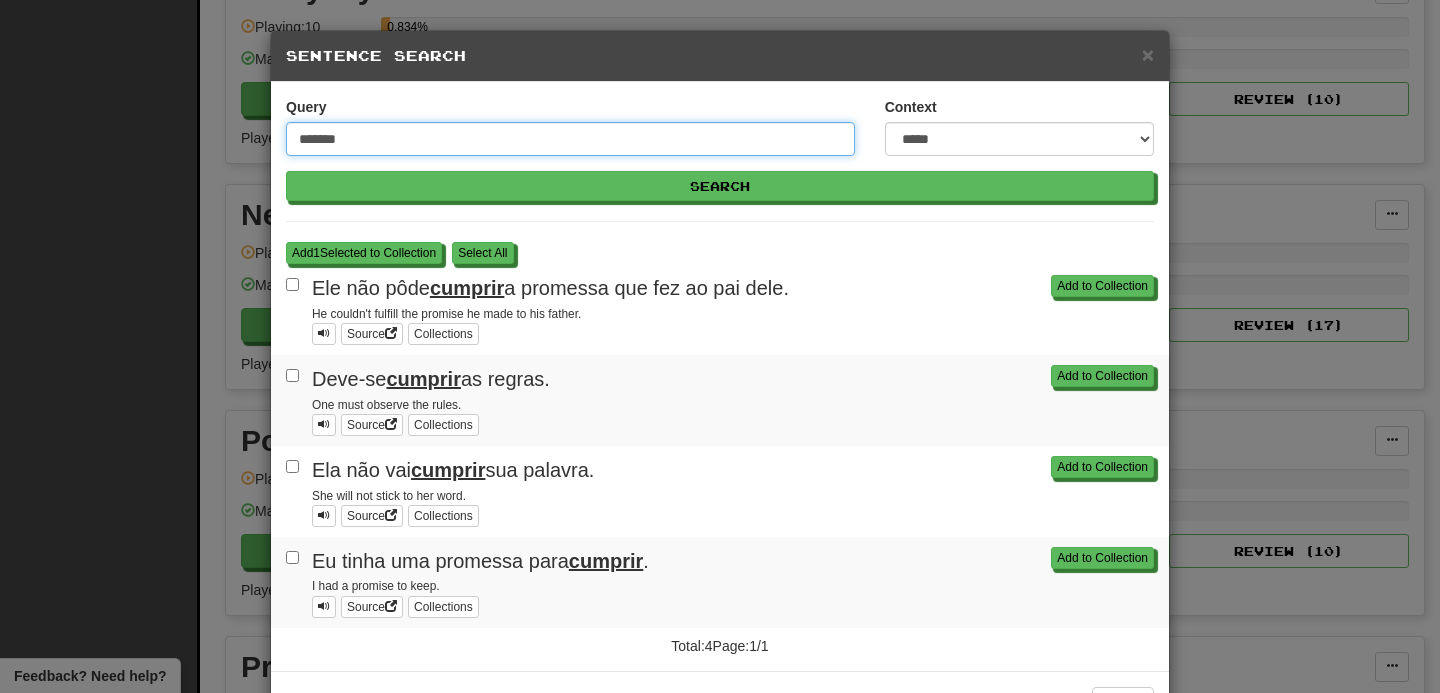 drag, startPoint x: 347, startPoint y: 132, endPoint x: 216, endPoint y: 113, distance: 132.3707 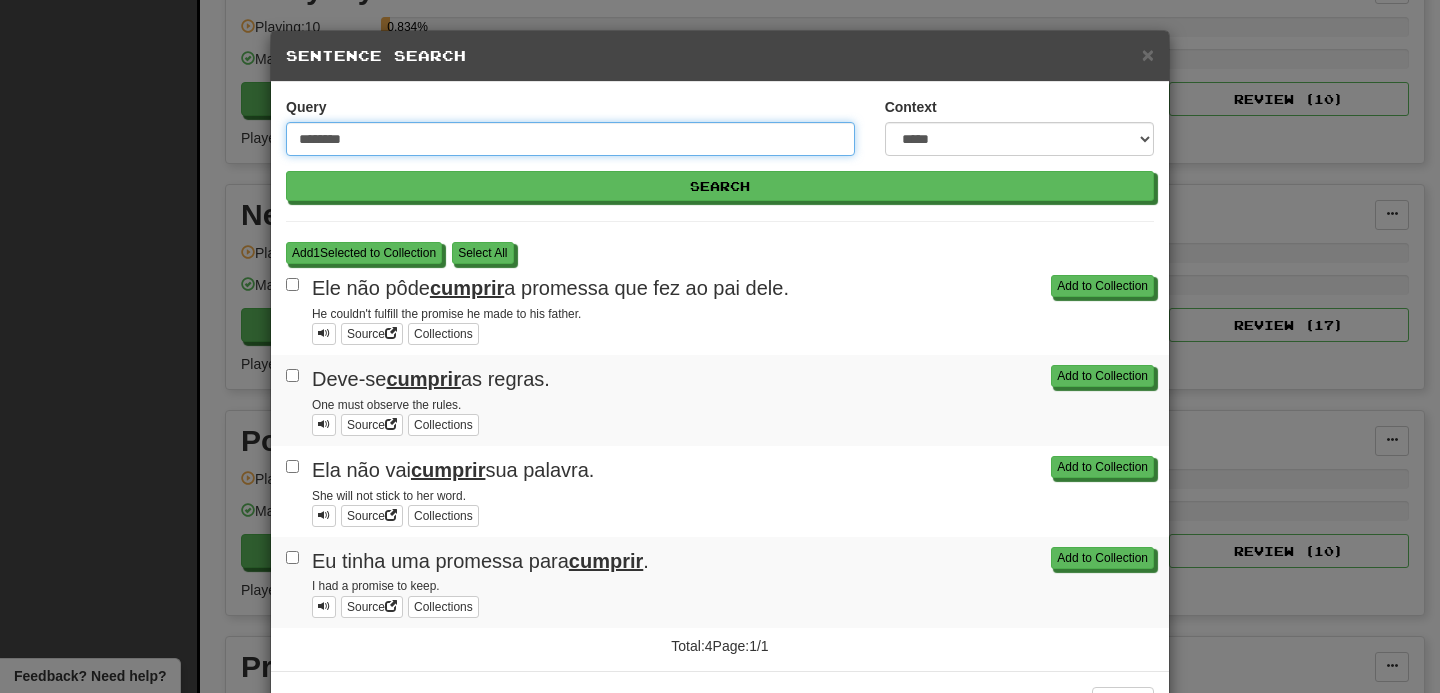 click on "Search" at bounding box center [720, 186] 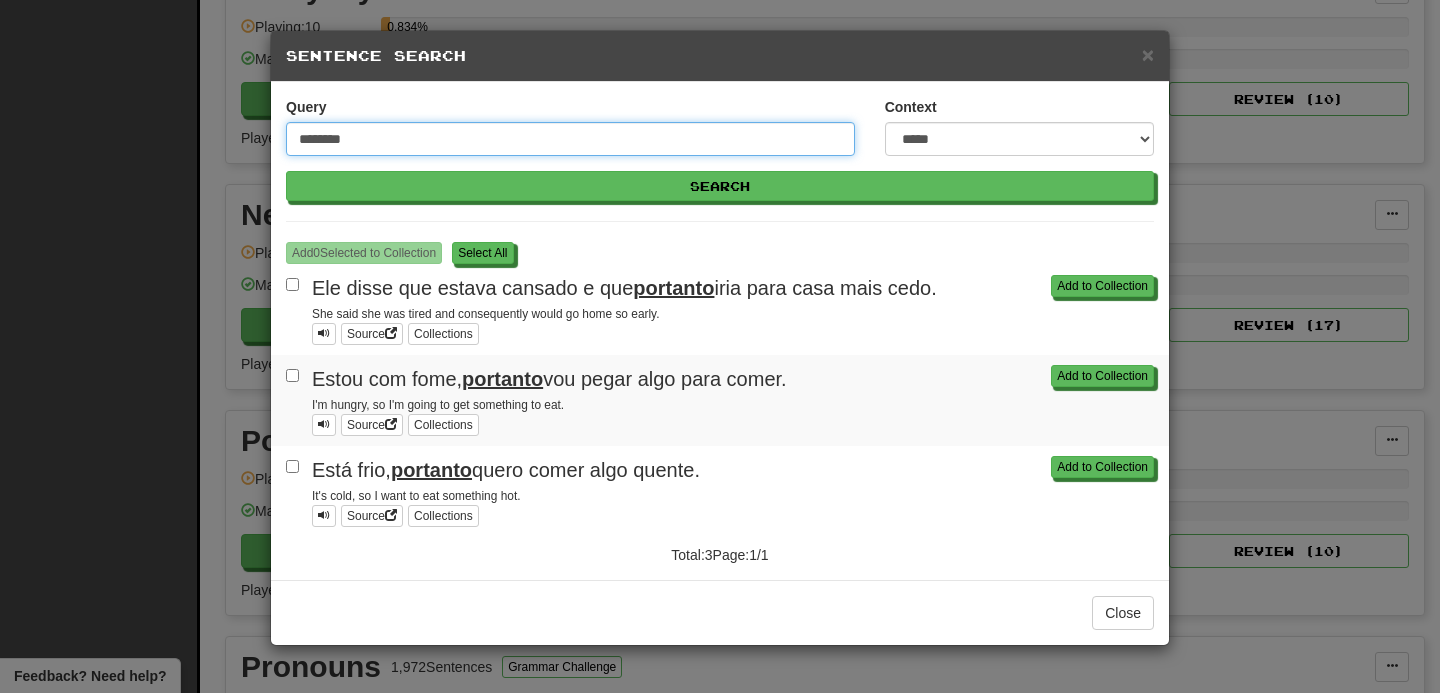 drag, startPoint x: 415, startPoint y: 149, endPoint x: 159, endPoint y: 103, distance: 260.09998 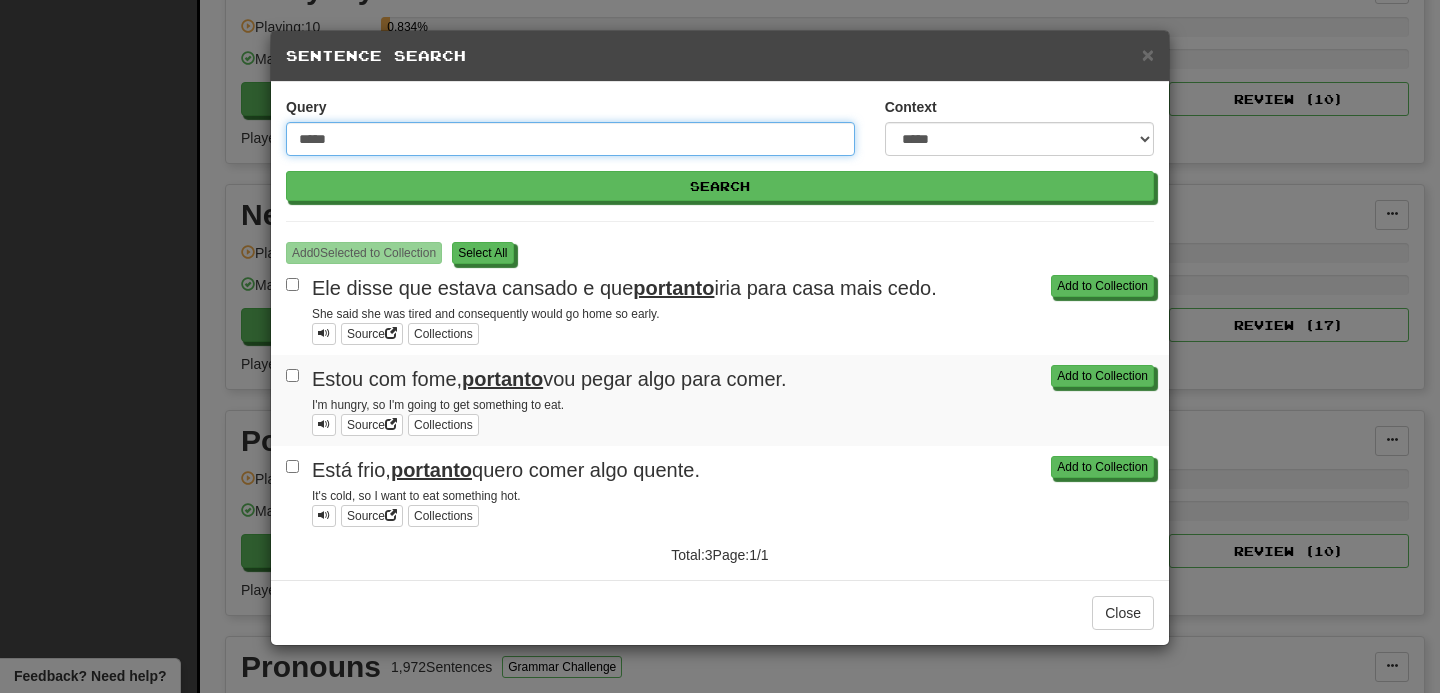 click on "Search" at bounding box center [720, 186] 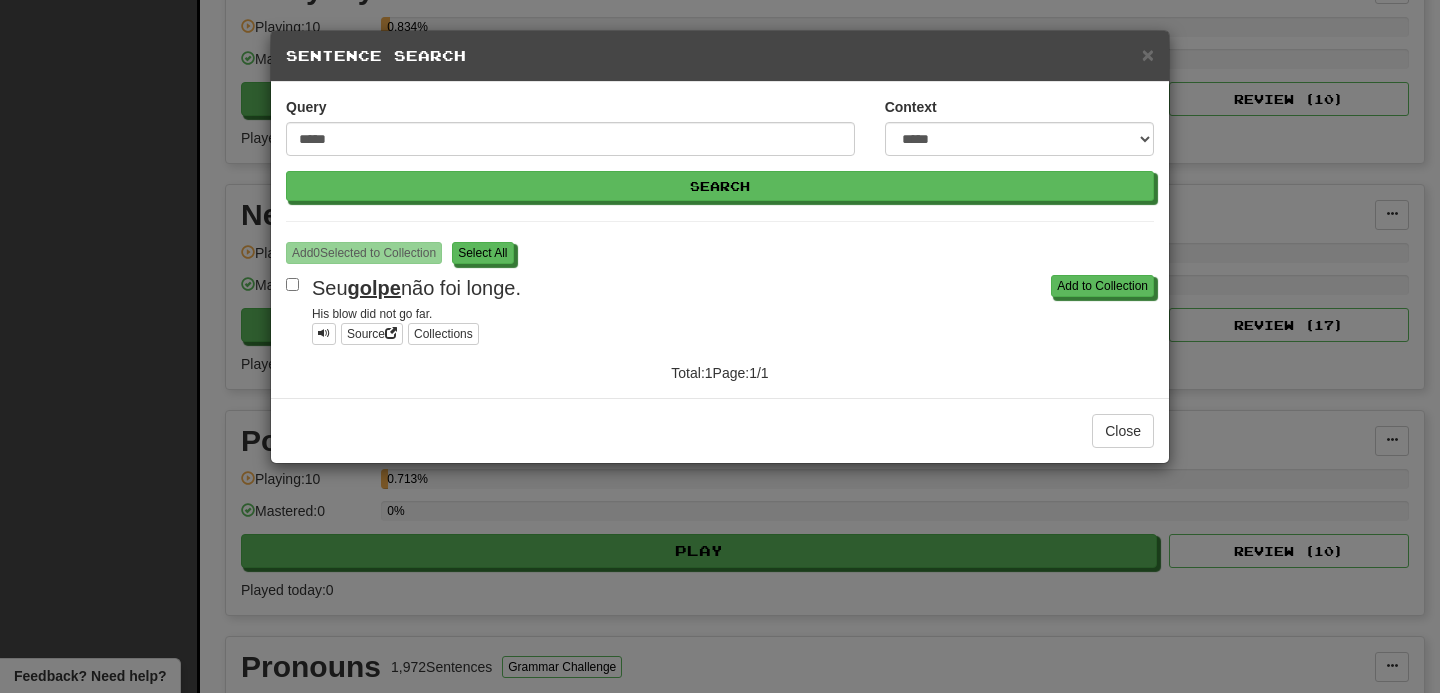 click on "Query *****" at bounding box center [570, 126] 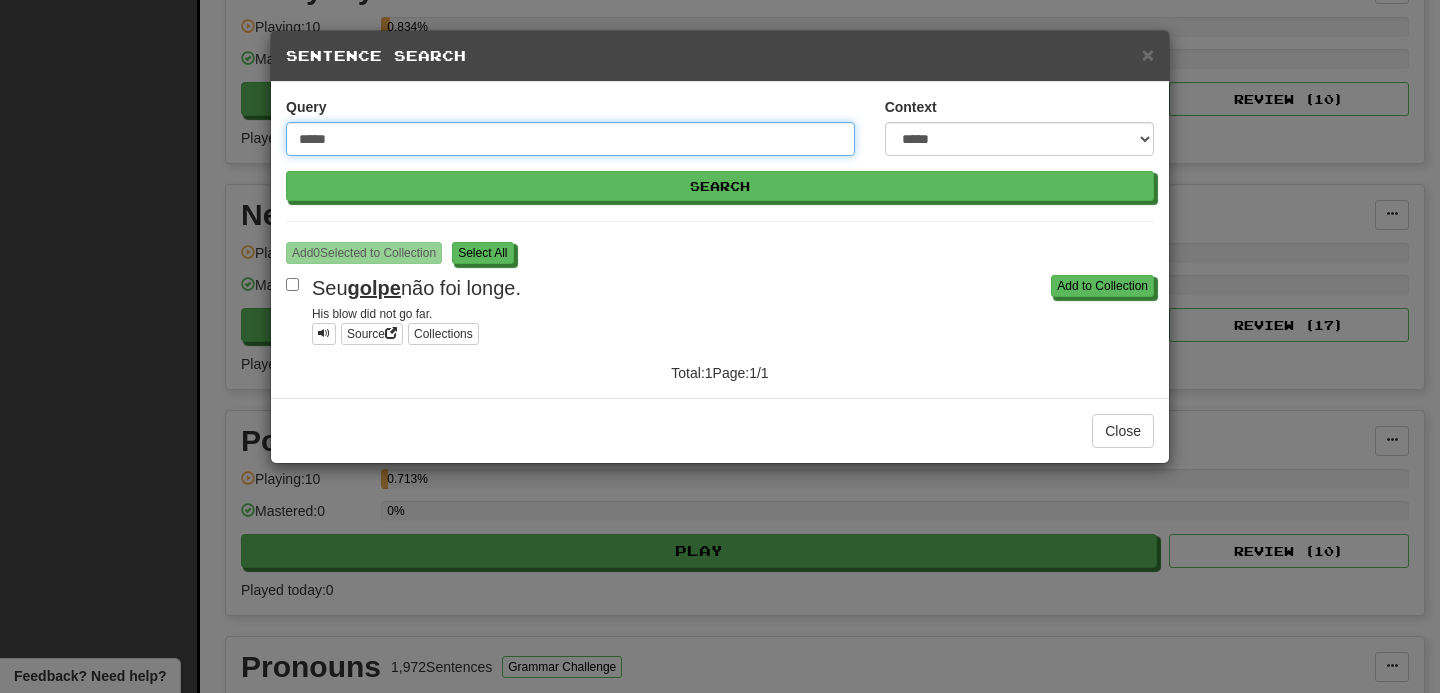 drag, startPoint x: 349, startPoint y: 127, endPoint x: 239, endPoint y: 127, distance: 110 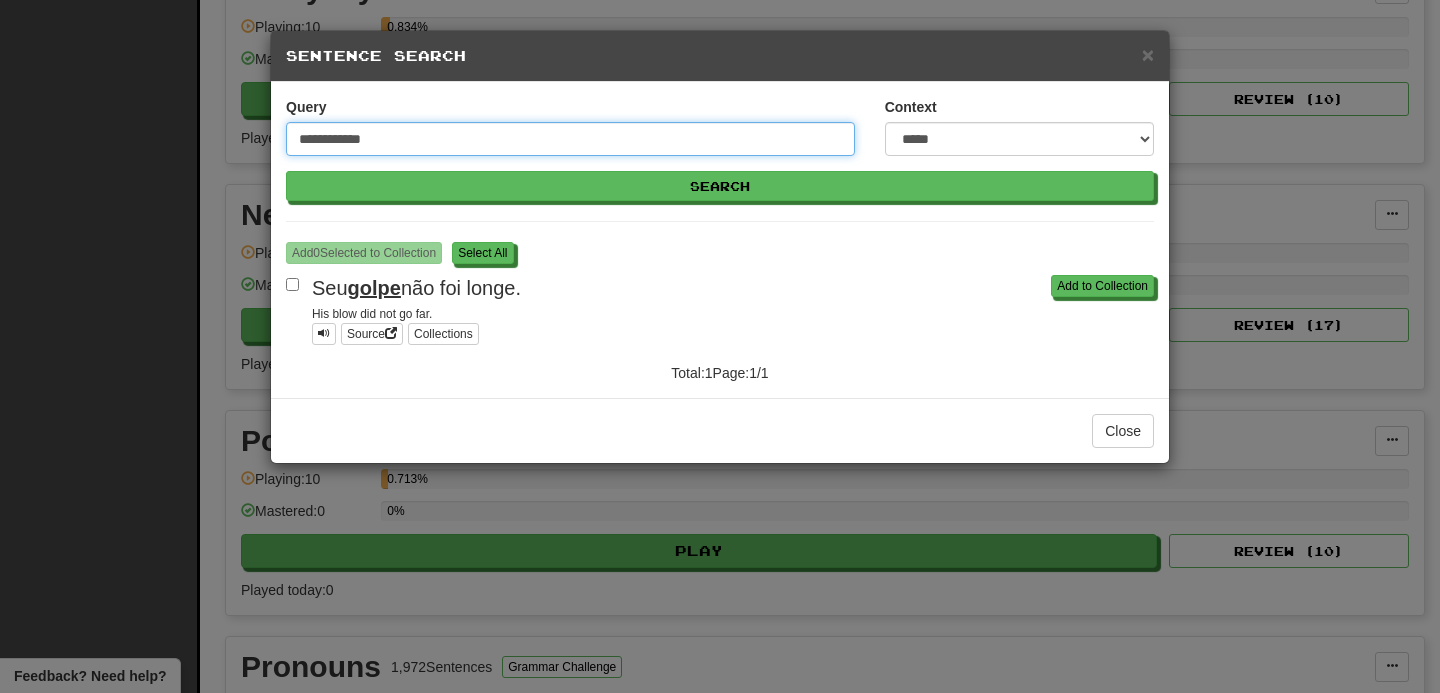 type on "**********" 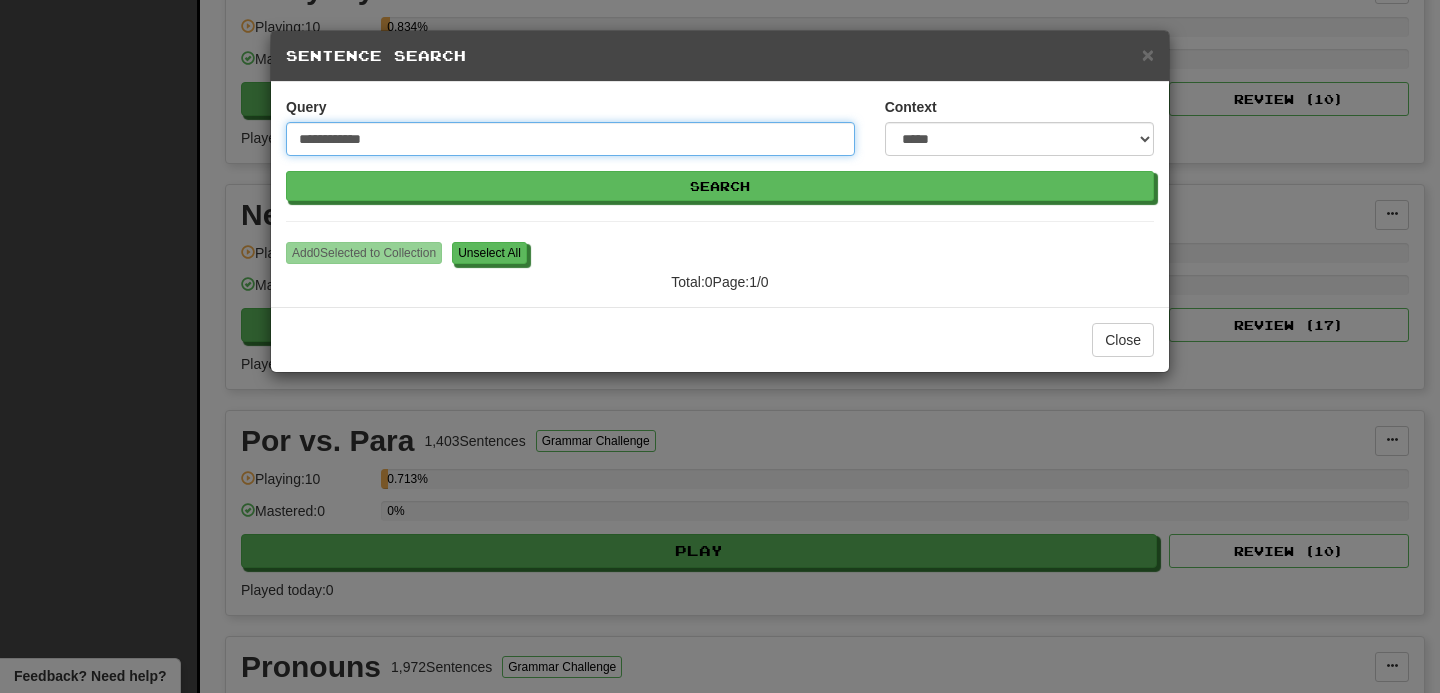 click on "**********" at bounding box center [570, 139] 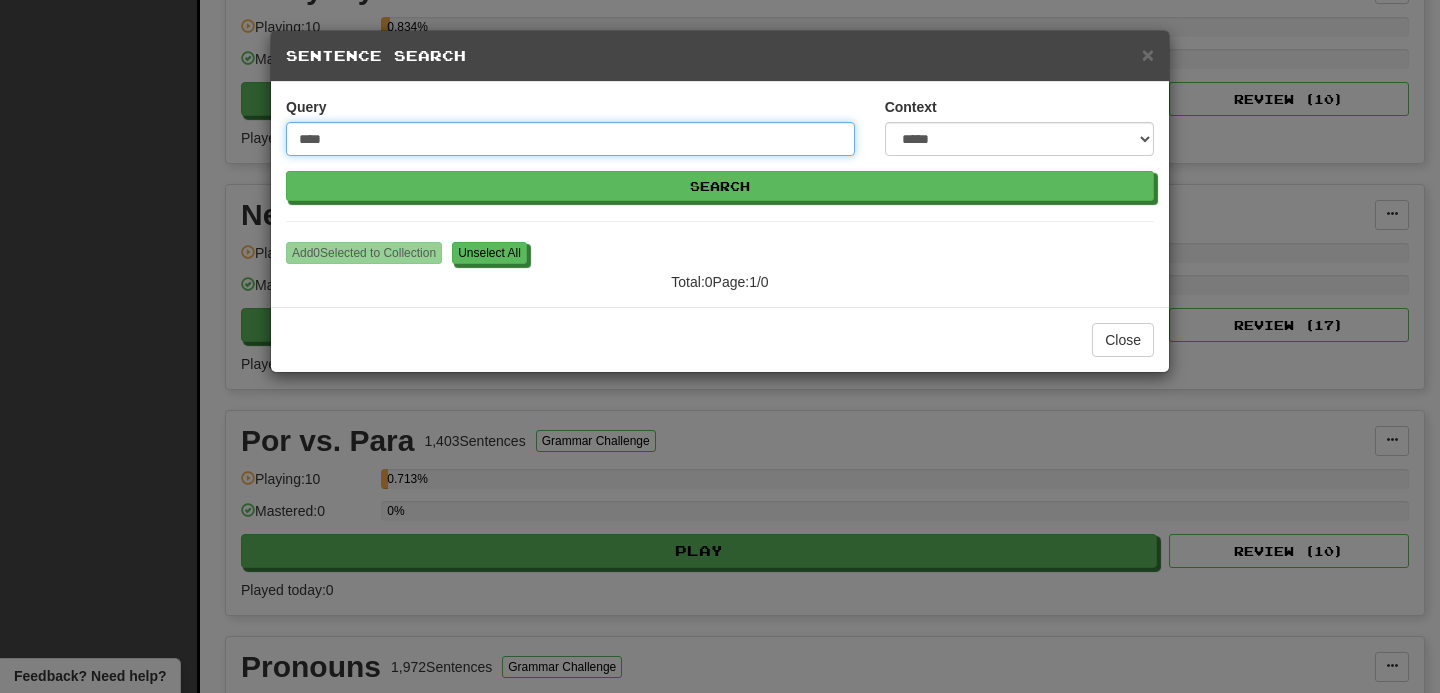 type on "****" 